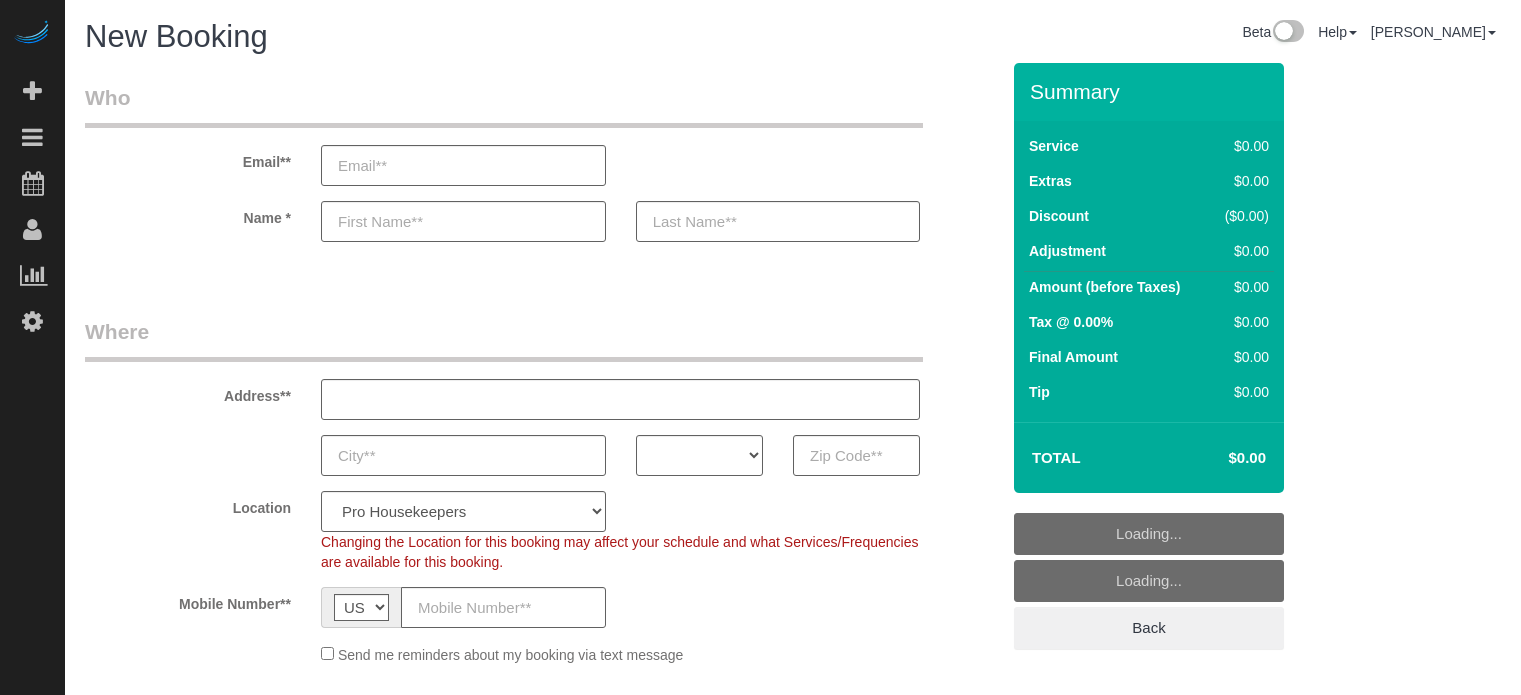 select on "4" 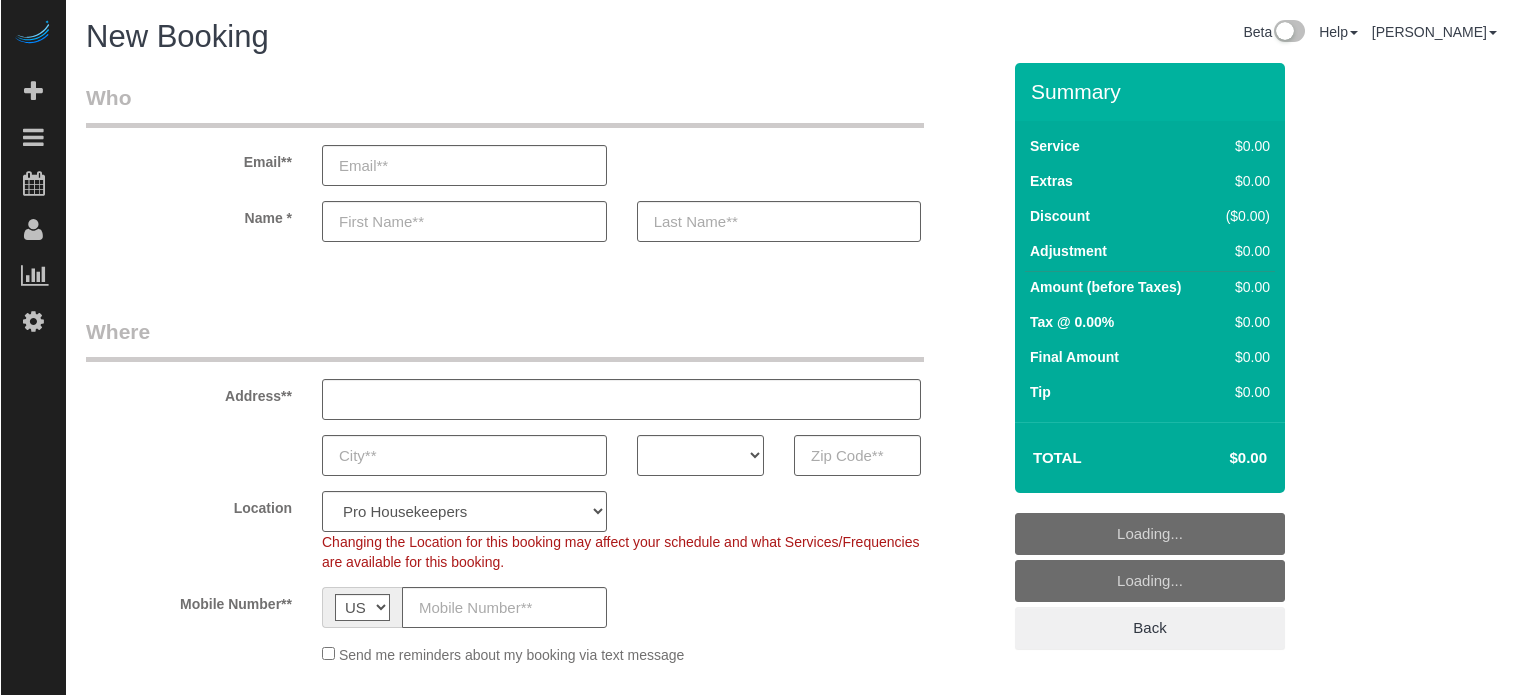 scroll, scrollTop: 0, scrollLeft: 0, axis: both 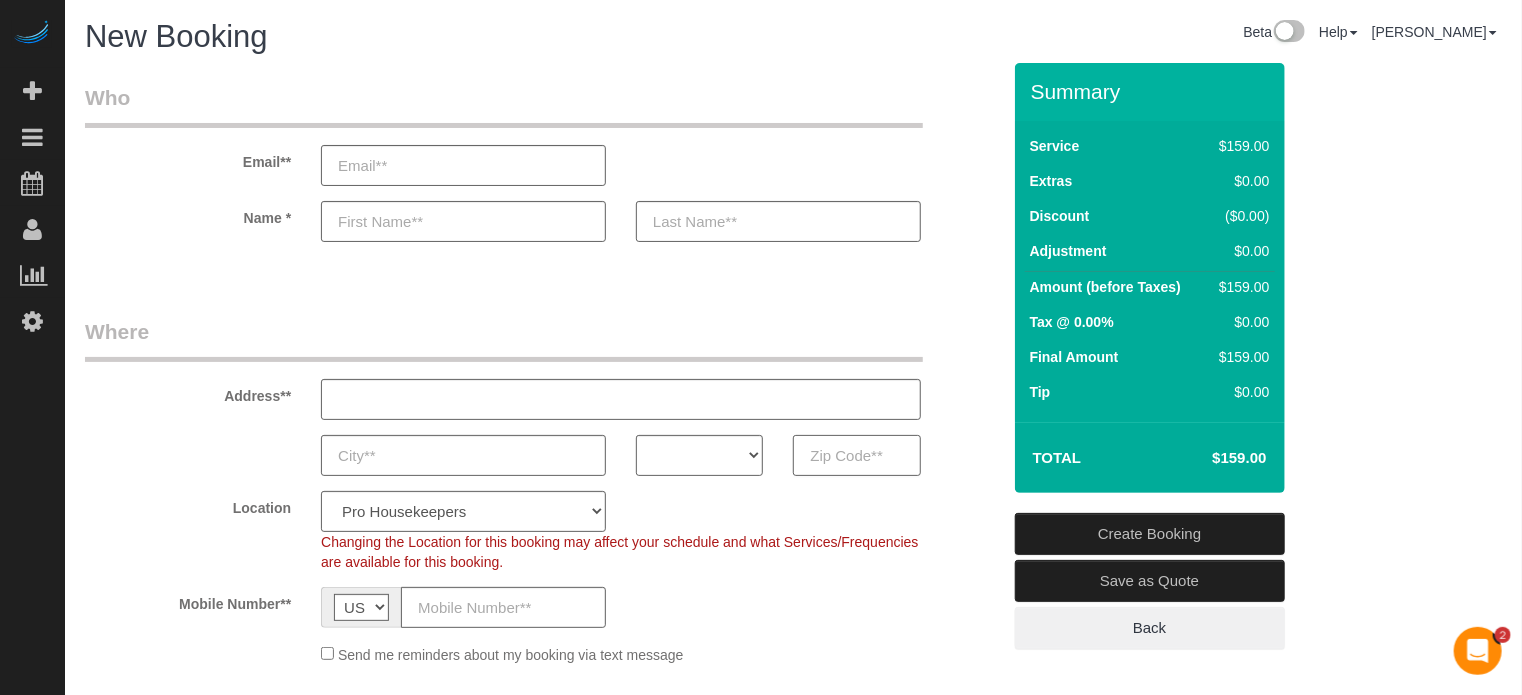 paste on "77036" 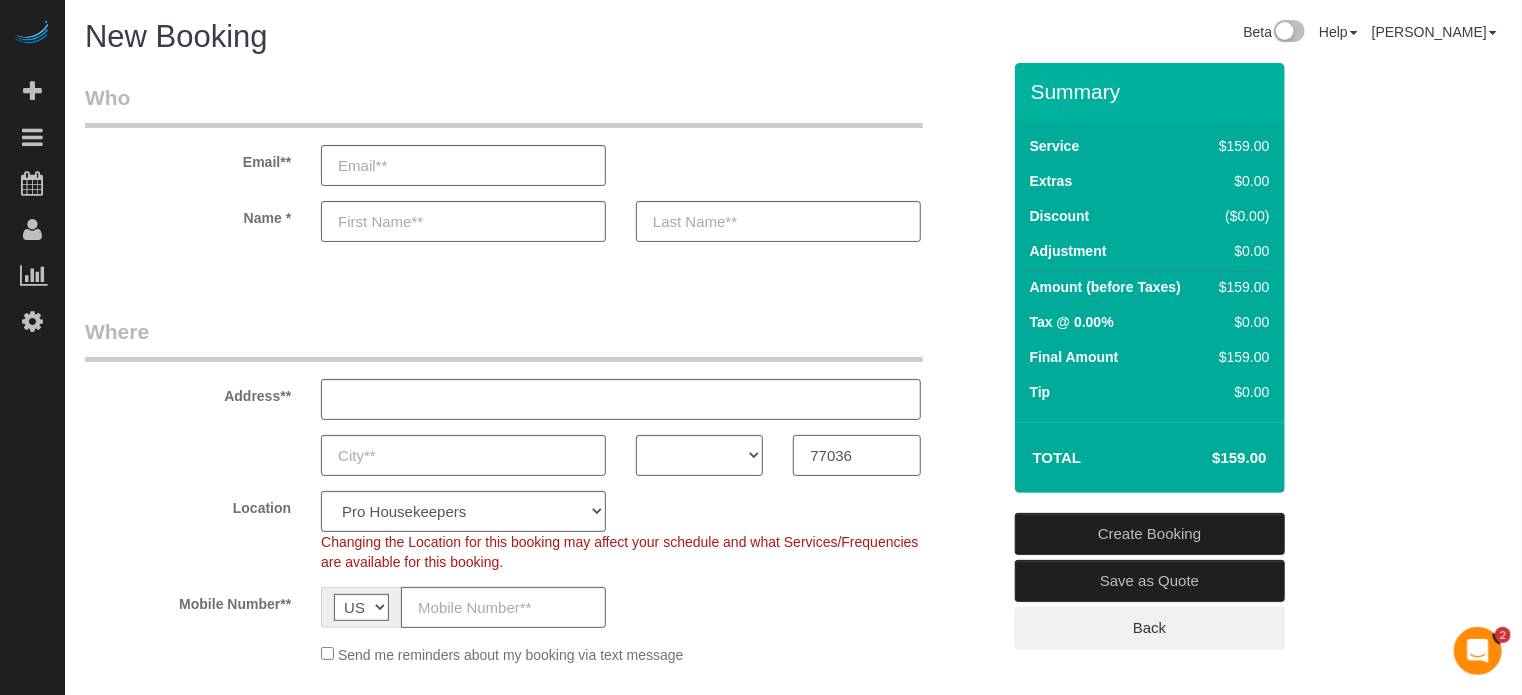 type on "77036" 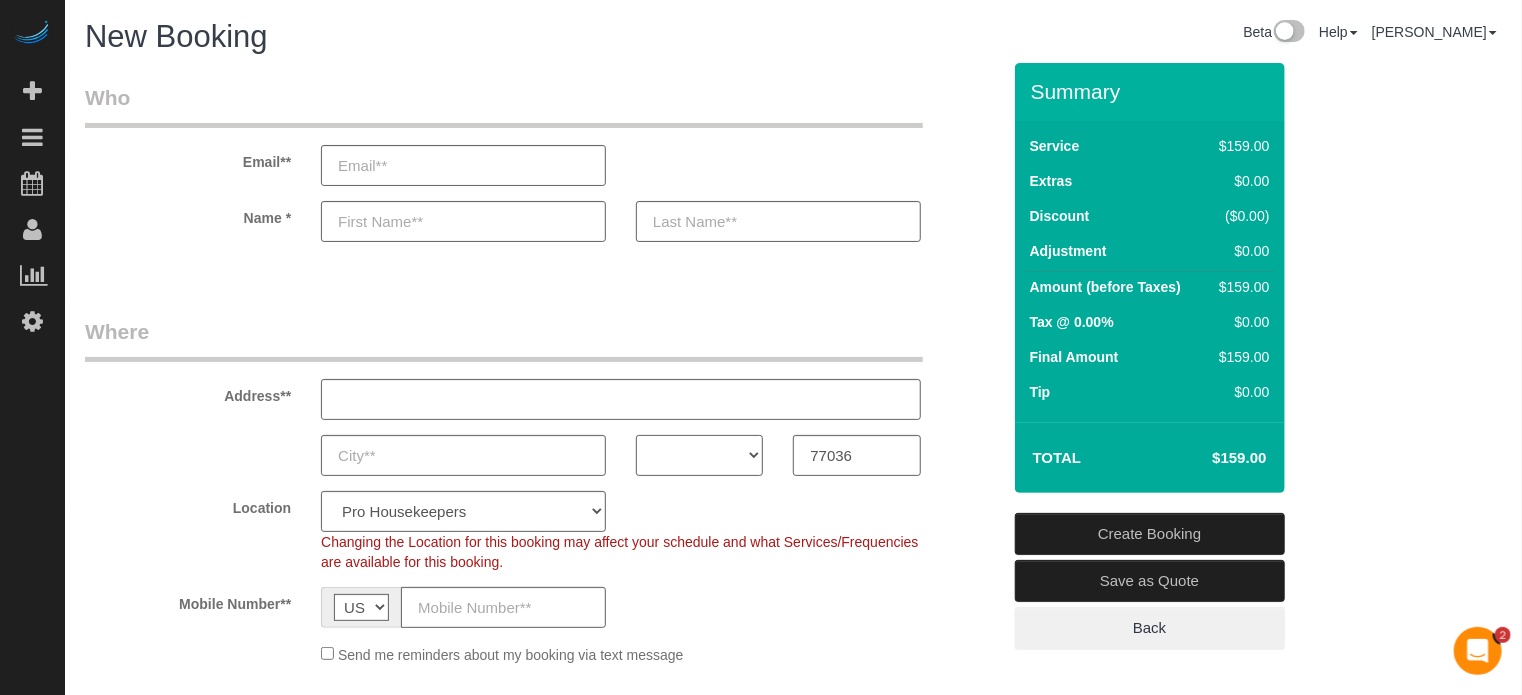 click on "AK
AL
AR
AZ
CA
CO
CT
DC
DE
FL
GA
HI
IA
ID
IL
IN
KS
KY
LA
MA
MD
ME
MI
MN
MO
MS
MT
NC
ND
NE
NH
NJ
NM
NV
NY
OH
OK
OR
PA
RI
SC
SD
TN
TX
UT
VA
VT
WA
WI
WV
WY" at bounding box center (699, 455) 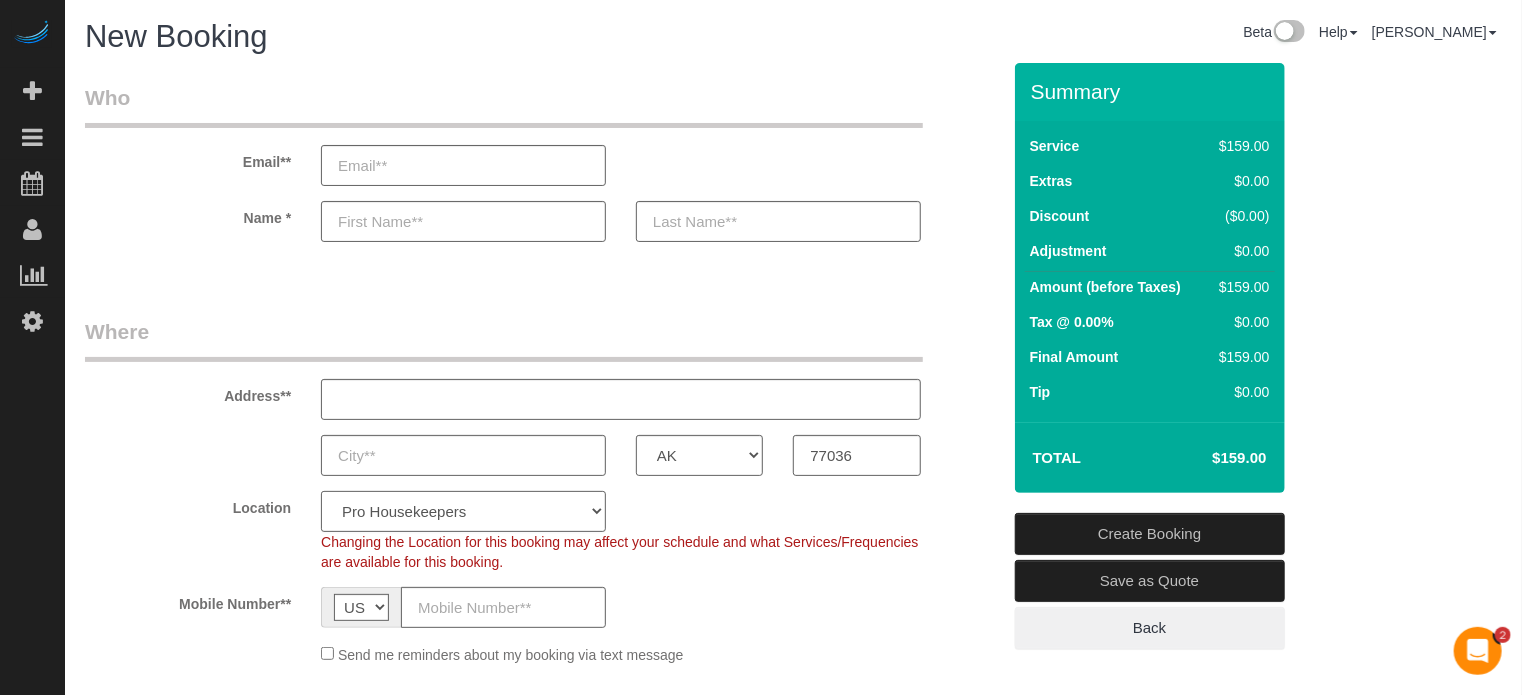 click on "Pro Housekeepers Atlanta Austin Boston Chicago Cincinnati Clearwater Denver Ft Lauderdale Houston Jacksonville Kansas Las Vegas Los Angeles Area Miami Area Naples NYC Area Orlando Palm Beach Phoenix Portland Area San Francisco Area Sarasota Seattle Area St Petersburg Tampa Washington DC" 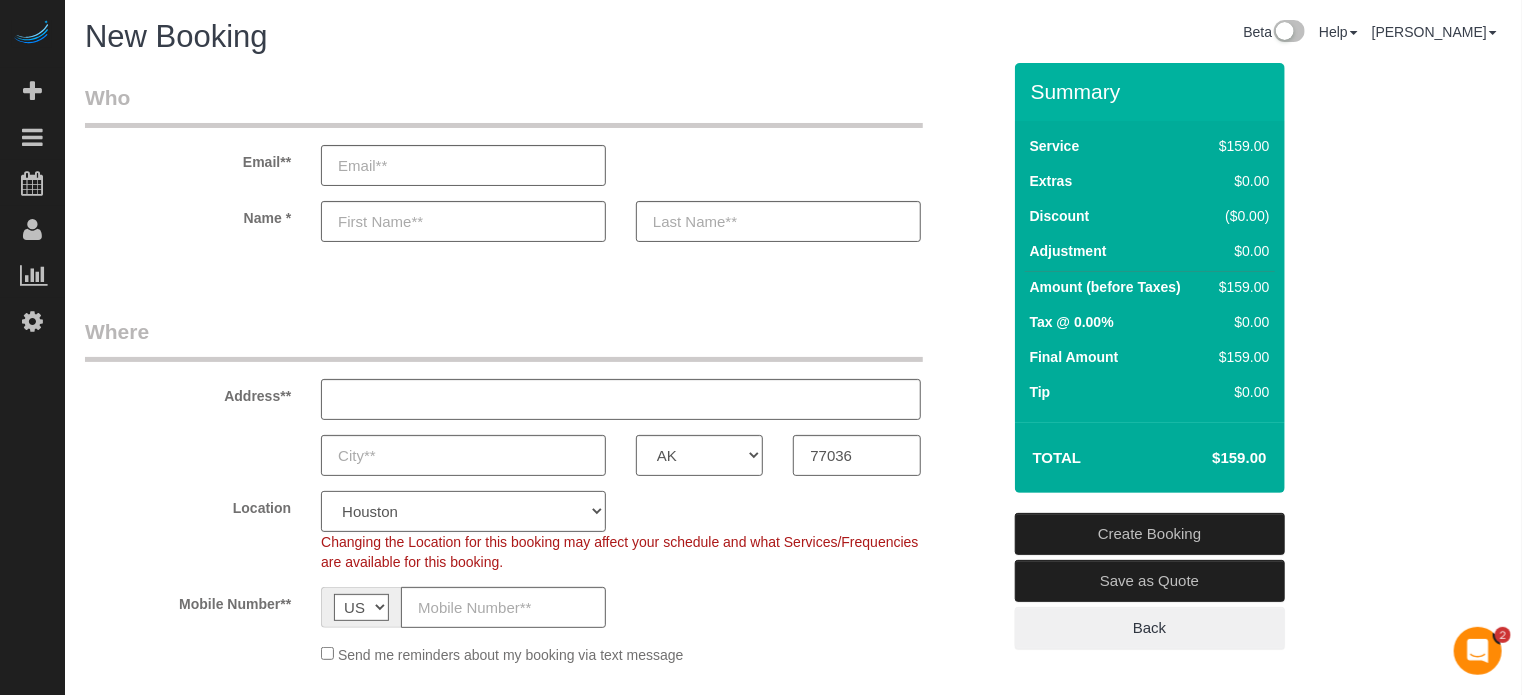 click on "Pro Housekeepers Atlanta Austin Boston Chicago Cincinnati Clearwater Denver Ft Lauderdale Houston Jacksonville Kansas Las Vegas Los Angeles Area Miami Area Naples NYC Area Orlando Palm Beach Phoenix Portland Area San Francisco Area Sarasota Seattle Area St Petersburg Tampa Washington DC" 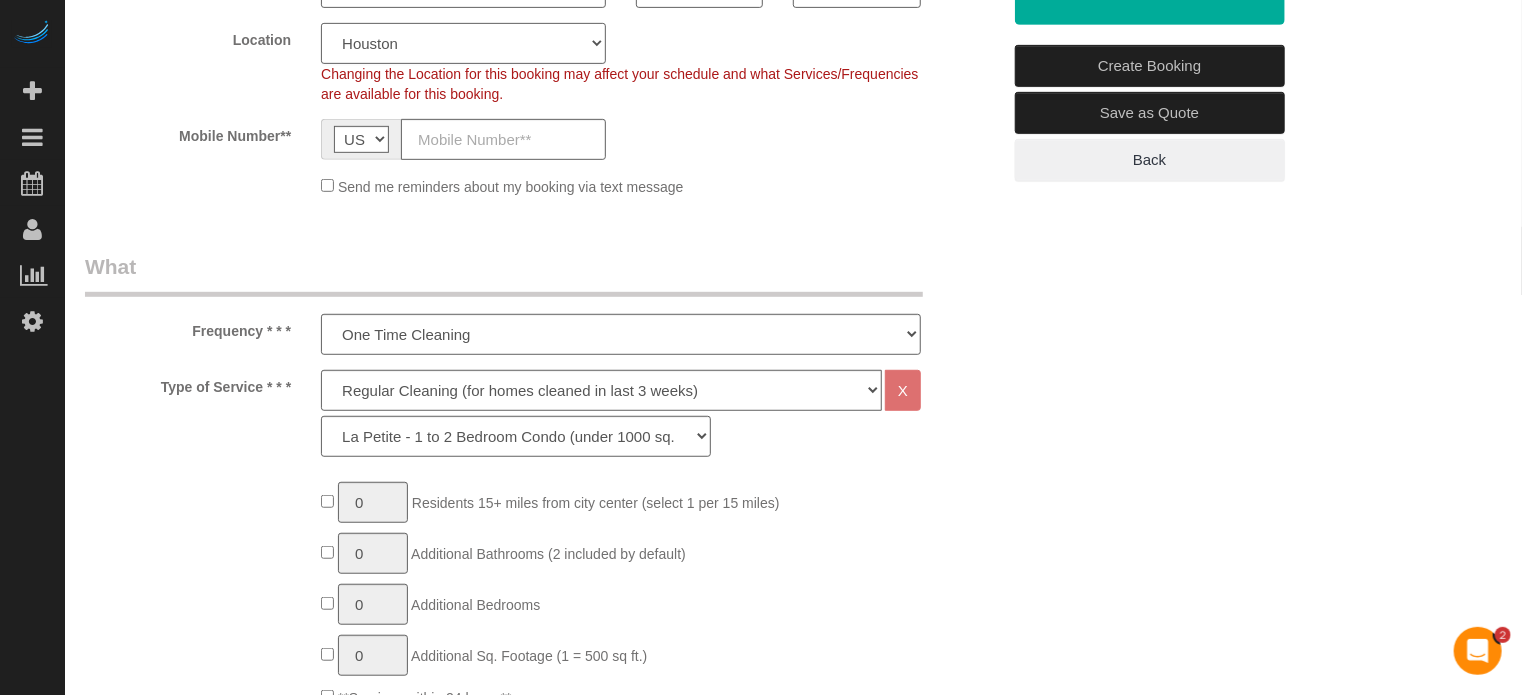 scroll, scrollTop: 500, scrollLeft: 0, axis: vertical 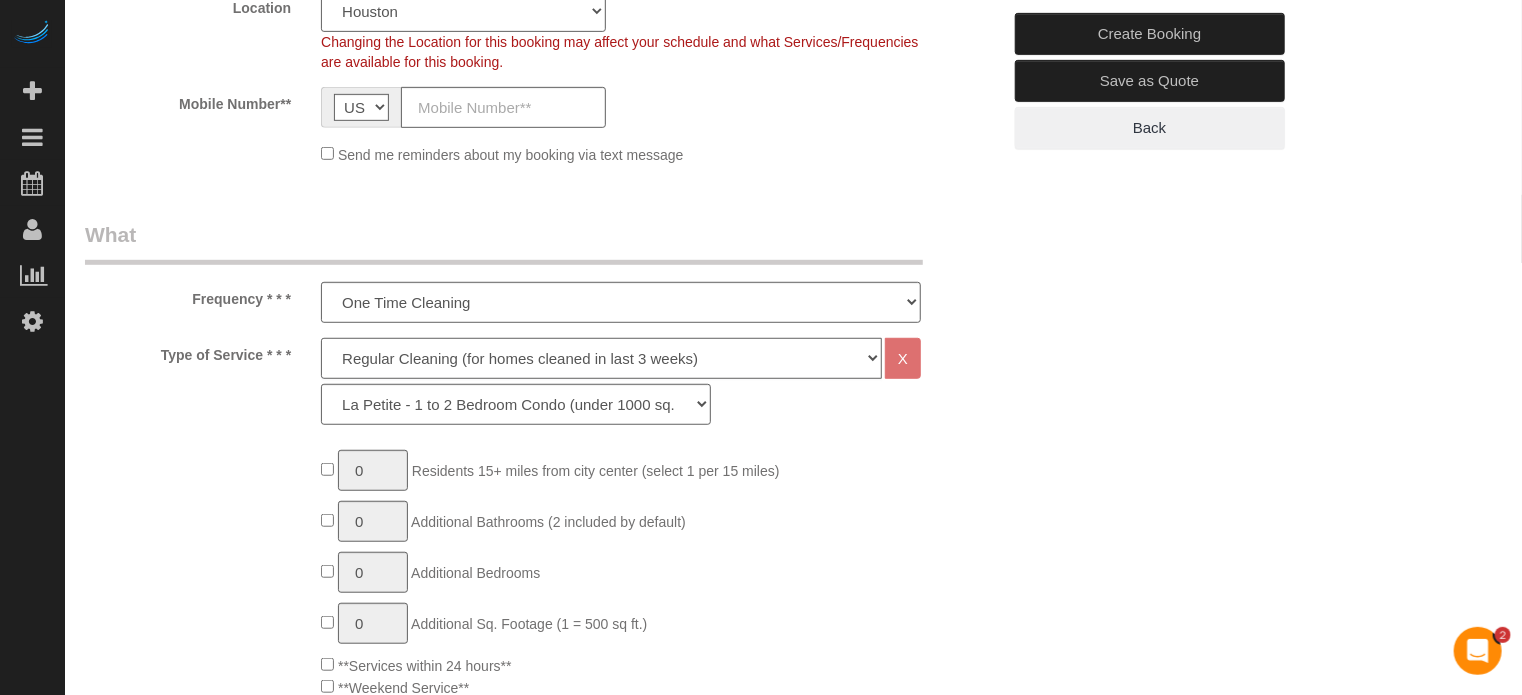 click on "Deep Cleaning (for homes that have not been cleaned in 3+ weeks) Spruce Regular Cleaning (for homes cleaned in last 3 weeks) Moving Cleanup (to clean home for new tenants) Post Construction Cleaning Vacation Rental Cleaning Hourly" 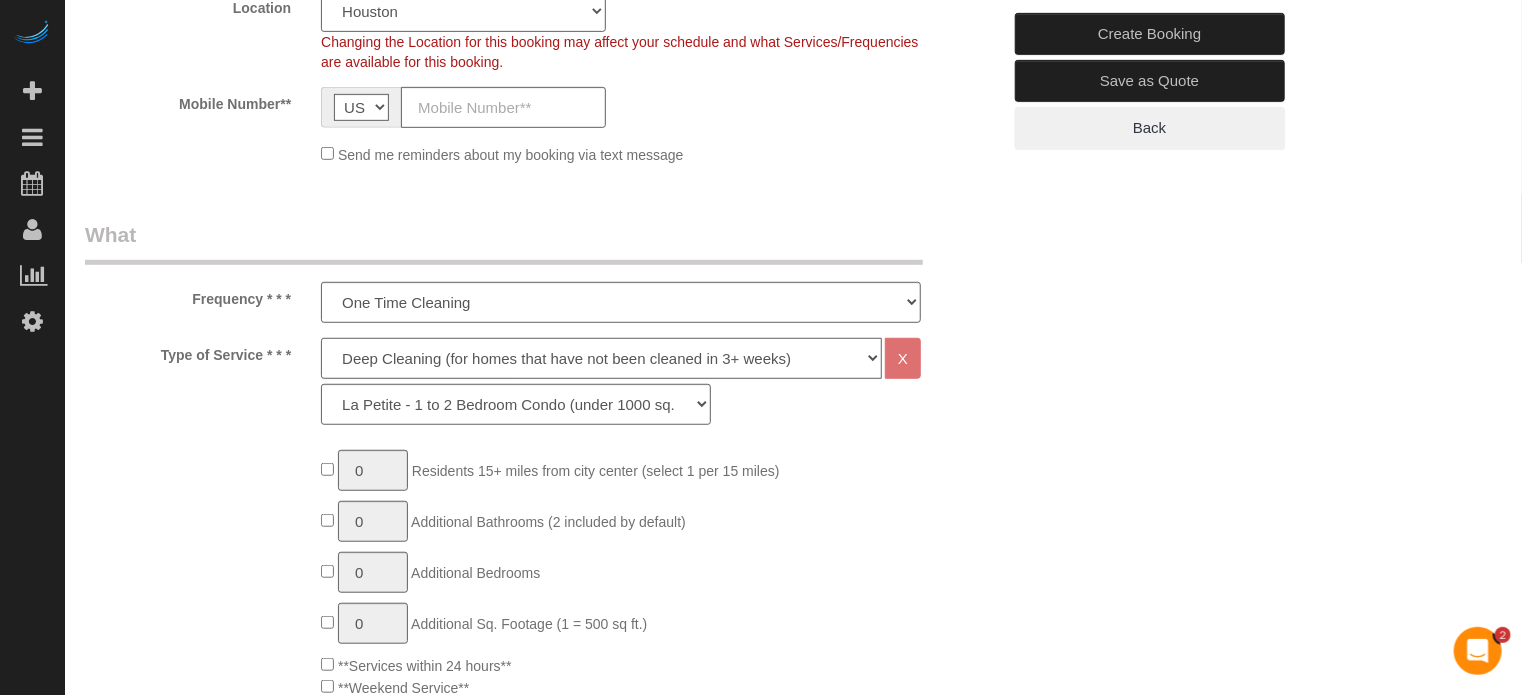 click on "Deep Cleaning (for homes that have not been cleaned in 3+ weeks) Spruce Regular Cleaning (for homes cleaned in last 3 weeks) Moving Cleanup (to clean home for new tenants) Post Construction Cleaning Vacation Rental Cleaning Hourly" 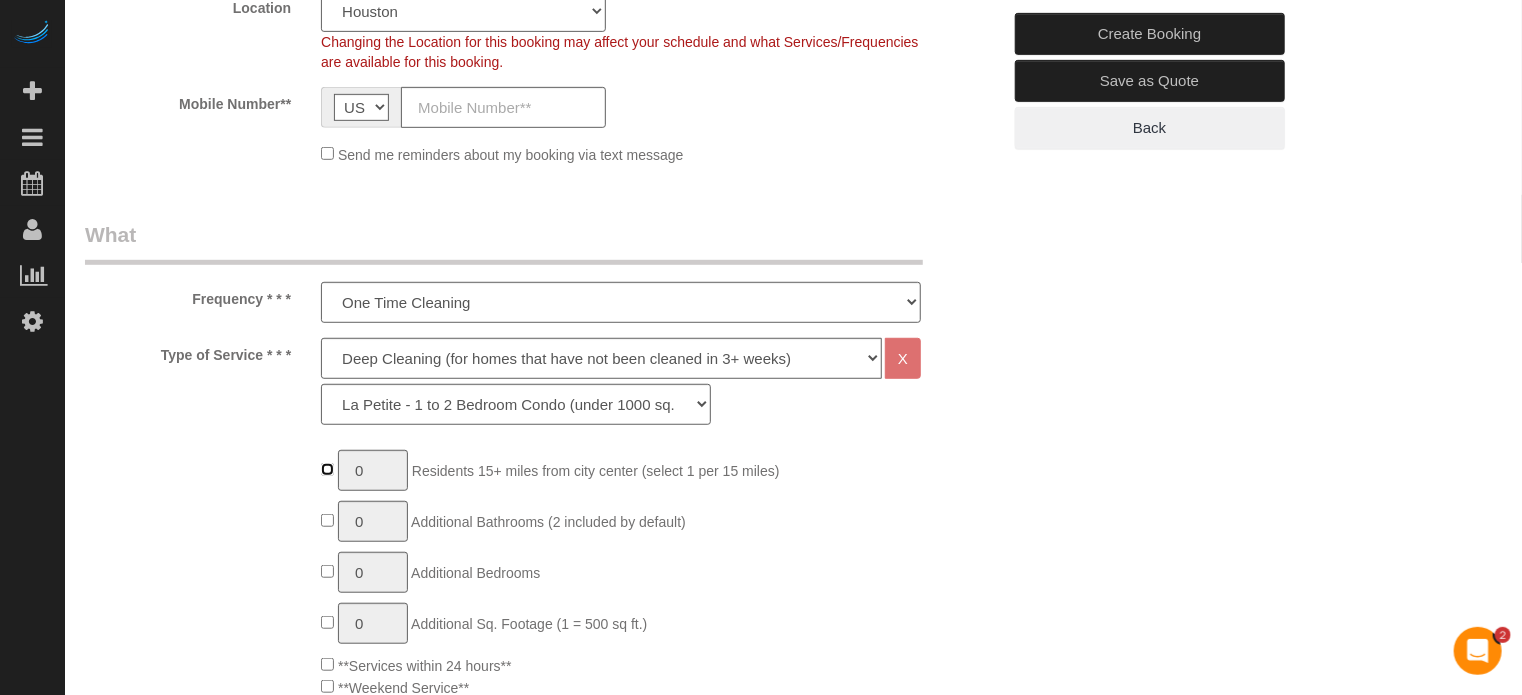 type on "1" 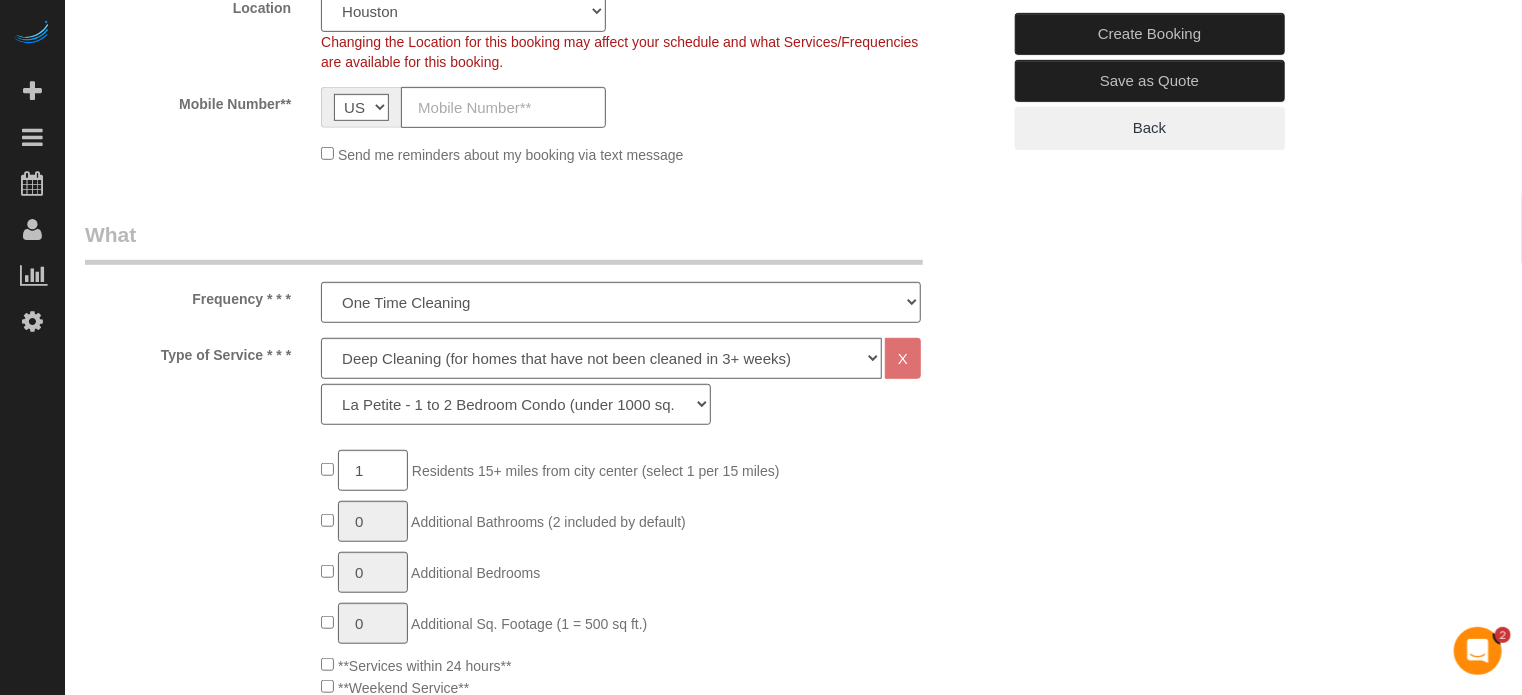 click on "1
Residents 15+ miles from city center (select 1 per 15 miles)
0
Additional Bathrooms (2 included by default)
0
Additional Bedrooms
0
Additional Sq. Footage (1 = 500 sq ft.)
**Services within 24 hours**
**Weekend Service**
Deep Cleaning
0 0" 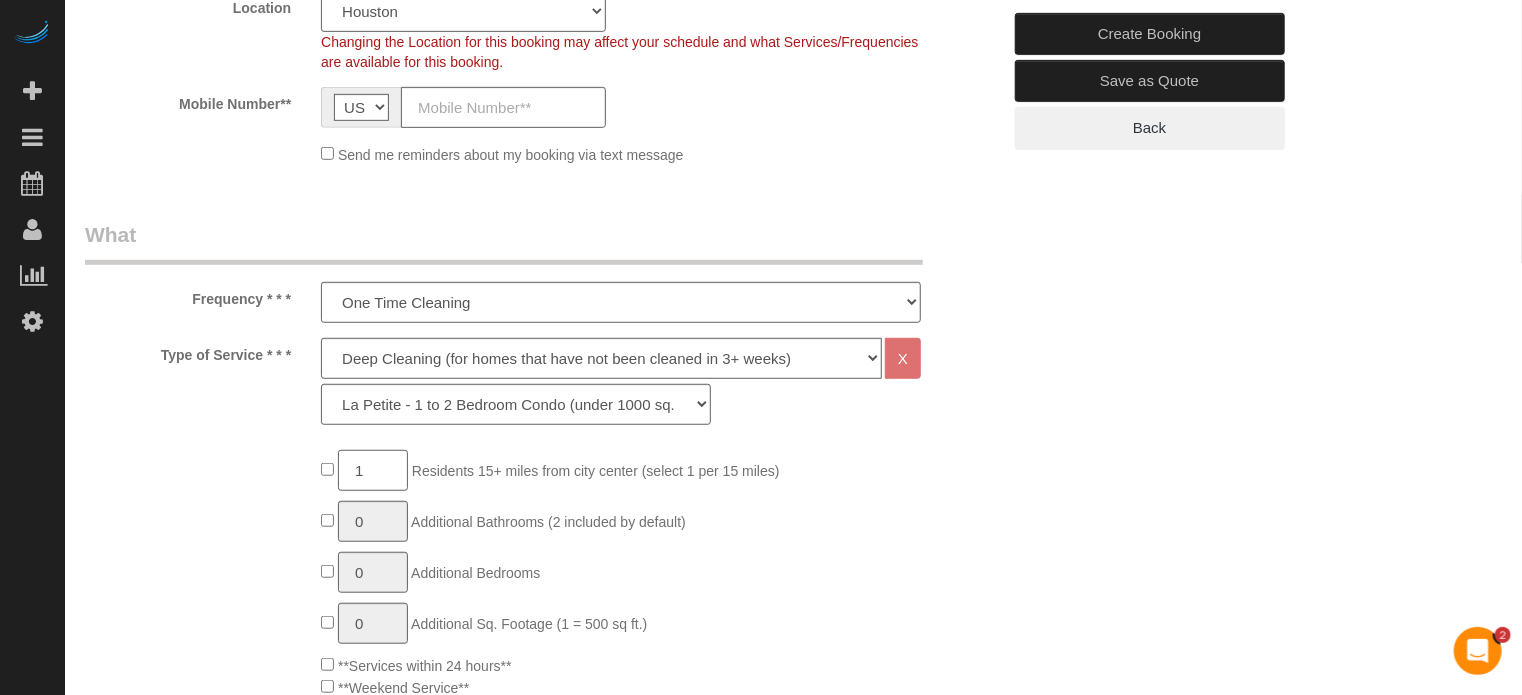 click on "1" 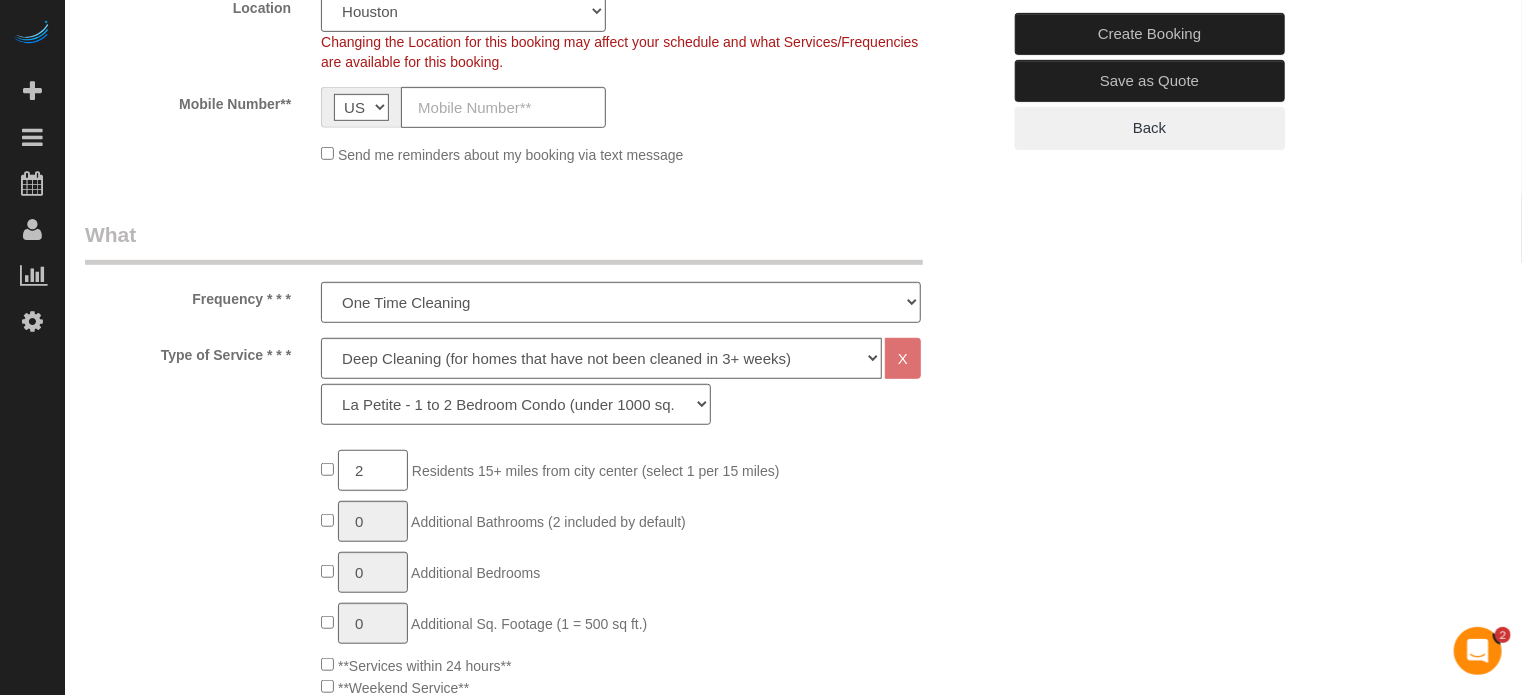 type on "2" 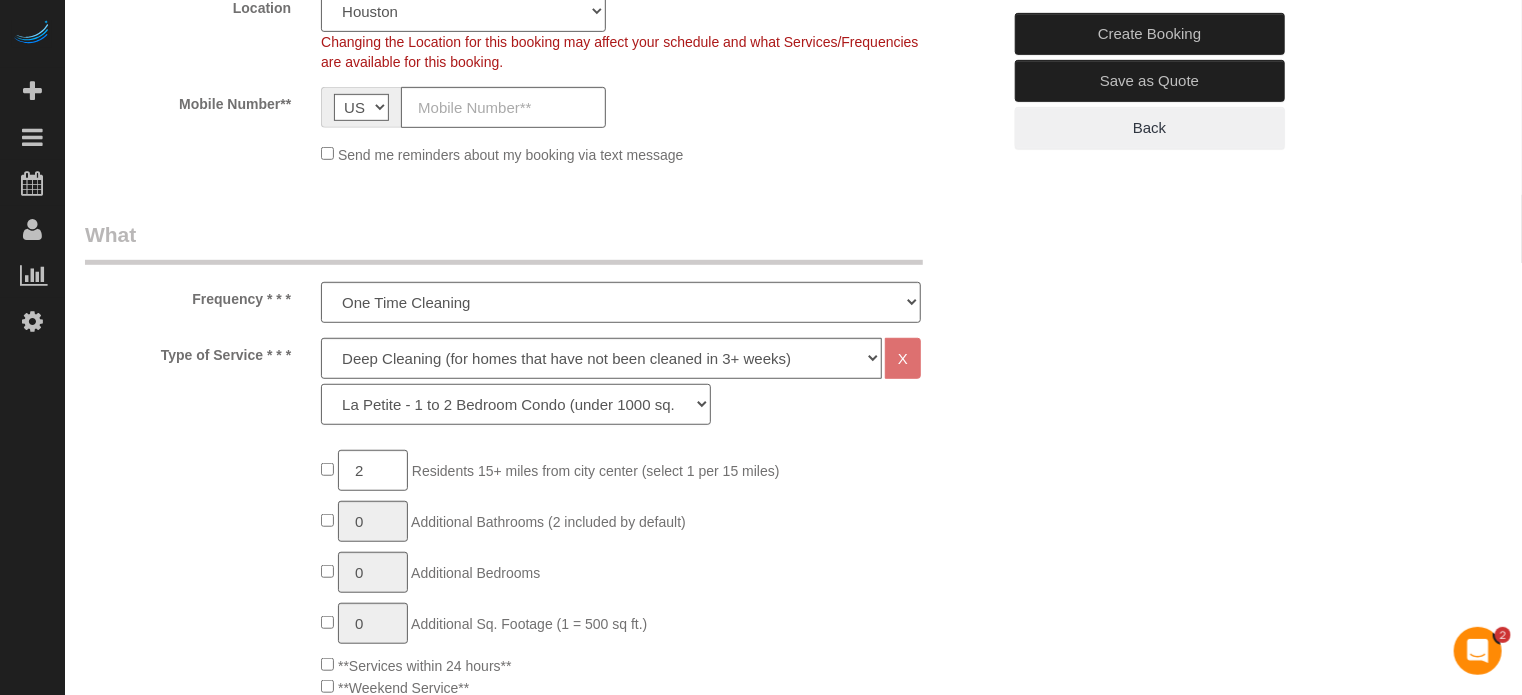 click on "La Petite - 1 to 2 Bedroom Condo (under 1000 sq. ft.) La Petite II - 2 Bedroom 2 Bath Home/Condo (1001-1500 sq. ft.) Le Milieu - 3 Bedroom 2 Bath Home (under 1800 sq. ft.) Le Milieu - 4 Bedroom 2 Bath Home (under 1800 sq. ft.) Grand - 5 Bedroom 2 Bath Home (under 2250 sq. ft.) Très Grand - 6 Bedroom 2 Bath Home (under 3000 sq. ft.)" 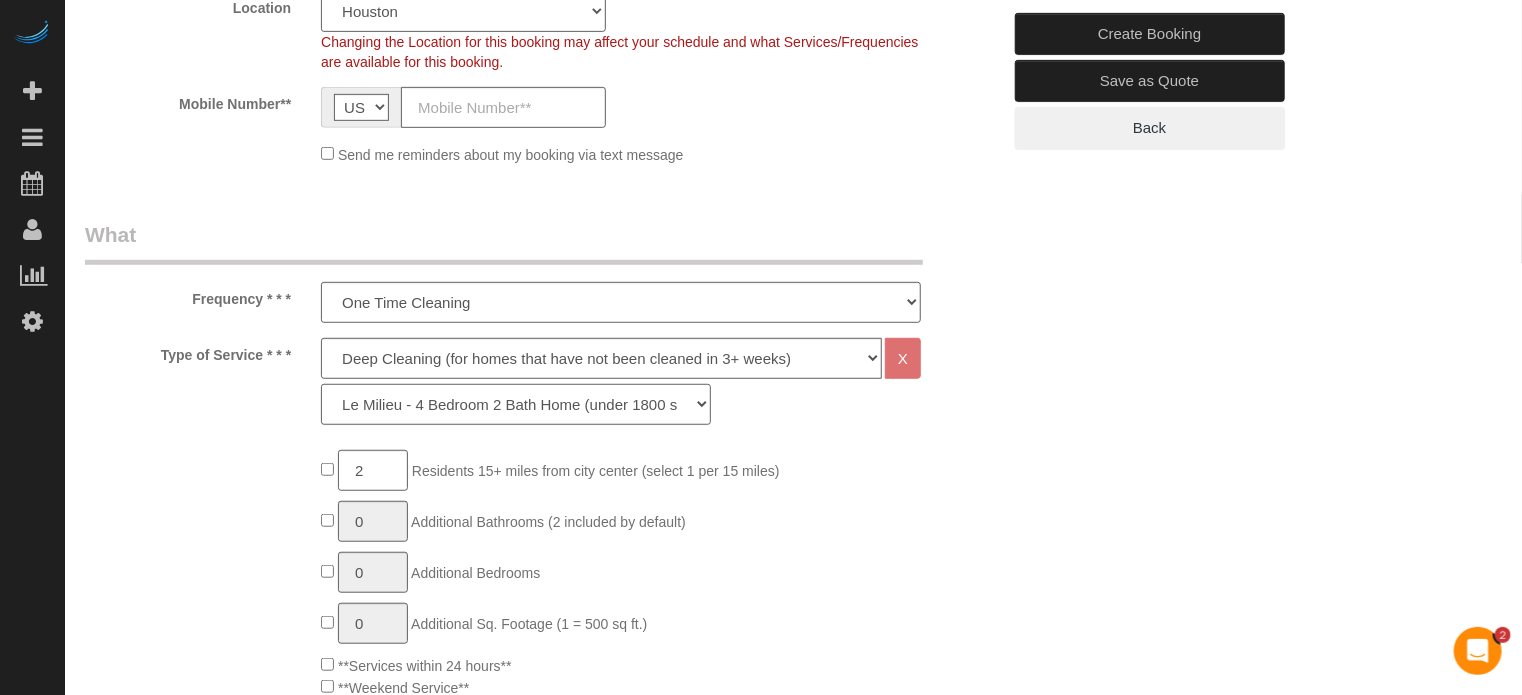 click on "La Petite - 1 to 2 Bedroom Condo (under 1000 sq. ft.) La Petite II - 2 Bedroom 2 Bath Home/Condo (1001-1500 sq. ft.) Le Milieu - 3 Bedroom 2 Bath Home (under 1800 sq. ft.) Le Milieu - 4 Bedroom 2 Bath Home (under 1800 sq. ft.) Grand - 5 Bedroom 2 Bath Home (under 2250 sq. ft.) Très Grand - 6 Bedroom 2 Bath Home (under 3000 sq. ft.)" 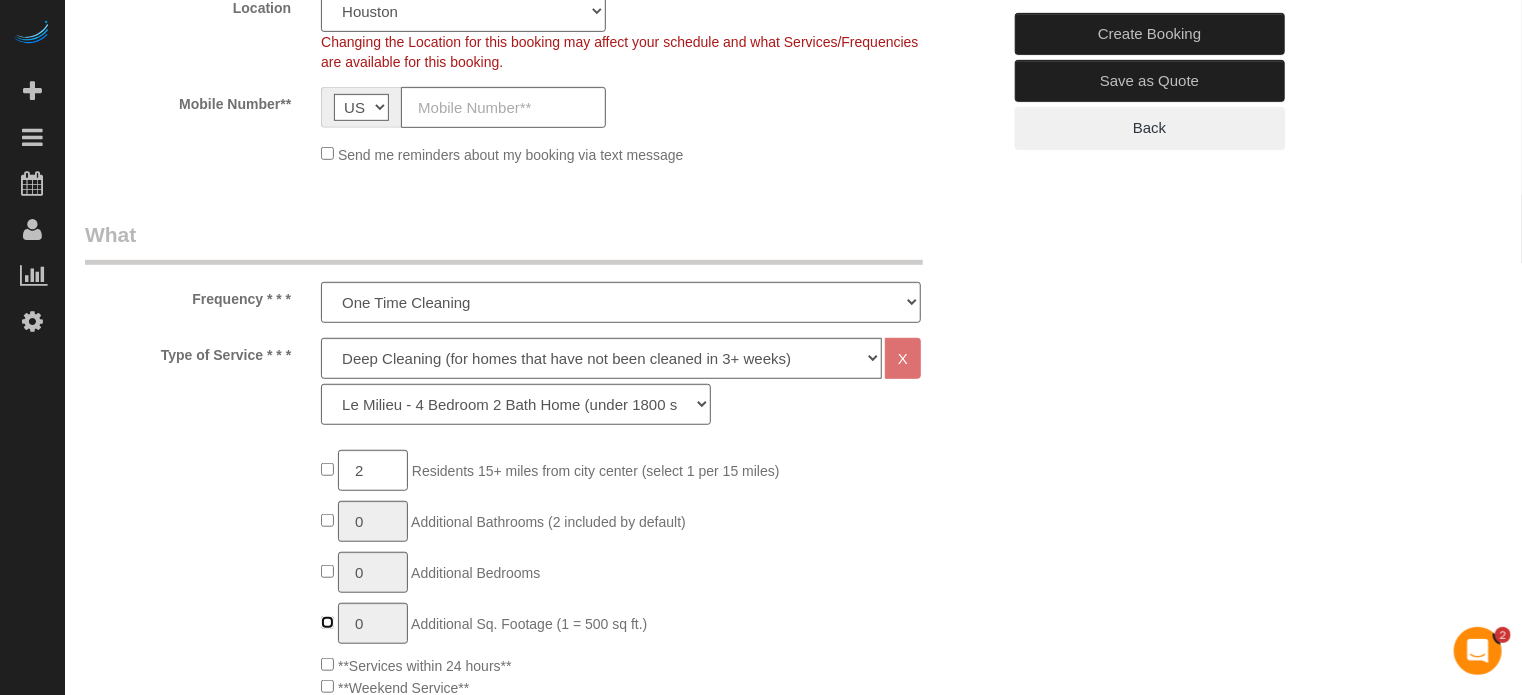type on "1" 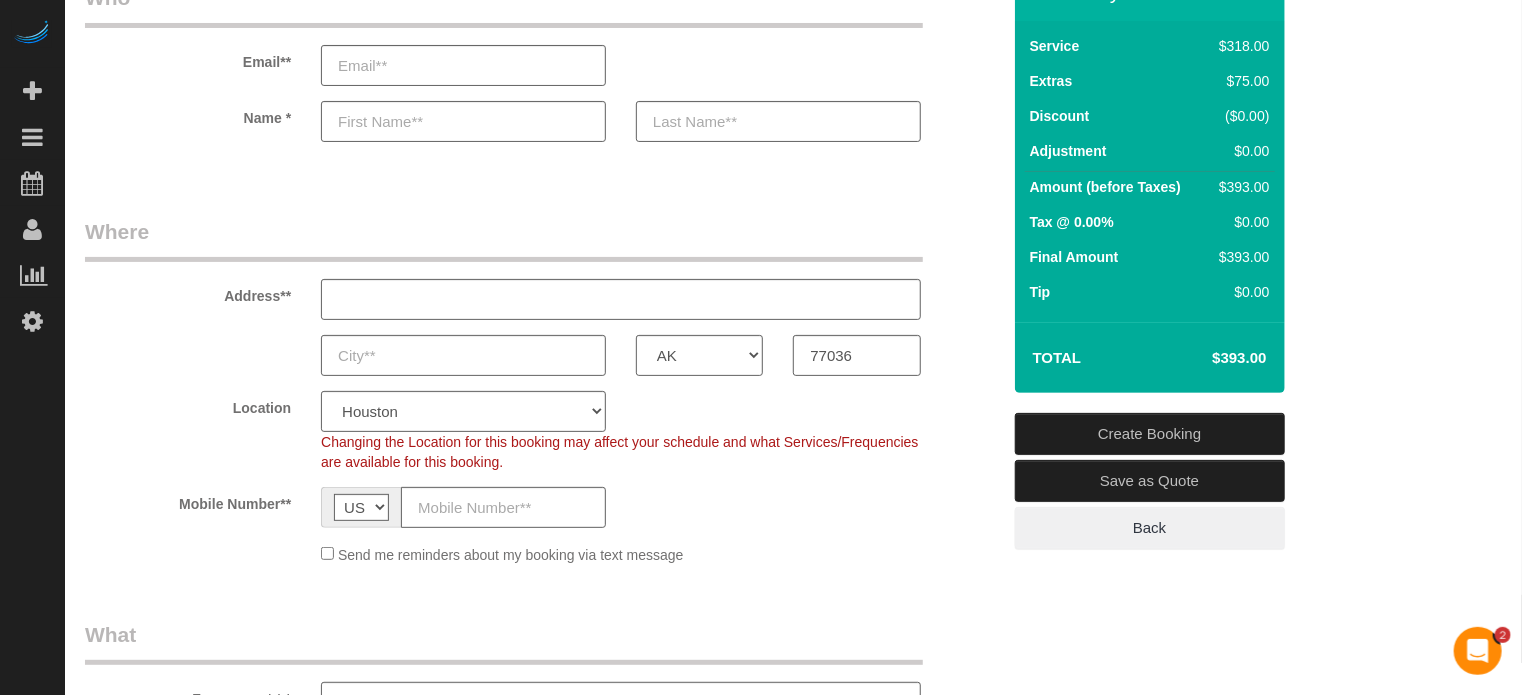 scroll, scrollTop: 600, scrollLeft: 0, axis: vertical 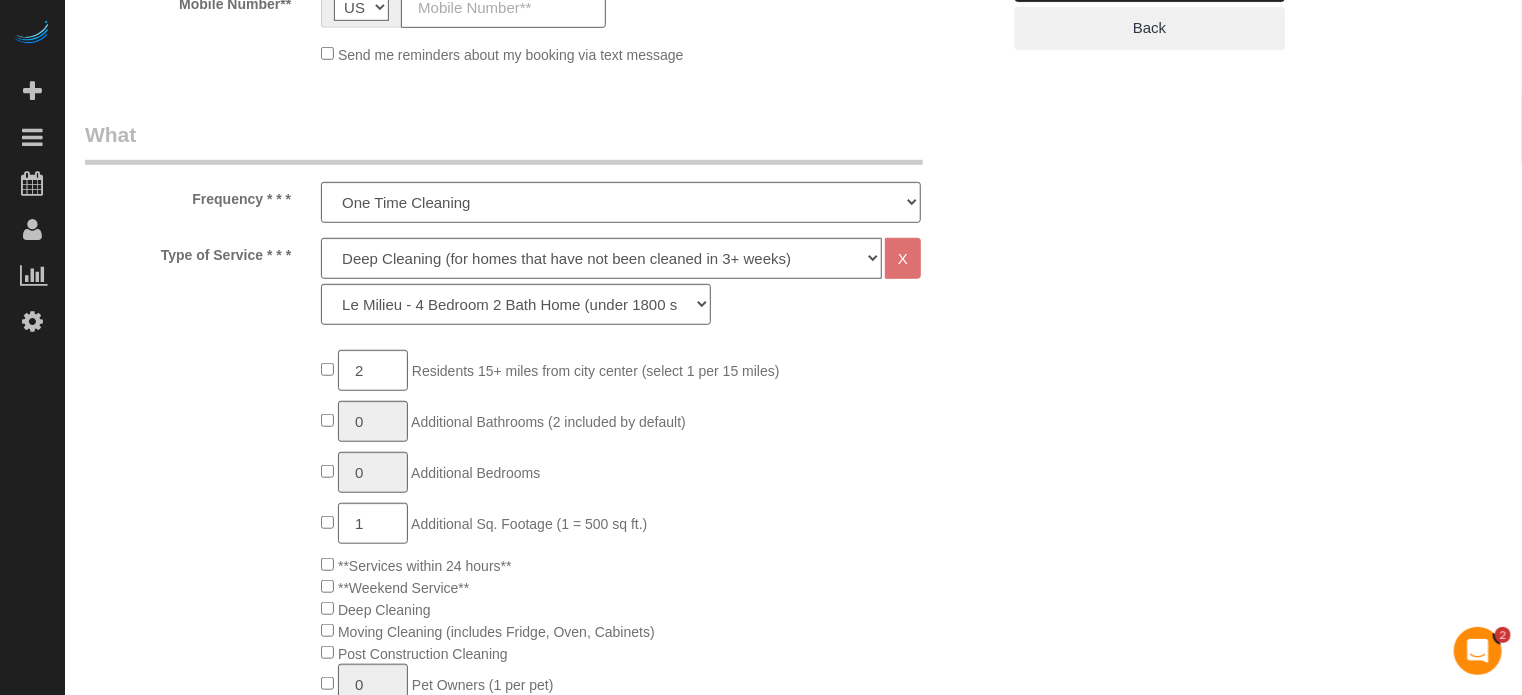 click on "2
Residents 15+ miles from city center (select 1 per 15 miles)
0
Additional Bathrooms (2 included by default)
0
Additional Bedrooms
1
Additional Sq. Footage (1 = 500 sq ft.)
**Services within 24 hours**
**Weekend Service**
Deep Cleaning
0" 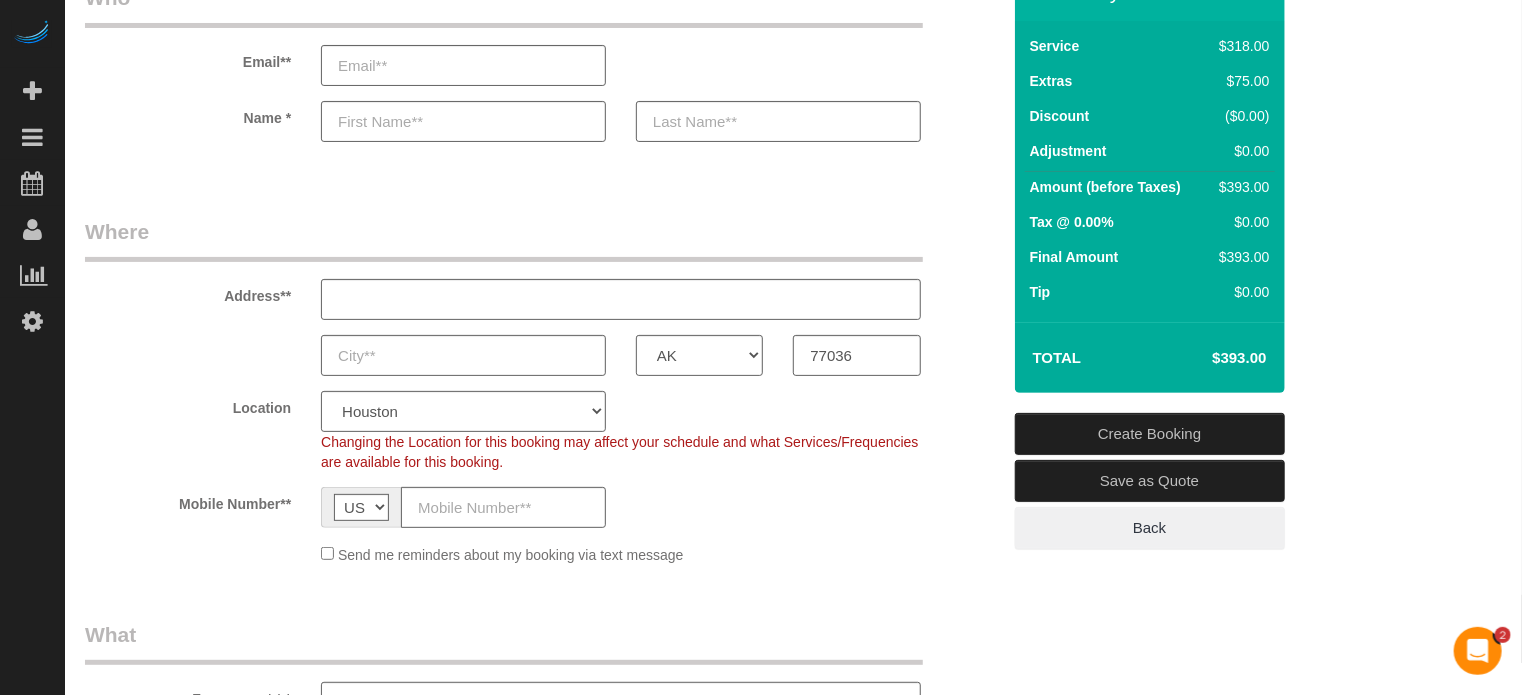 click on "$393.00" at bounding box center [1209, 358] 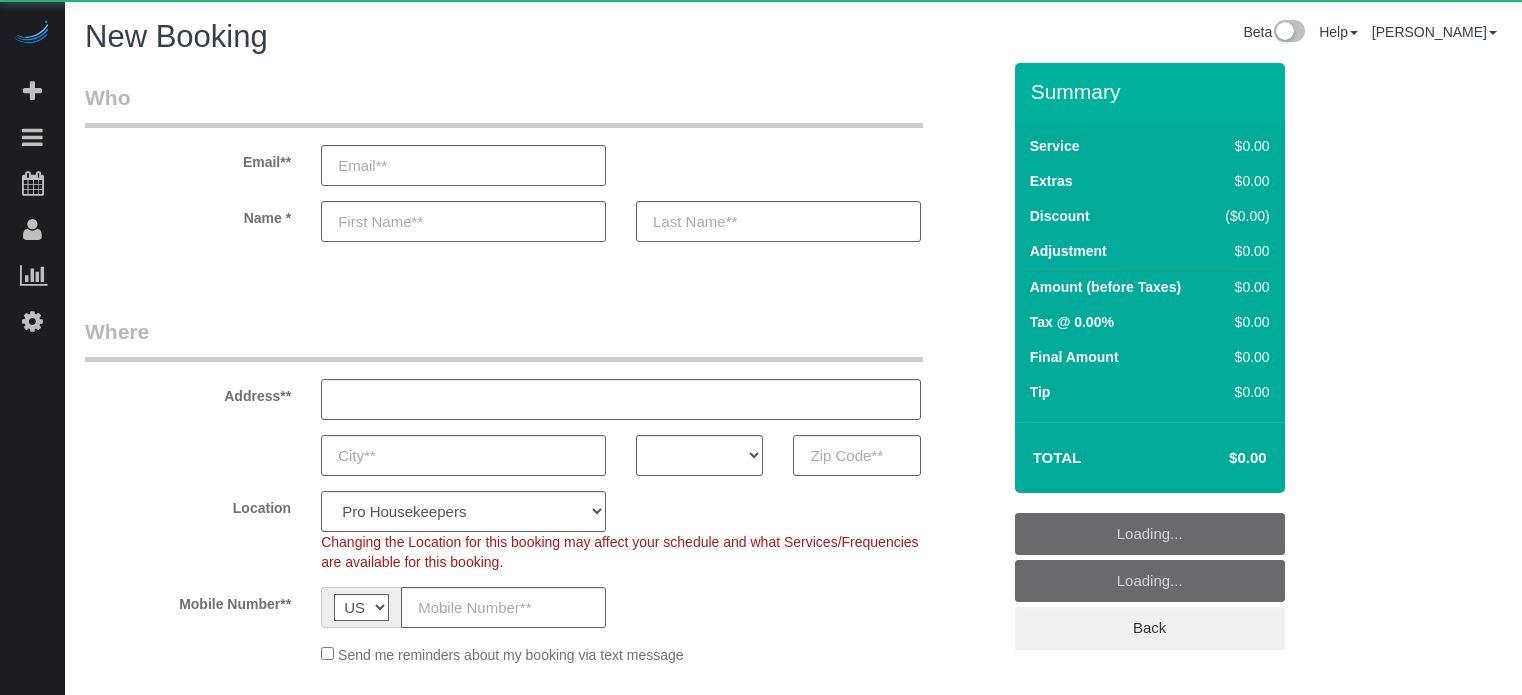 select on "number:9" 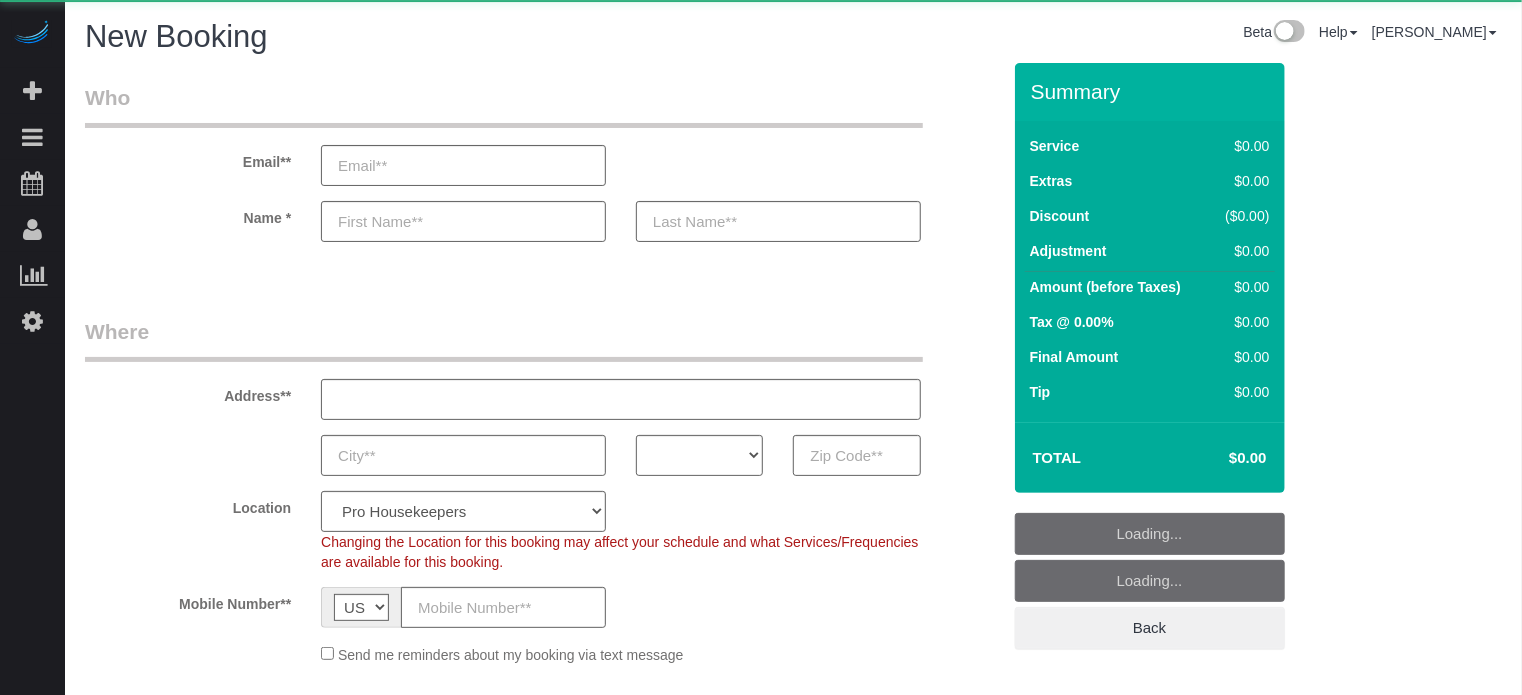 select on "object:1037" 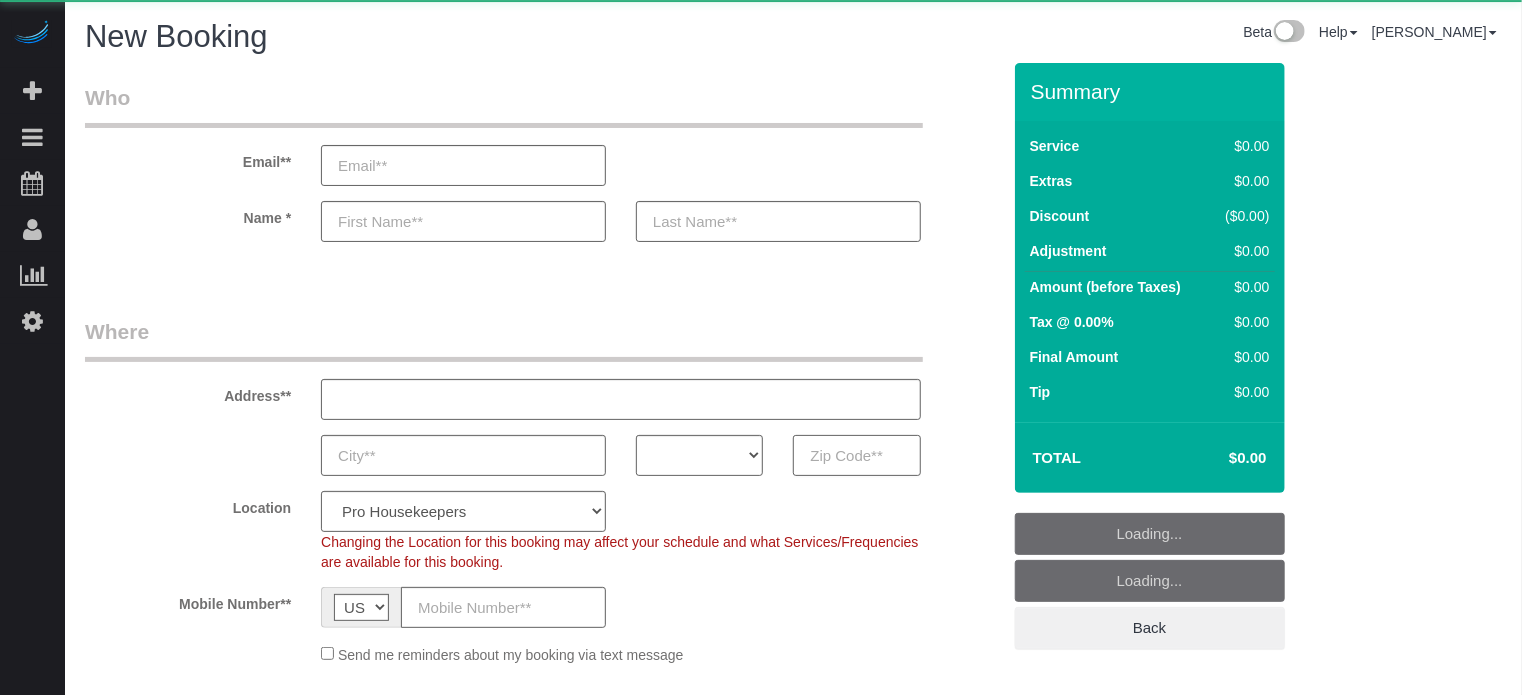 click at bounding box center [856, 455] 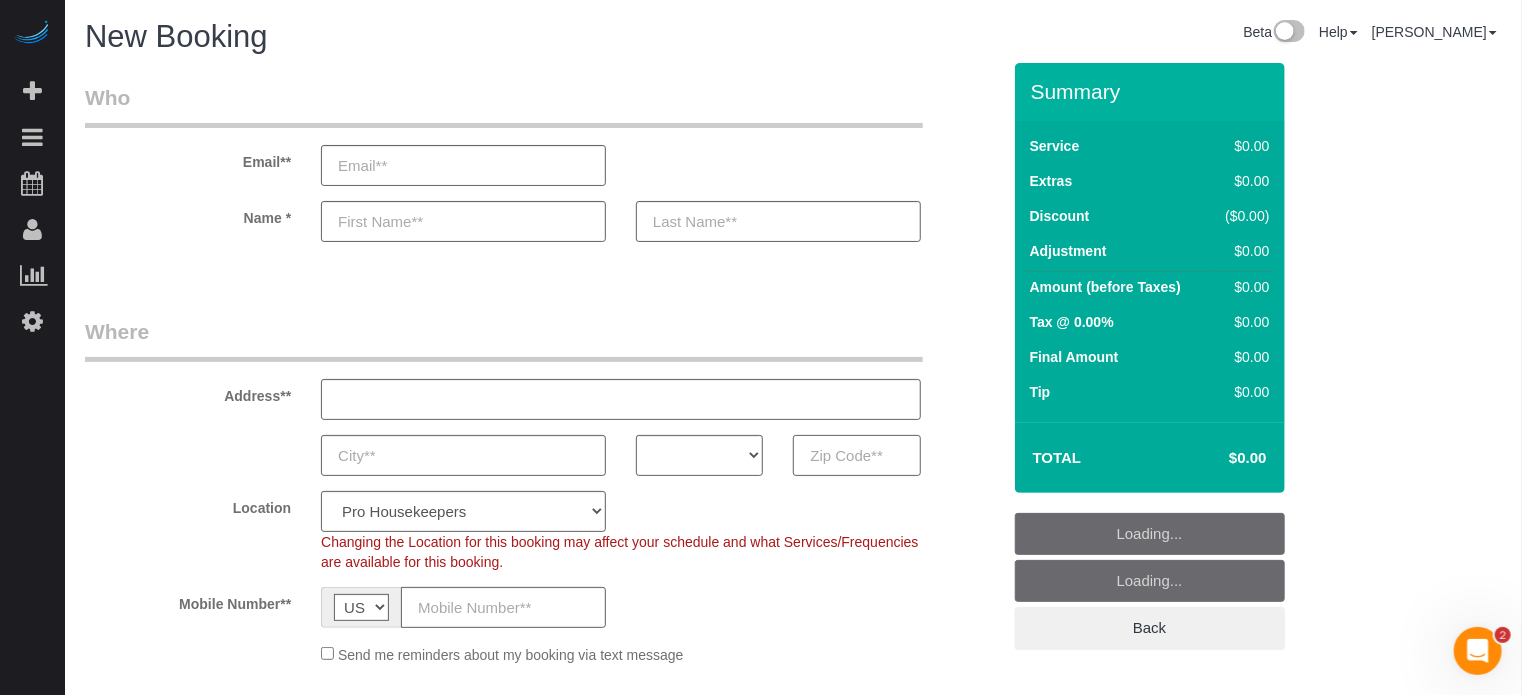 scroll, scrollTop: 0, scrollLeft: 0, axis: both 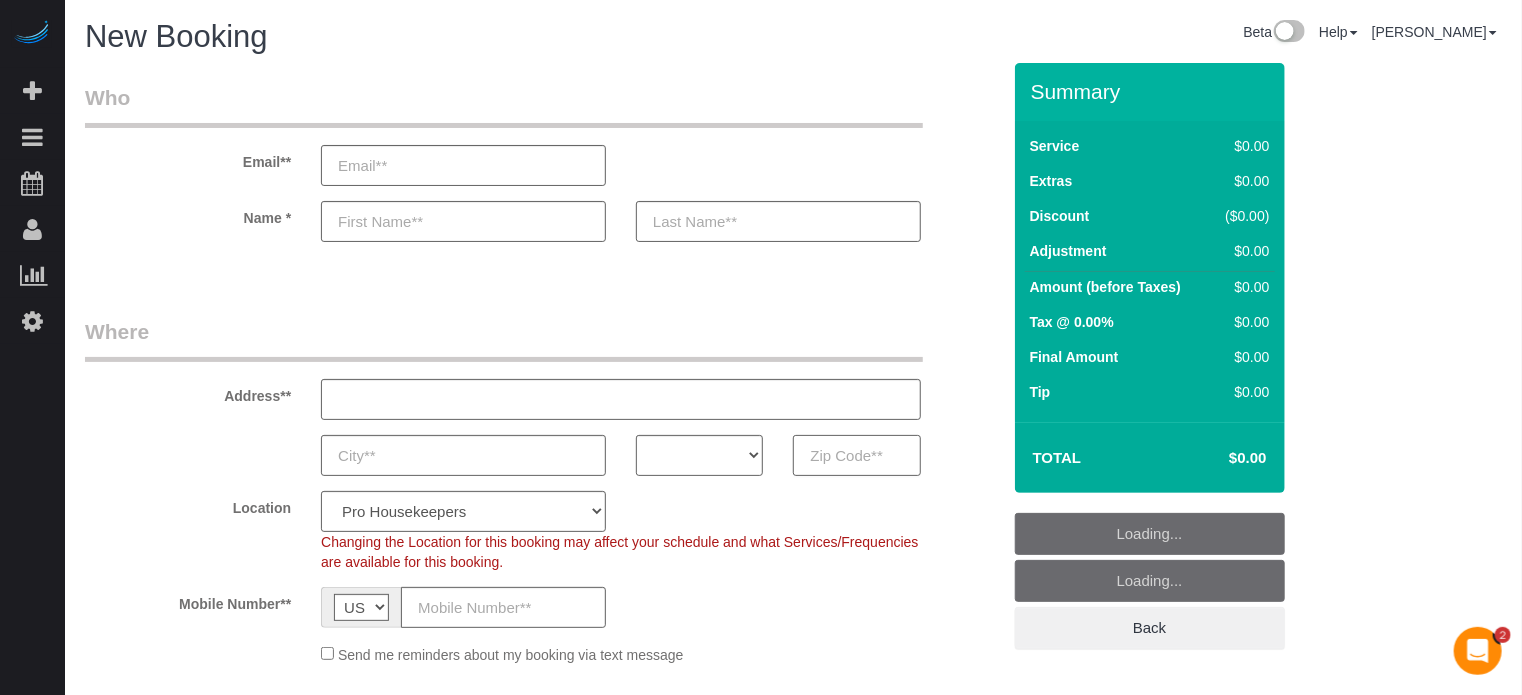 paste on "9419 Oakla" 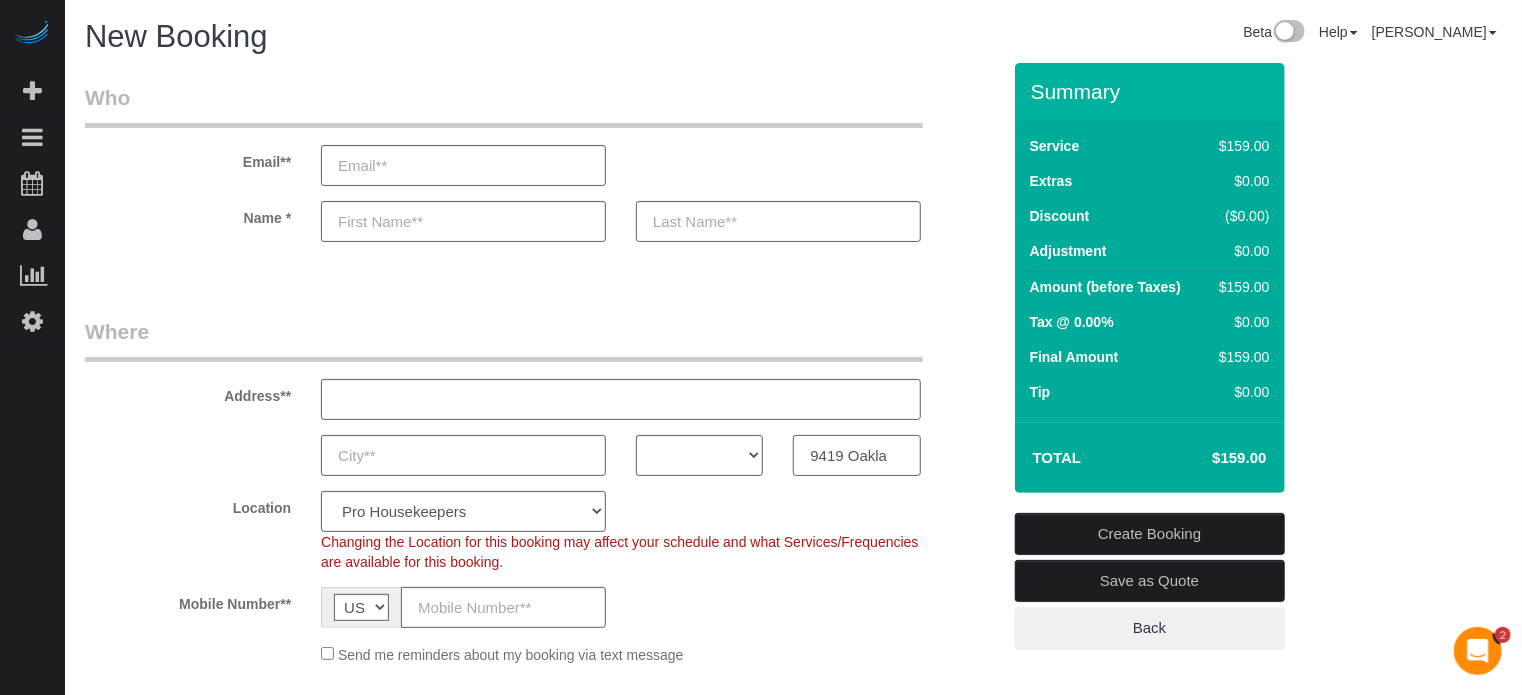 click on "9419 Oakla" at bounding box center (856, 455) 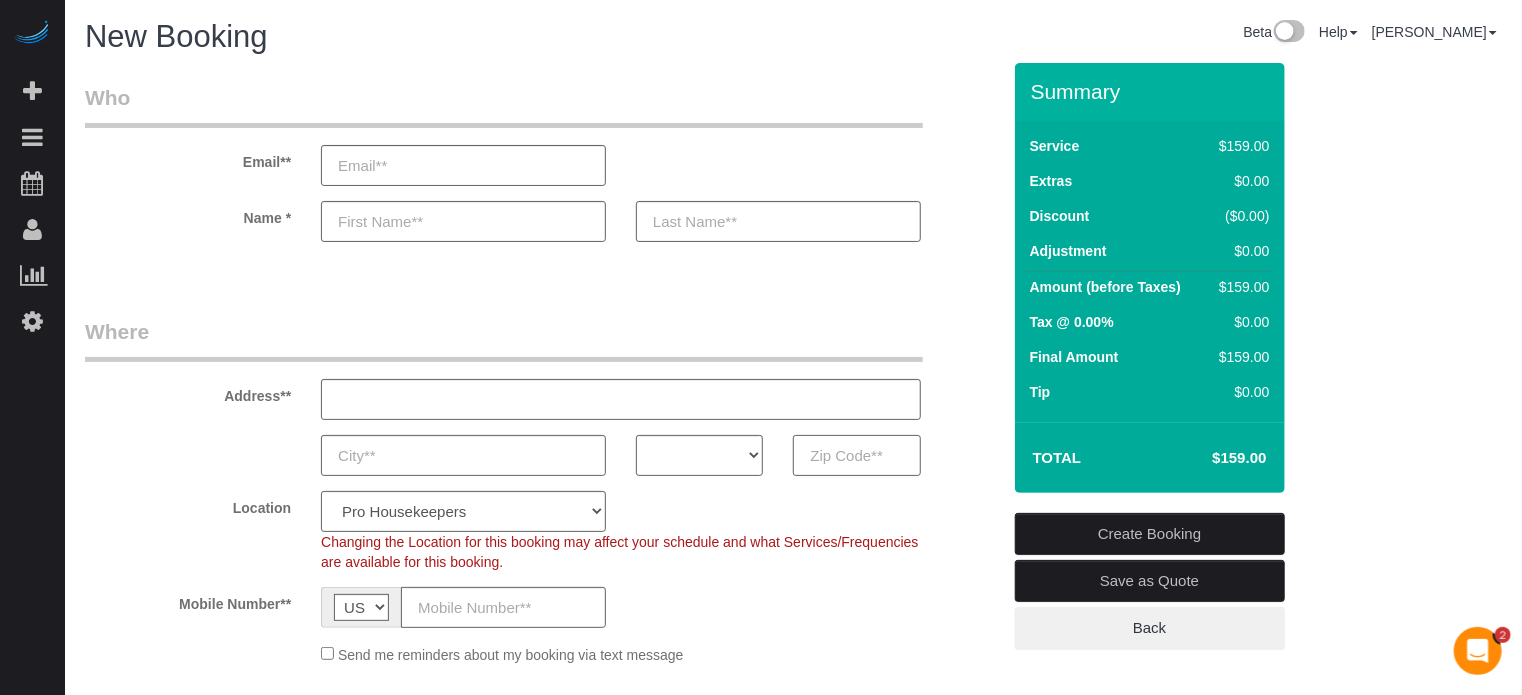 paste on "77459" 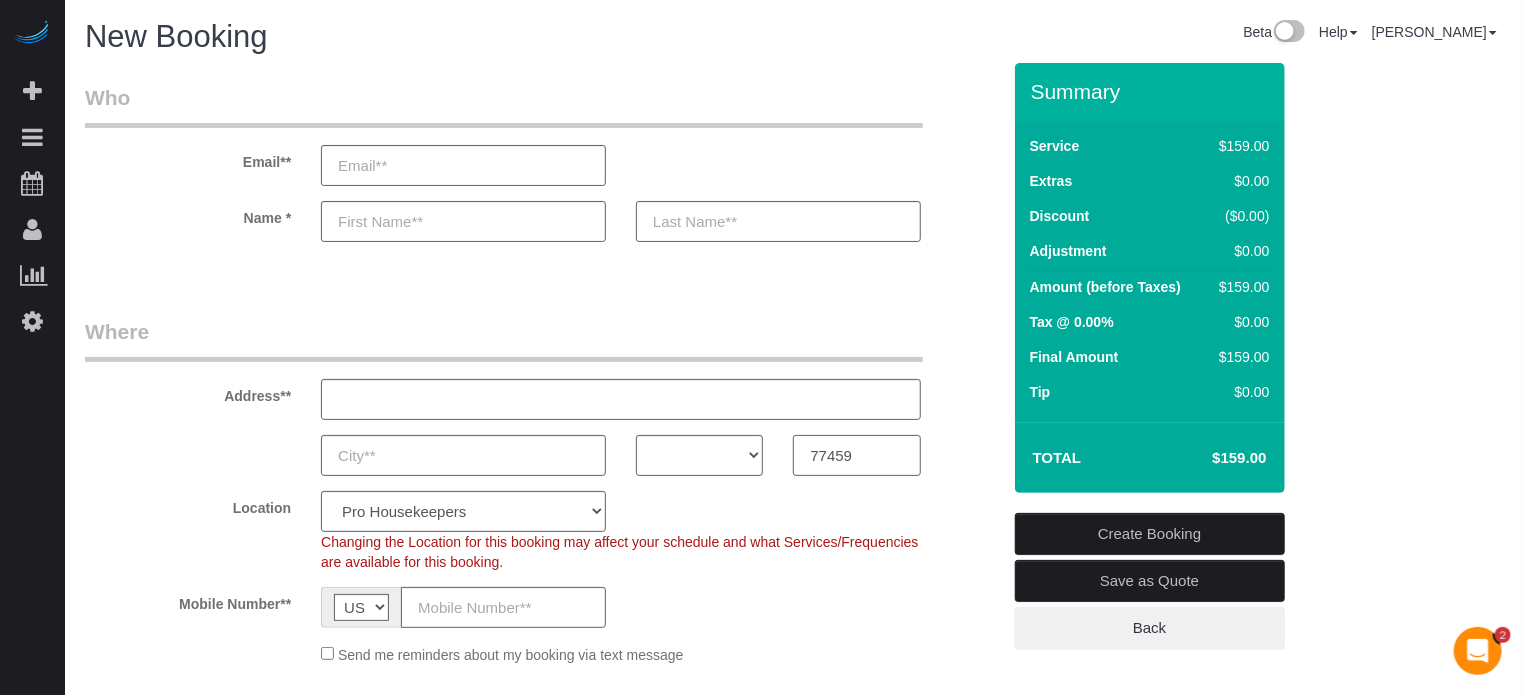 type on "77459" 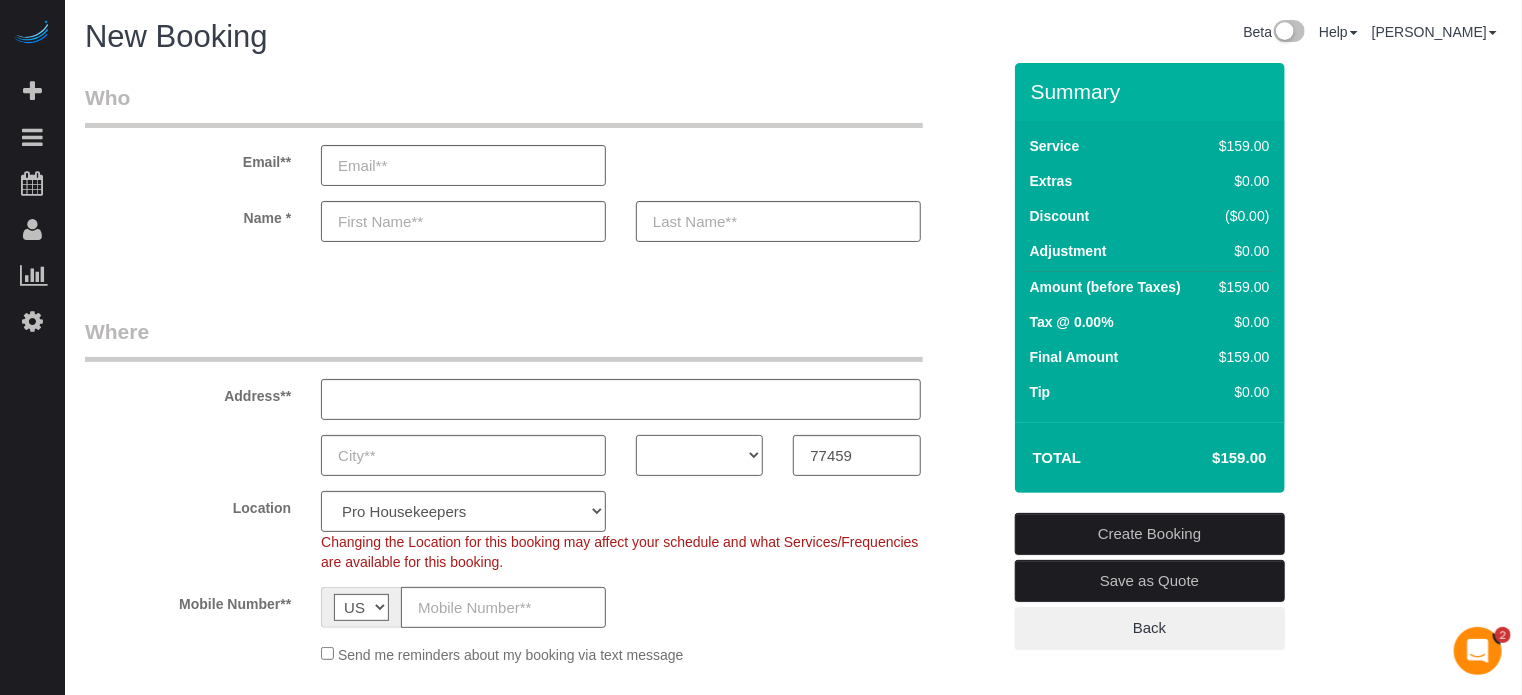 click on "AK
AL
AR
AZ
CA
CO
CT
DC
DE
FL
GA
HI
IA
ID
IL
IN
KS
KY
LA
MA
MD
ME
MI
MN
MO
MS
MT
NC
ND
NE
NH
NJ
NM
NV
NY
OH
OK
OR
PA
RI
SC
SD
TN
TX
UT
VA
VT
WA
WI
WV
WY" at bounding box center (699, 455) 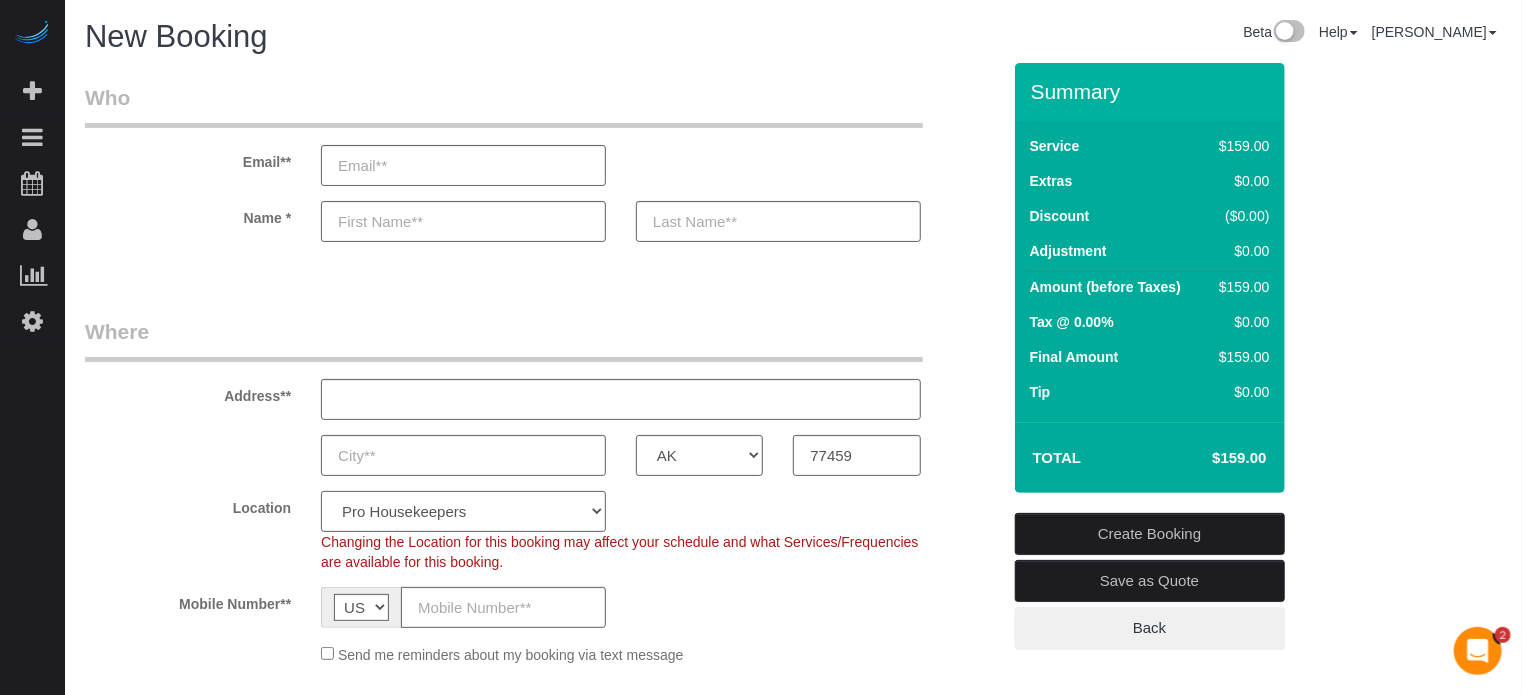 click on "Pro Housekeepers Atlanta Austin Boston Chicago Cincinnati Clearwater Denver Ft Lauderdale Houston Jacksonville Kansas Las Vegas Los Angeles Area Miami Area Naples NYC Area Orlando Palm Beach Phoenix Portland Area San Francisco Area Sarasota Seattle Area St Petersburg Tampa Washington DC" 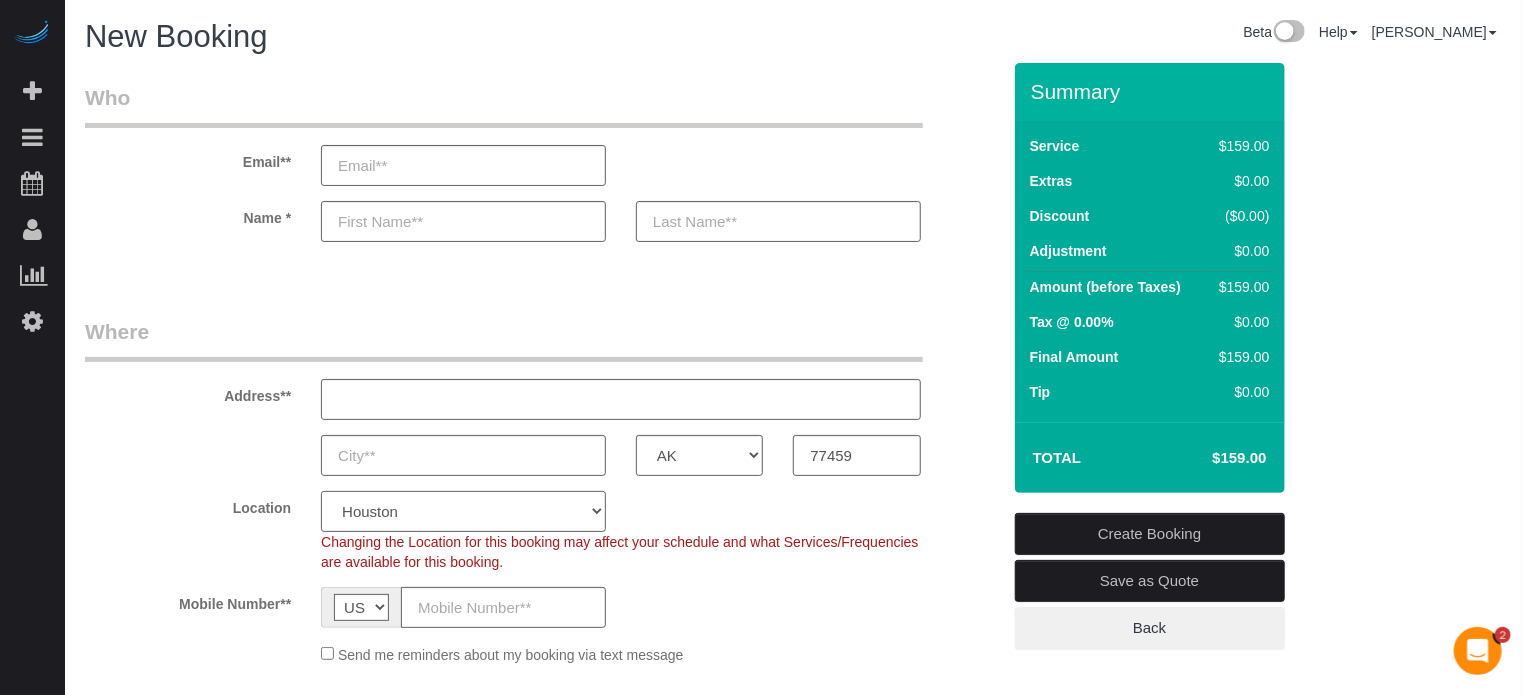 click on "Pro Housekeepers Atlanta Austin Boston Chicago Cincinnati Clearwater Denver Ft Lauderdale Houston Jacksonville Kansas Las Vegas Los Angeles Area Miami Area Naples NYC Area Orlando Palm Beach Phoenix Portland Area San Francisco Area Sarasota Seattle Area St Petersburg Tampa Washington DC" 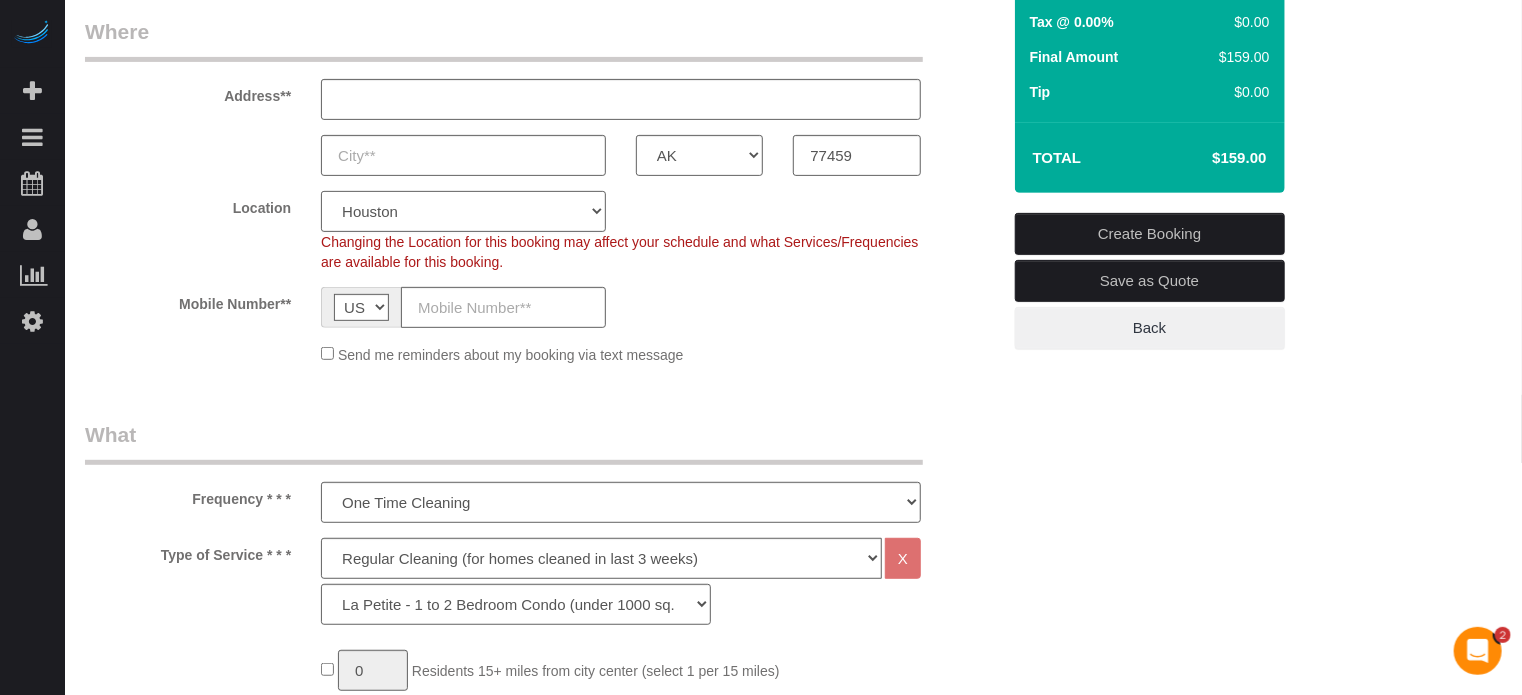 scroll, scrollTop: 500, scrollLeft: 0, axis: vertical 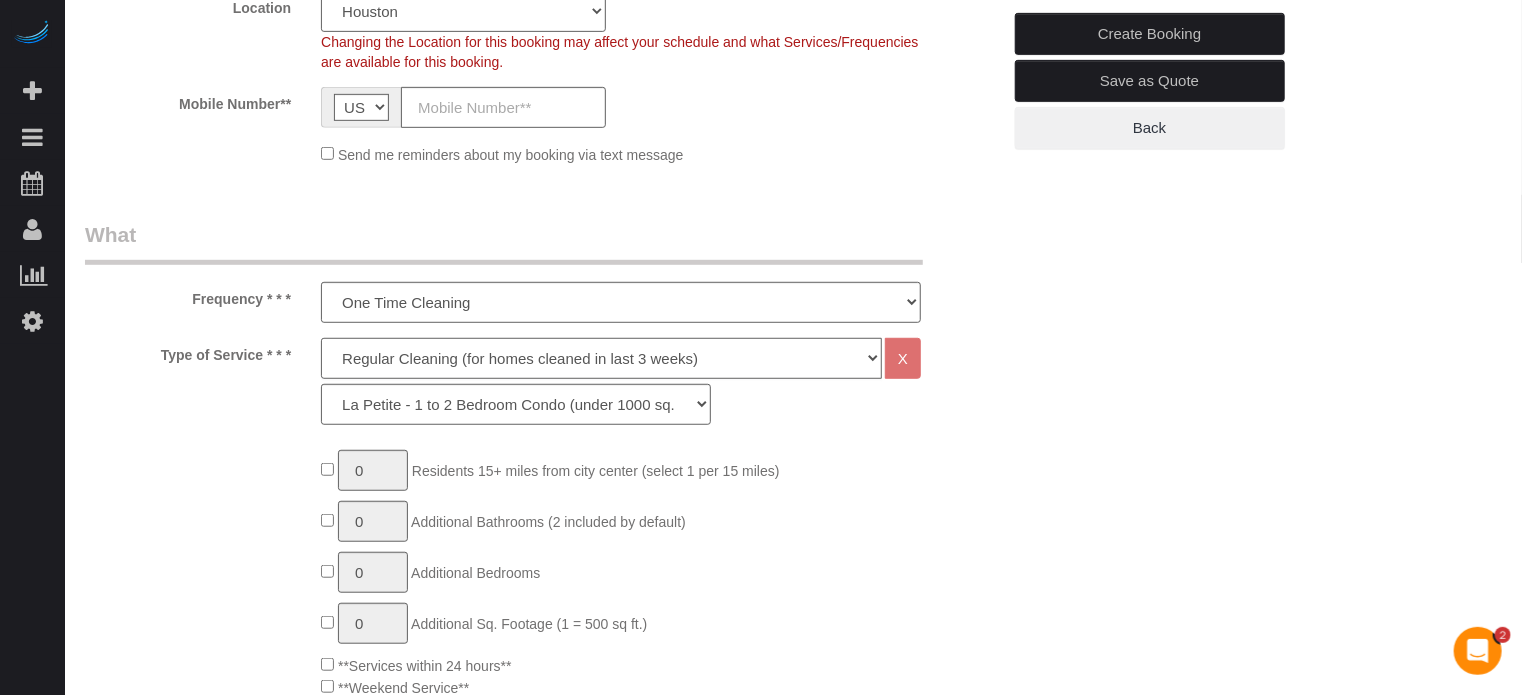 click on "Deep Cleaning (for homes that have not been cleaned in 3+ weeks) Spruce Regular Cleaning (for homes cleaned in last 3 weeks) Moving Cleanup (to clean home for new tenants) Post Construction Cleaning Vacation Rental Cleaning Hourly" 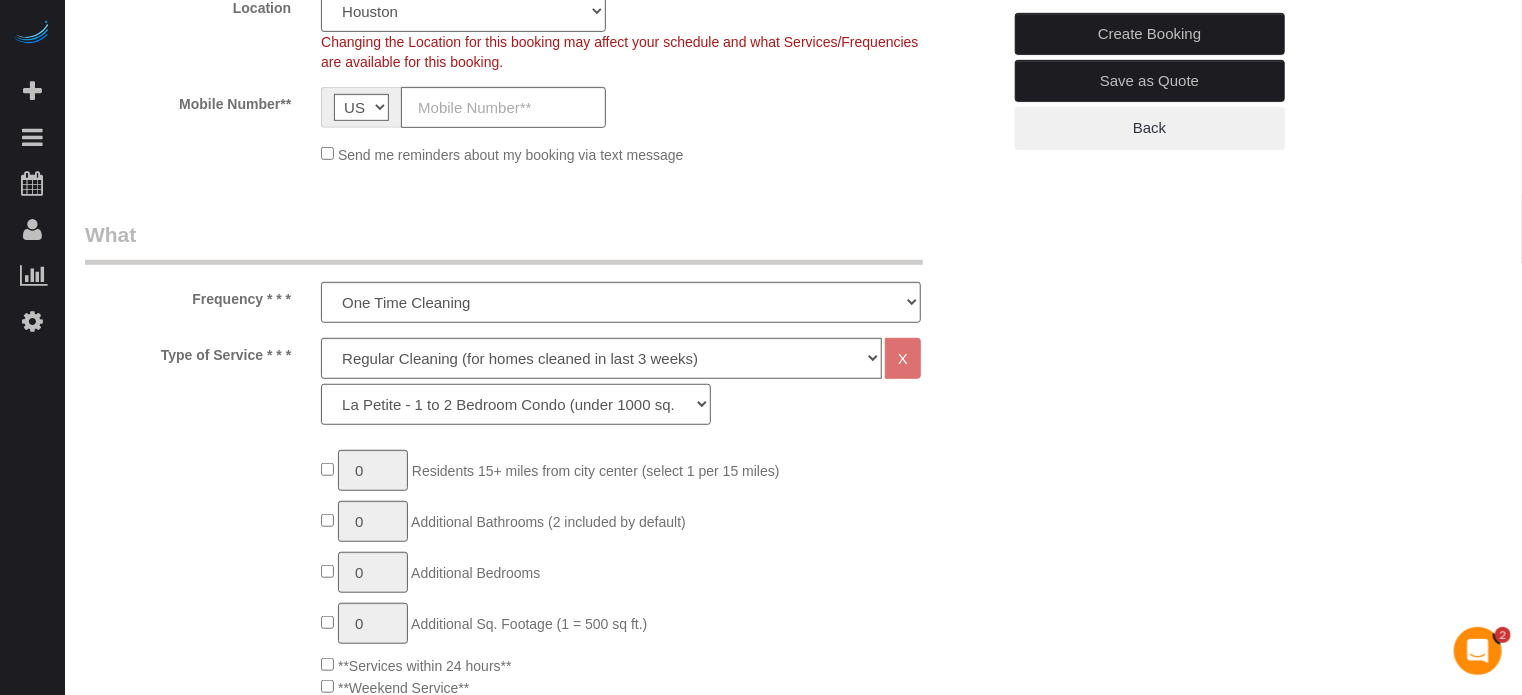 click on "La Petite - 1 to 2 Bedroom Condo (under 1000 sq. ft.) La Petite II - 2 Bedroom 2 Bath Home/Condo (1001-1500 sq. ft.) Le Milieu - 3 Bedroom 2 Bath Home (under 1800 sq. ft.) Le Milieu - 4 Bedroom 2 Bath Home (under 1800 sq. ft.) Grand - 5 Bedroom 2 Bath Home (under 2250 sq. ft.) Très Grand - 6 Bedroom 2 Bath Home (under 3000 sq. ft.)" 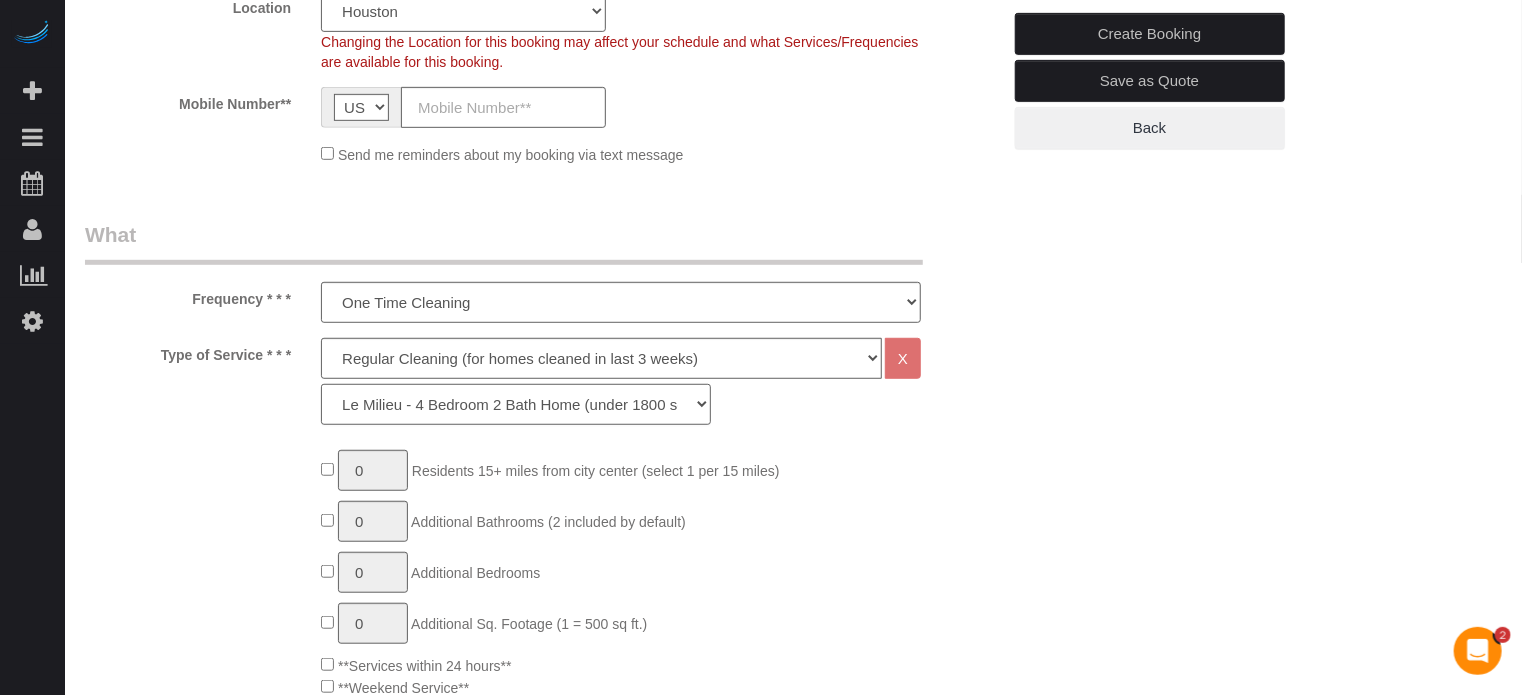 click on "La Petite - 1 to 2 Bedroom Condo (under 1000 sq. ft.) La Petite II - 2 Bedroom 2 Bath Home/Condo (1001-1500 sq. ft.) Le Milieu - 3 Bedroom 2 Bath Home (under 1800 sq. ft.) Le Milieu - 4 Bedroom 2 Bath Home (under 1800 sq. ft.) Grand - 5 Bedroom 2 Bath Home (under 2250 sq. ft.) Très Grand - 6 Bedroom 2 Bath Home (under 3000 sq. ft.)" 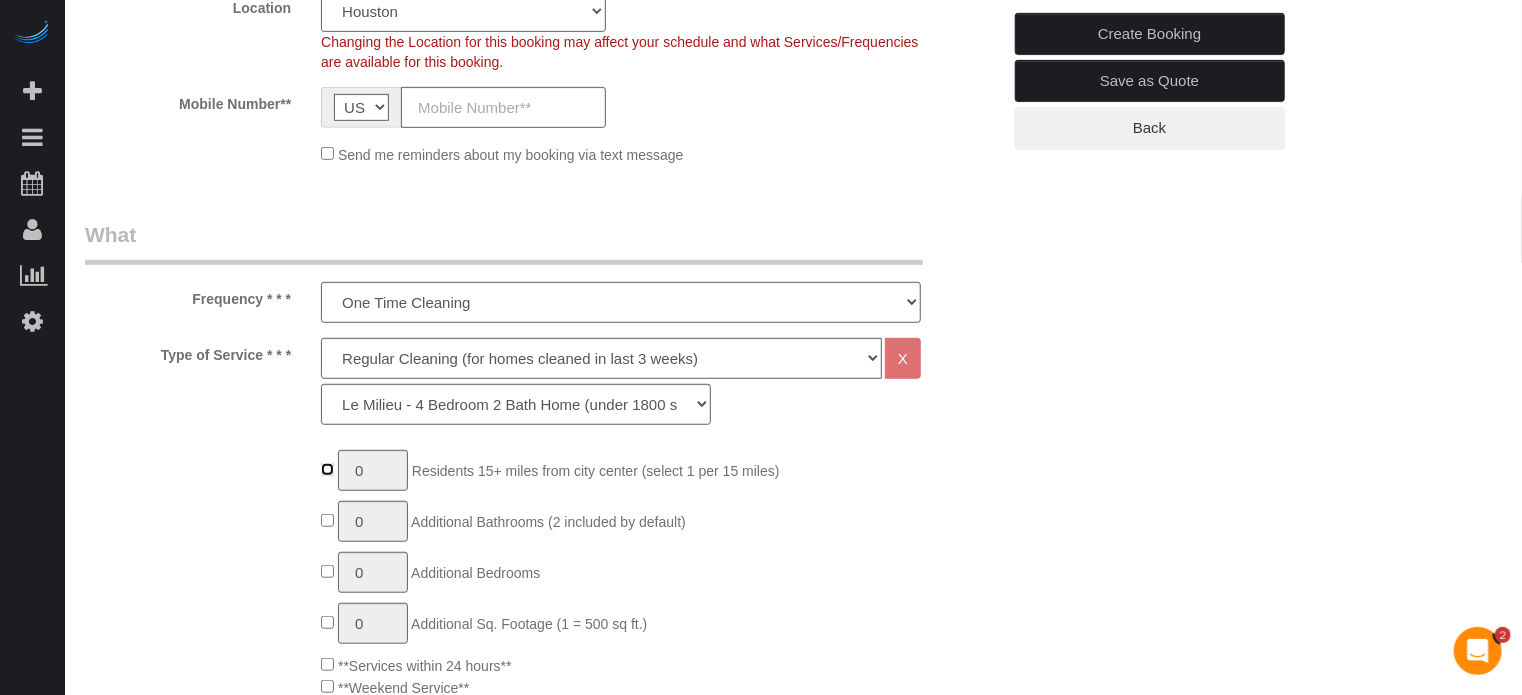 type on "1" 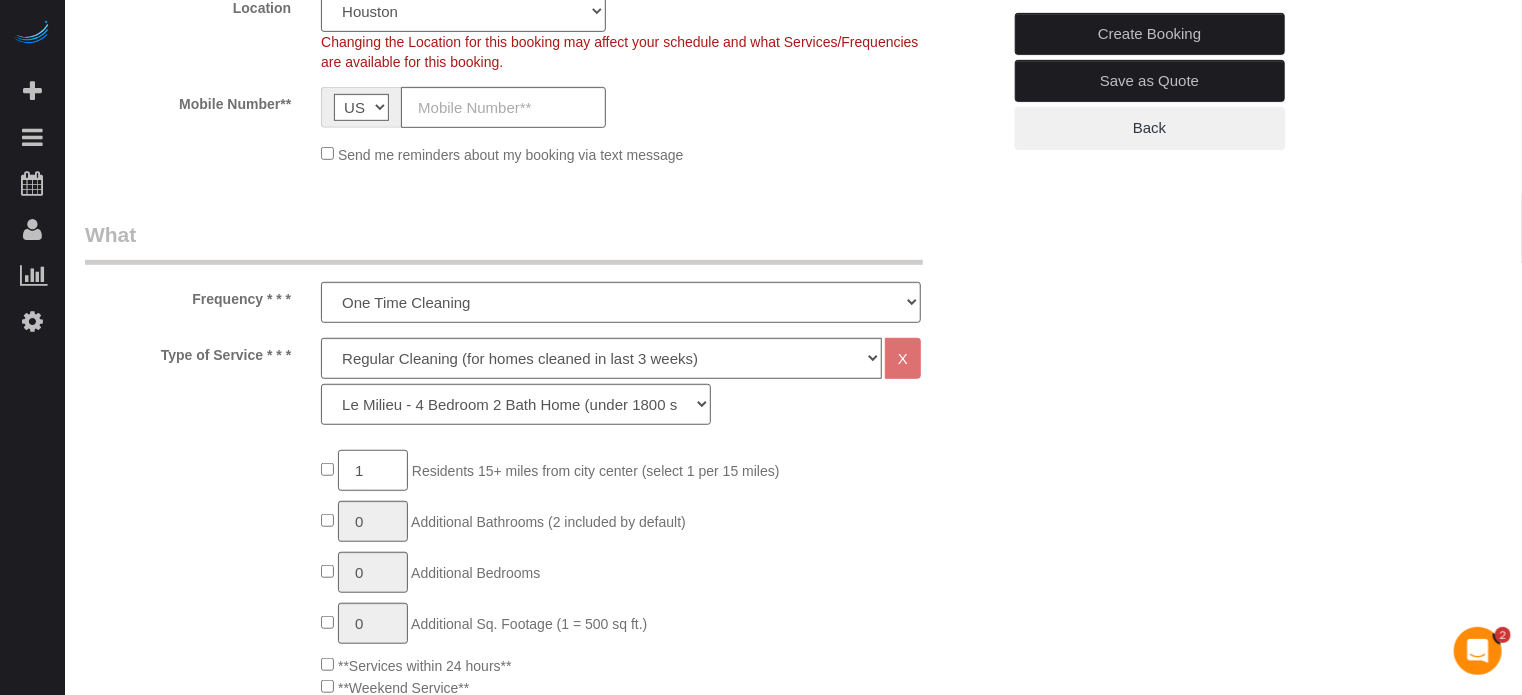 click on "1" 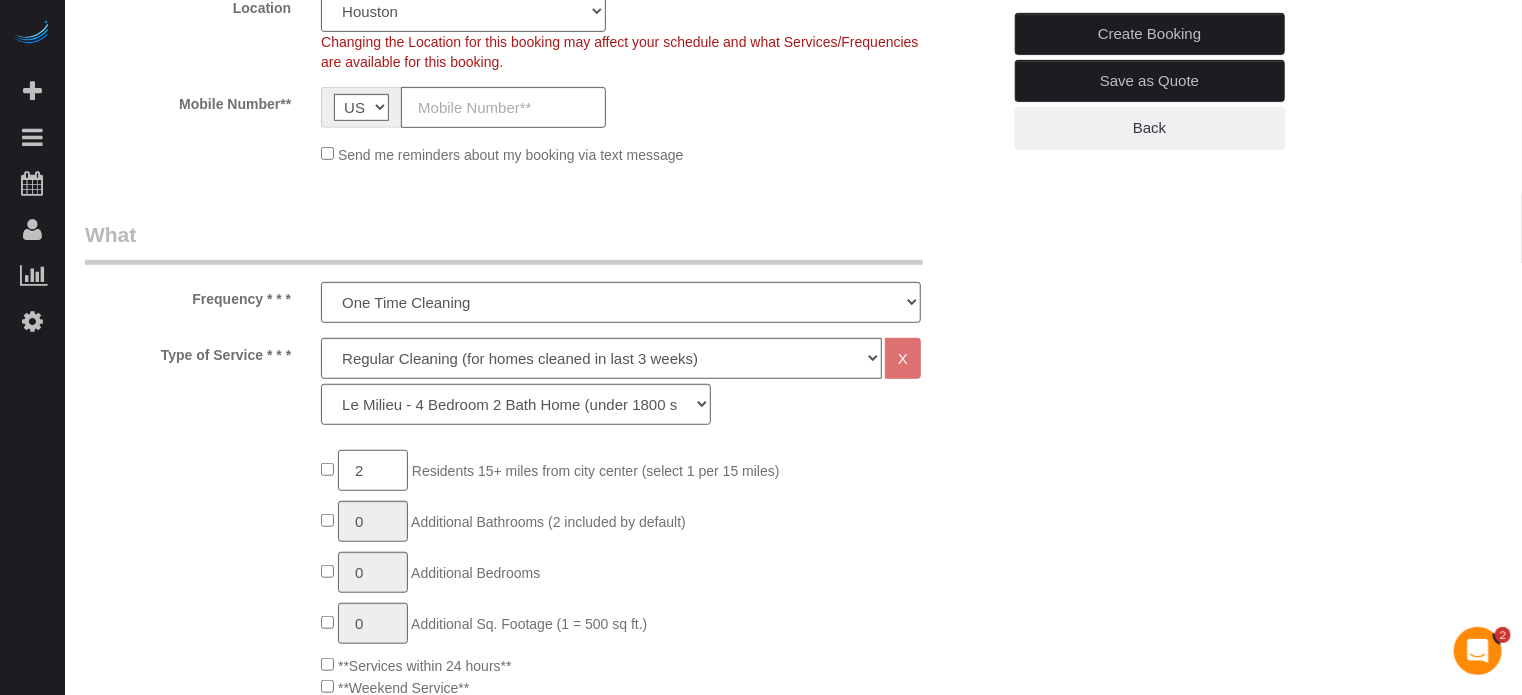 type on "2" 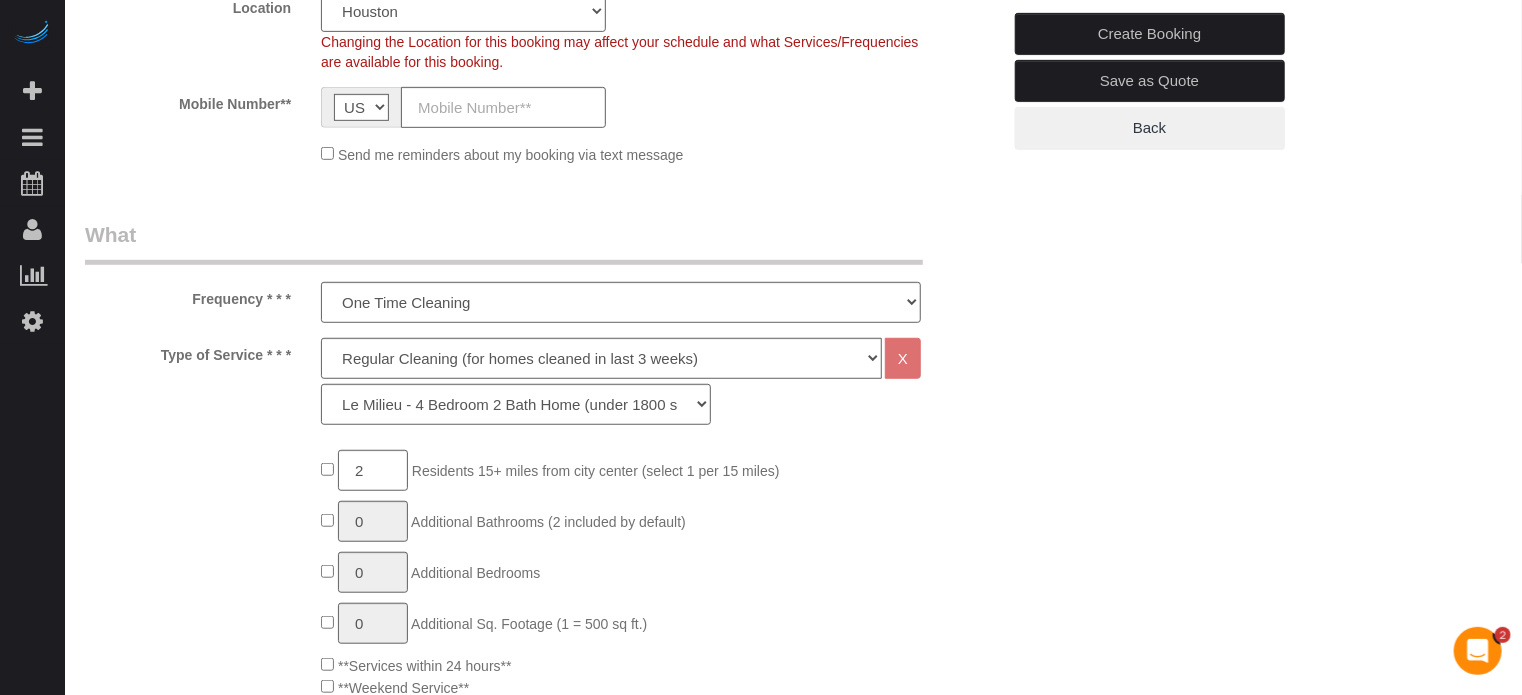 click on "2
Residents 15+ miles from city center (select 1 per 15 miles)
0
Additional Bathrooms (2 included by default)
0
Additional Bedrooms
0
Additional Sq. Footage (1 = 500 sq ft.)
**Services within 24 hours**
**Weekend Service**
Deep Cleaning
0 0" 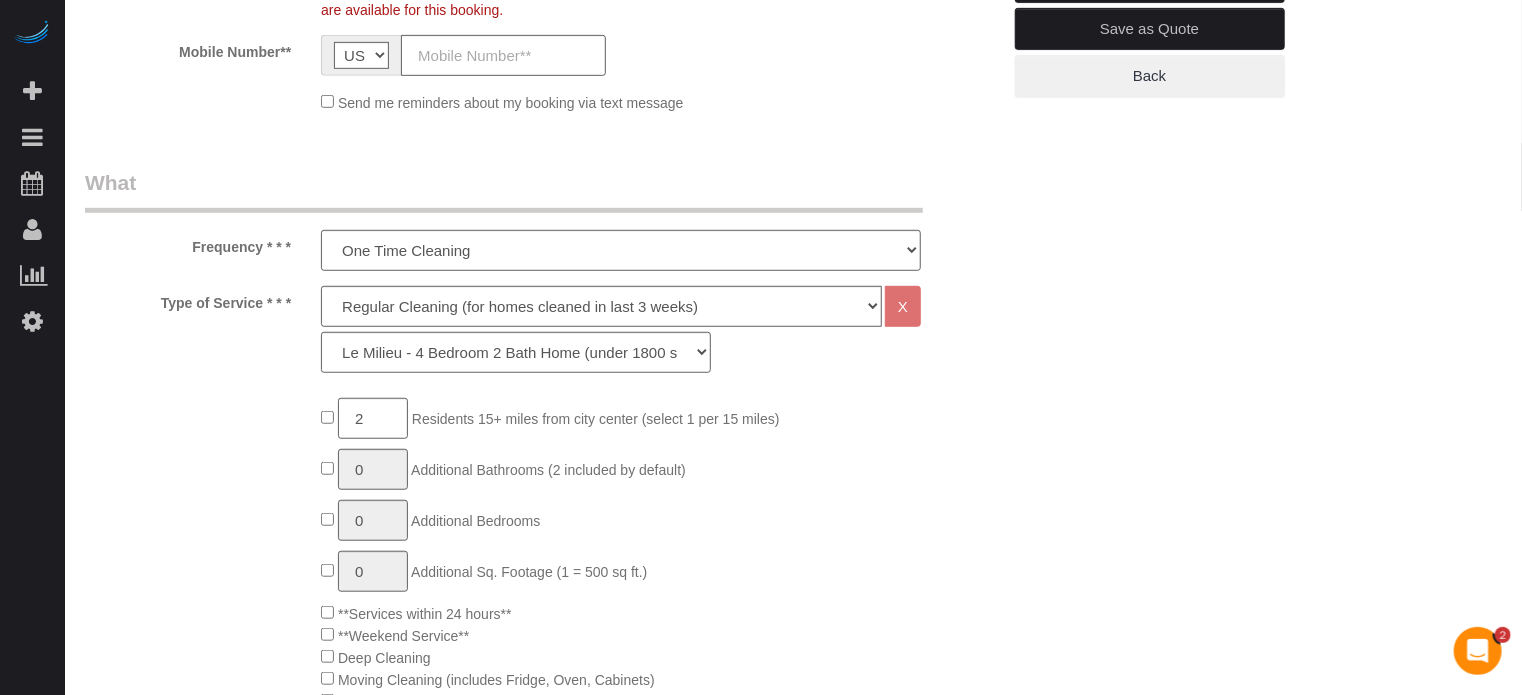 scroll, scrollTop: 700, scrollLeft: 0, axis: vertical 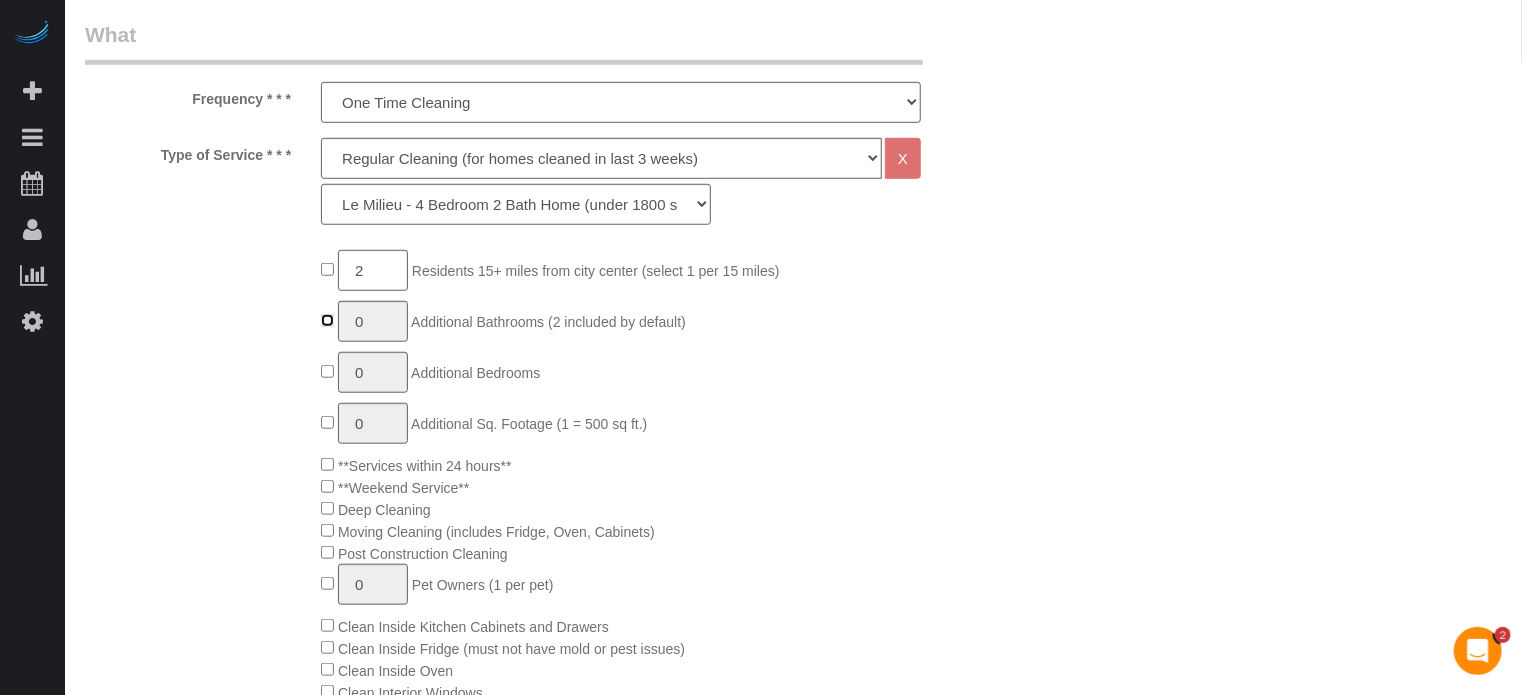 type on "1" 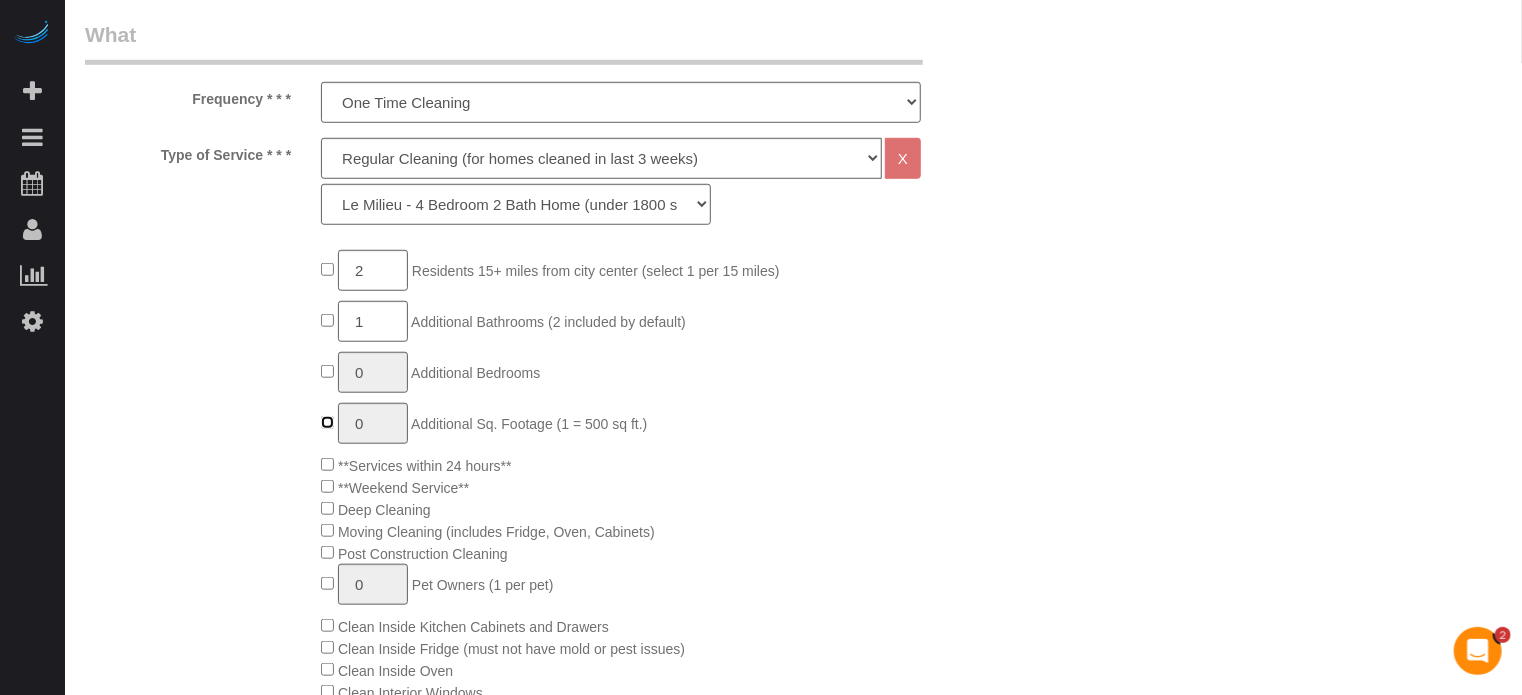 type on "1" 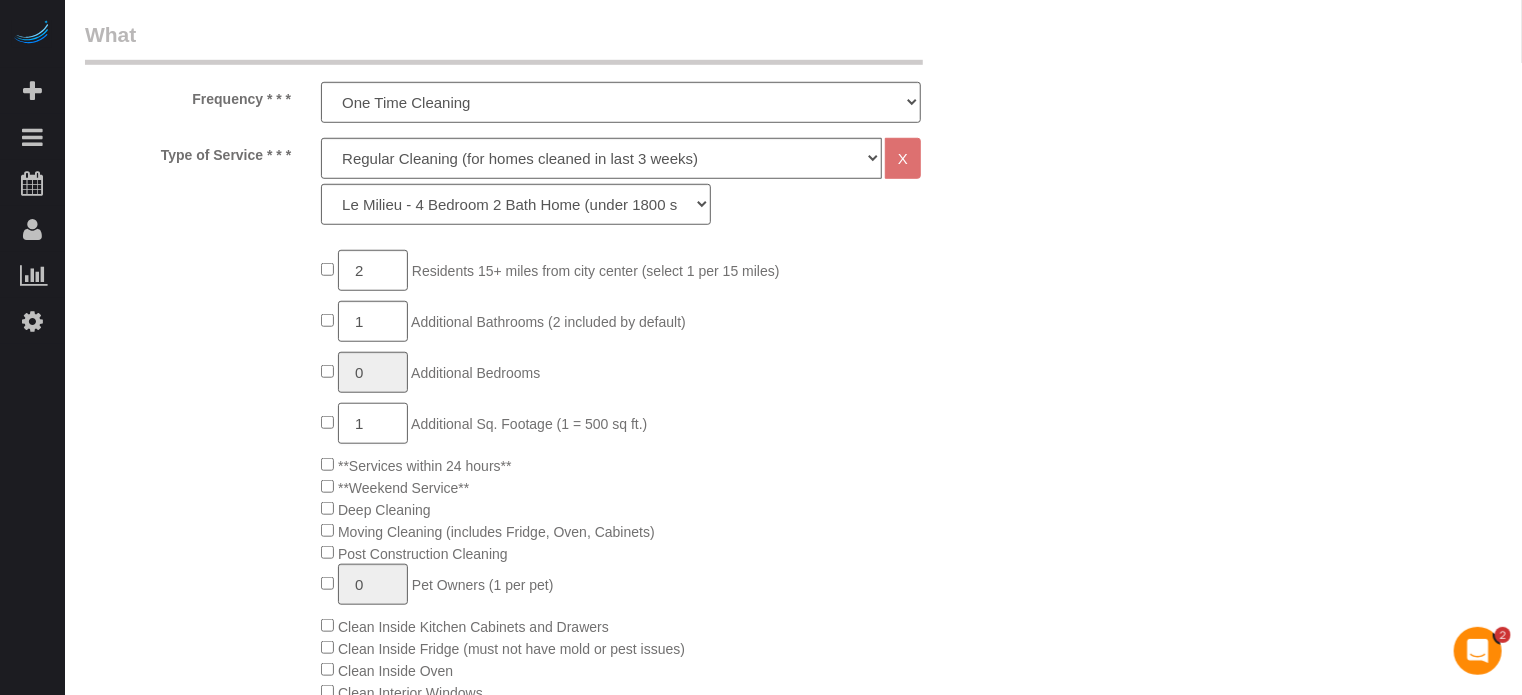 click on "1" 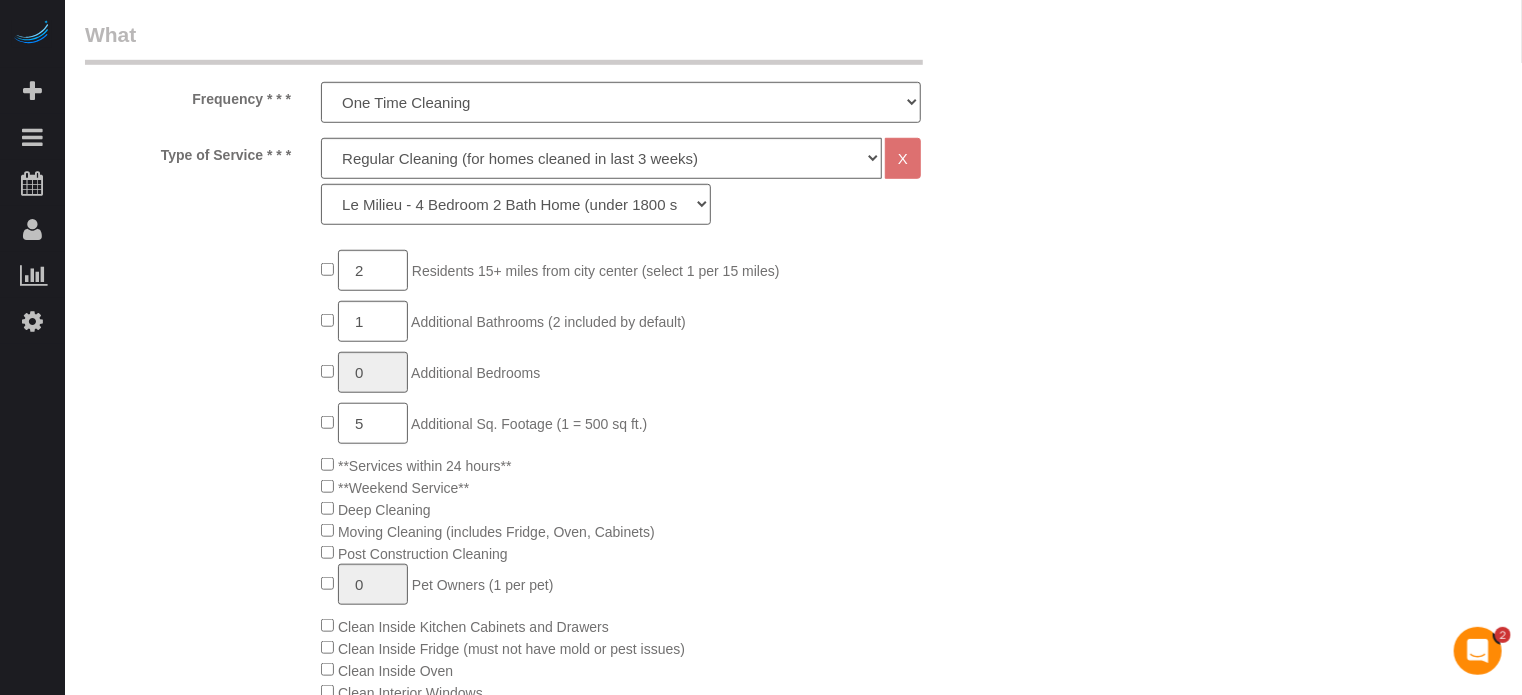 type on "5" 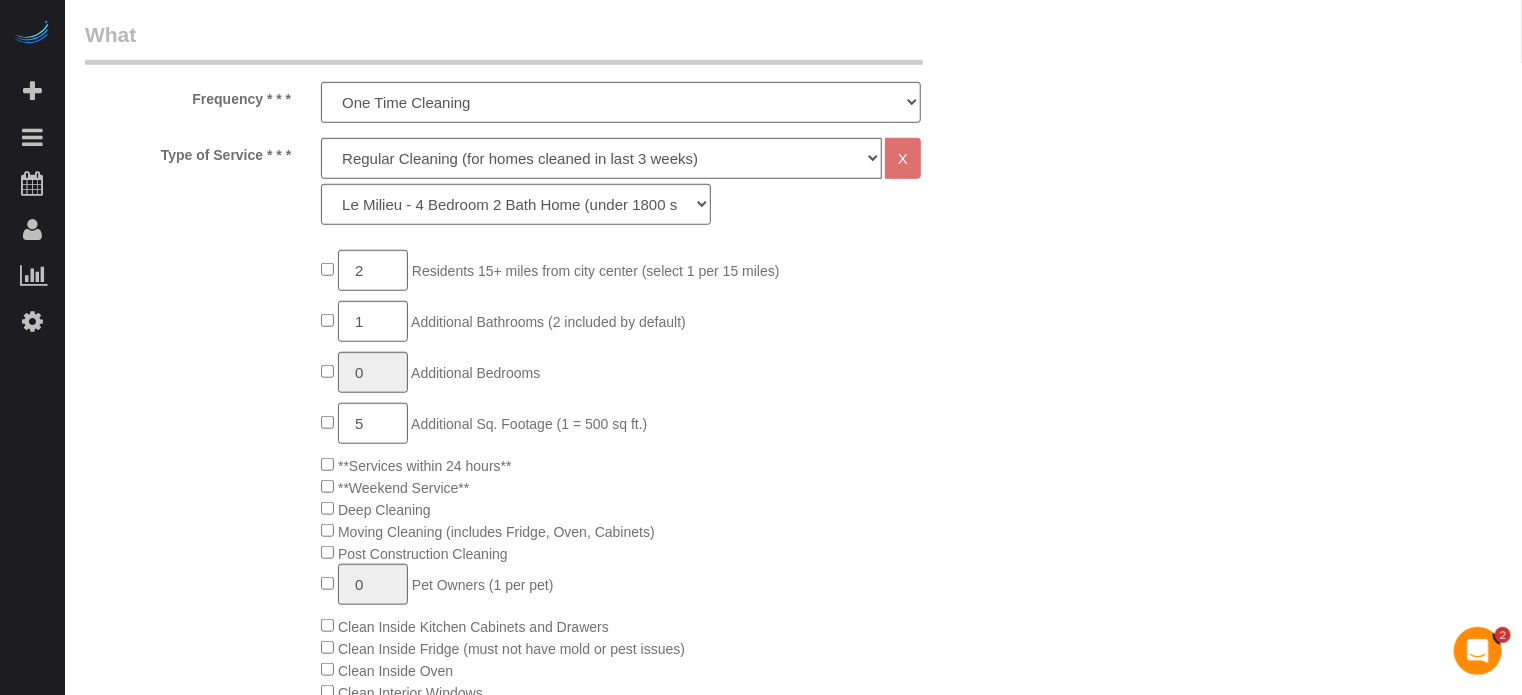 click on "Who
Email**
Name *
Where
Address**
AK
AL
AR
AZ
CA
CO
CT
DC
DE
FL
GA
HI
IA
ID
IL
IN
KS
KY
LA
MA
MD
ME
MI
MN
MO
MS
MT
NC
ND
NE
NH
NJ
NM
NV" at bounding box center (793, 1433) 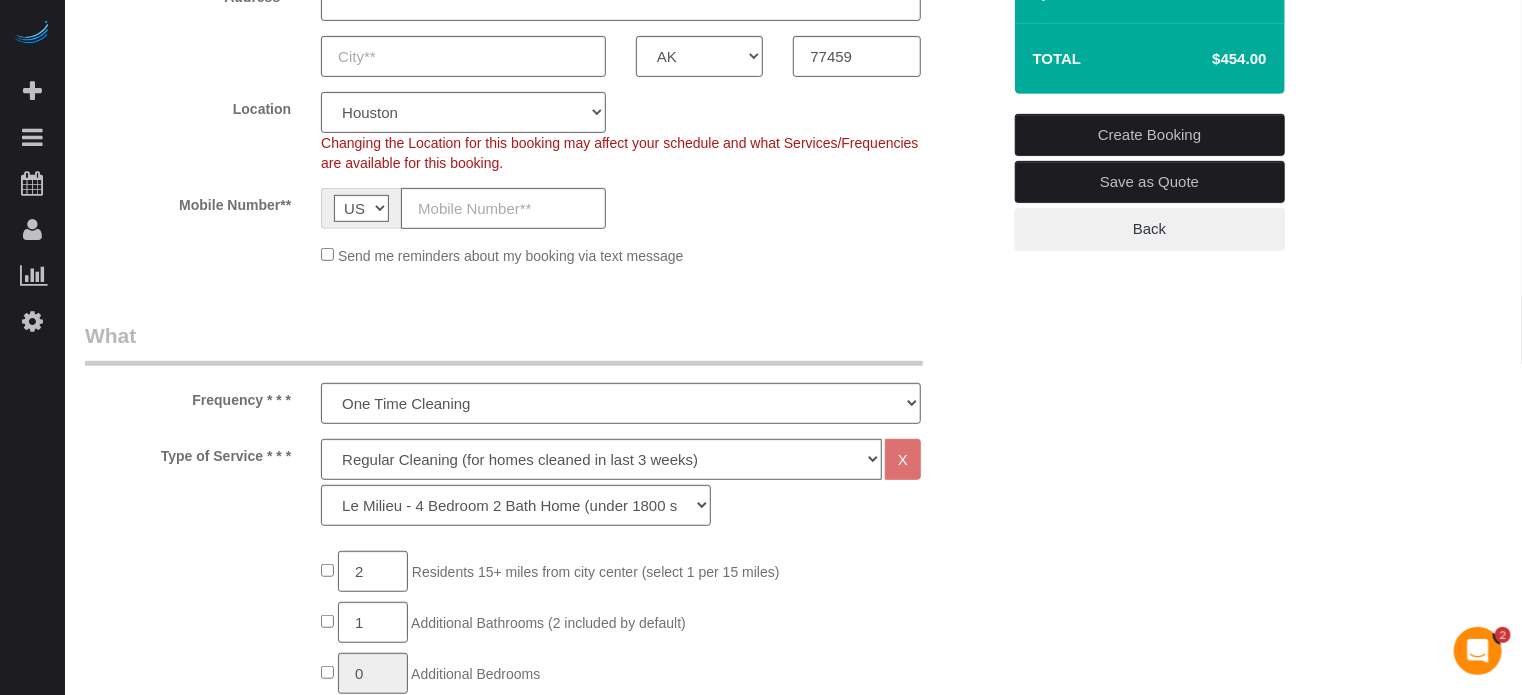 scroll, scrollTop: 600, scrollLeft: 0, axis: vertical 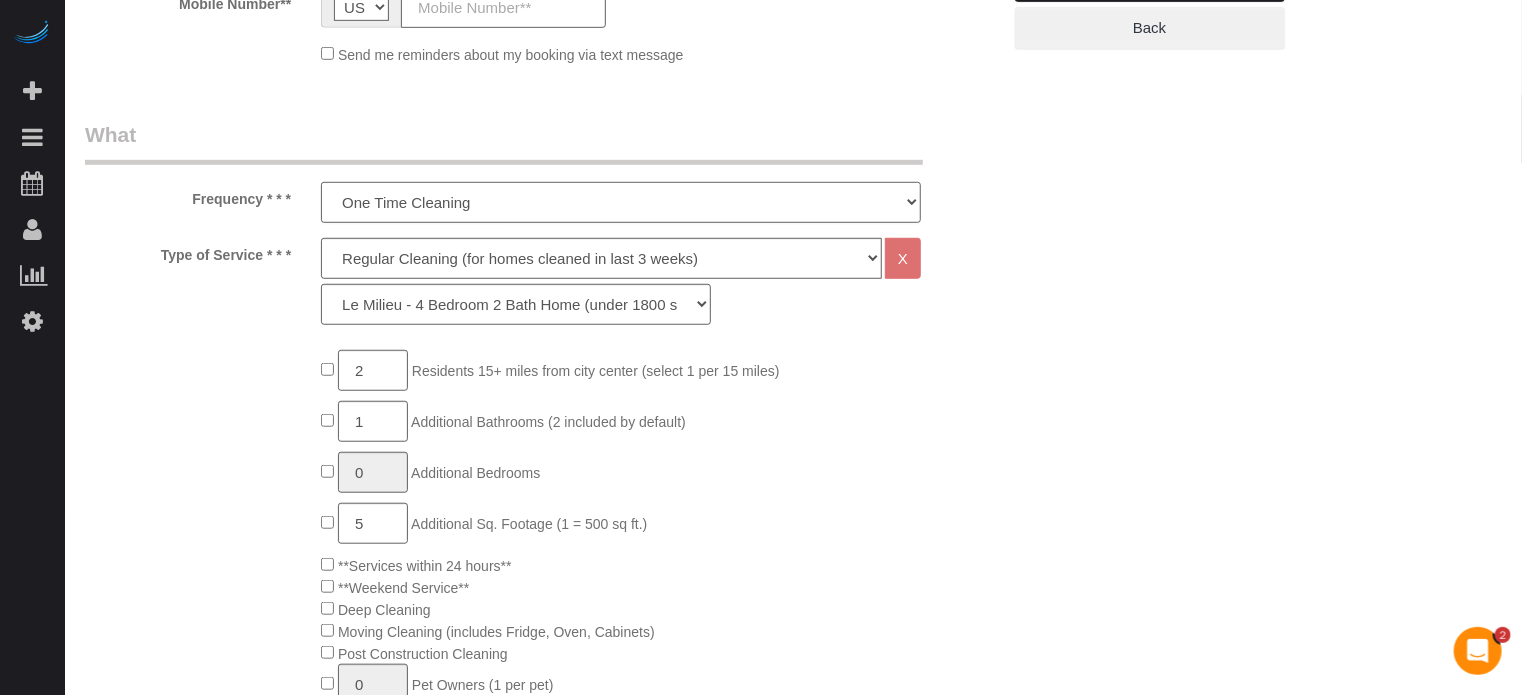 click on "One Time Cleaning Weekly Cleaning (20%) - 20.00% (0% for the First Booking) Every 2 Weeks (15%) - 15.00% (0% for the First Booking) Every 3 Weeks (10%) - 10.00% (0% for the First Booking) Every 4 Weeks (5%) - 5.00% (0% for the First Booking) Every 6 Weeks (2.5%) - 2.50% (0% for the First Booking) Every 8 Weeks ($5 off) - $5.00 (0% for the First Booking)" at bounding box center (621, 202) 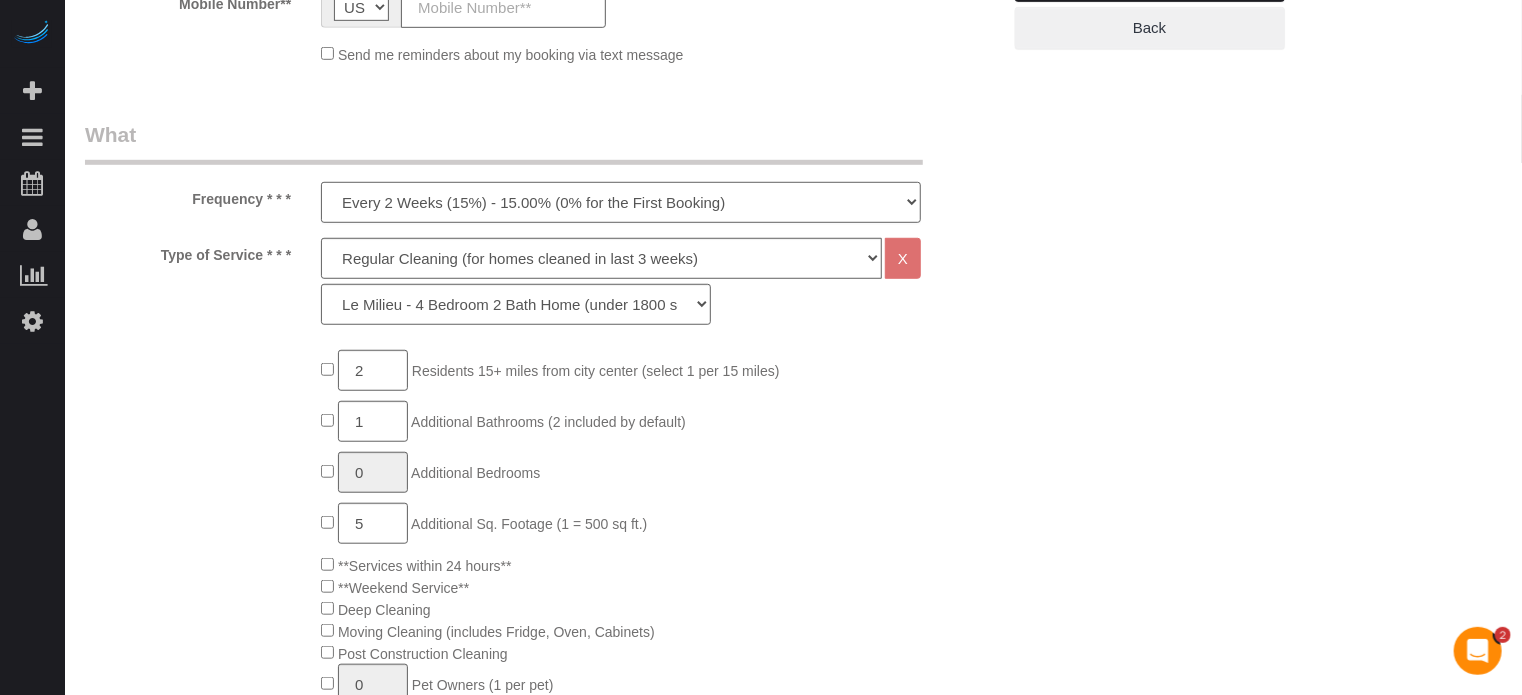click on "One Time Cleaning Weekly Cleaning (20%) - 20.00% (0% for the First Booking) Every 2 Weeks (15%) - 15.00% (0% for the First Booking) Every 3 Weeks (10%) - 10.00% (0% for the First Booking) Every 4 Weeks (5%) - 5.00% (0% for the First Booking) Every 6 Weeks (2.5%) - 2.50% (0% for the First Booking) Every 8 Weeks ($5 off) - $5.00 (0% for the First Booking)" at bounding box center [621, 202] 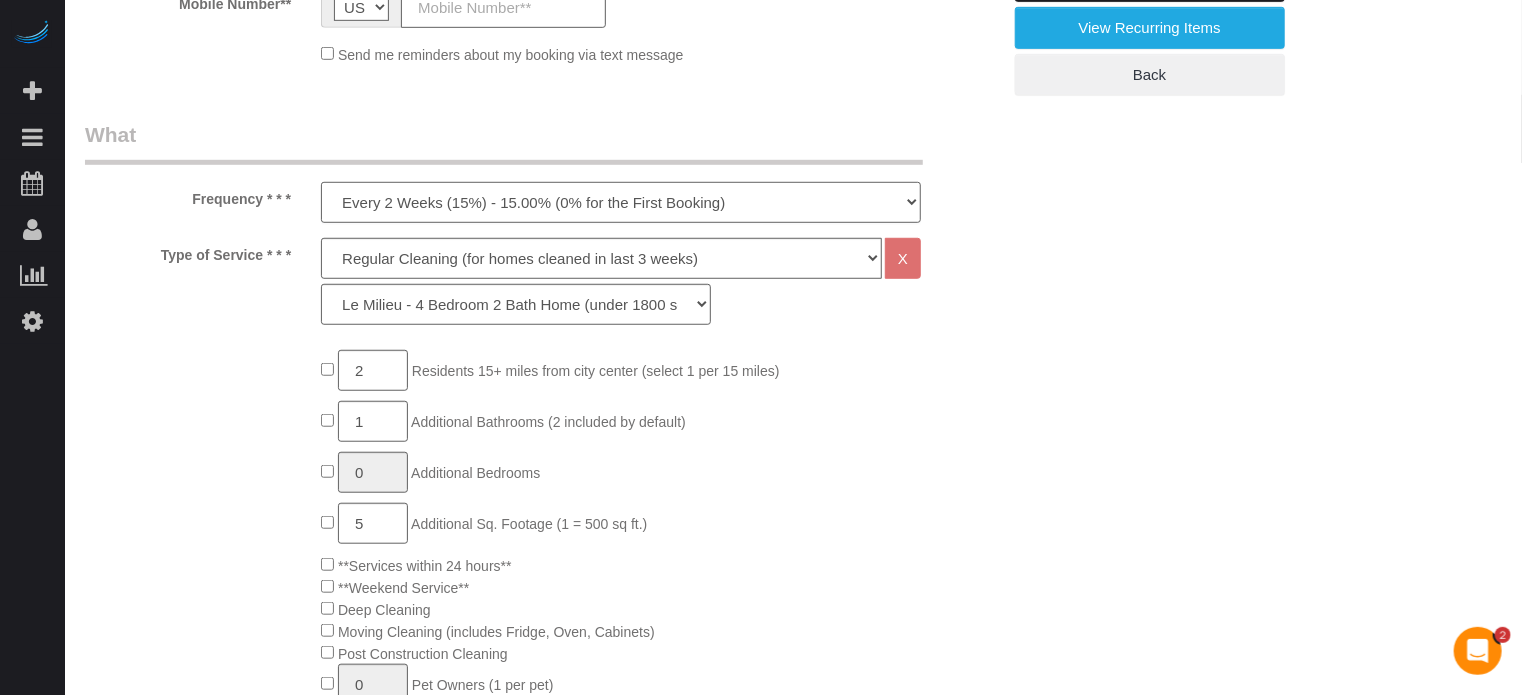scroll, scrollTop: 100, scrollLeft: 0, axis: vertical 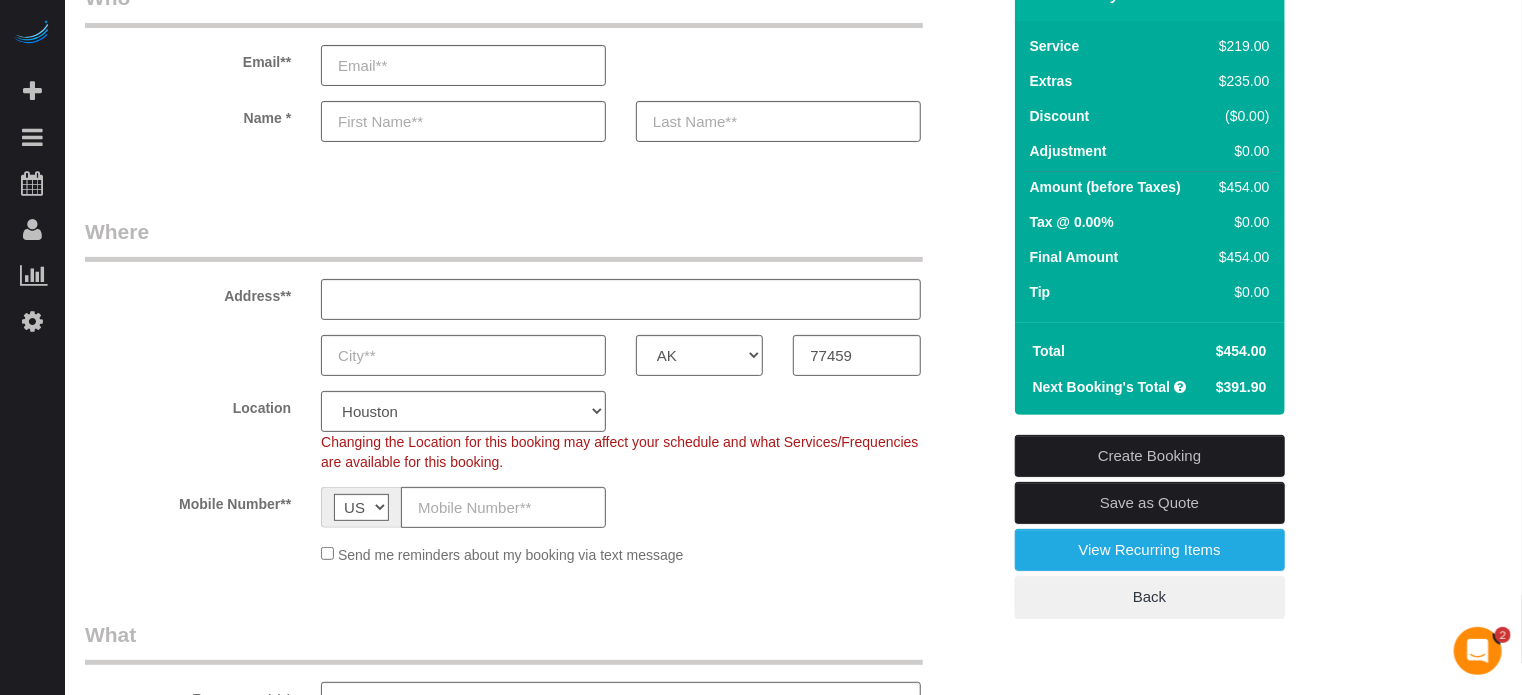 click on "$391.90" at bounding box center (1241, 387) 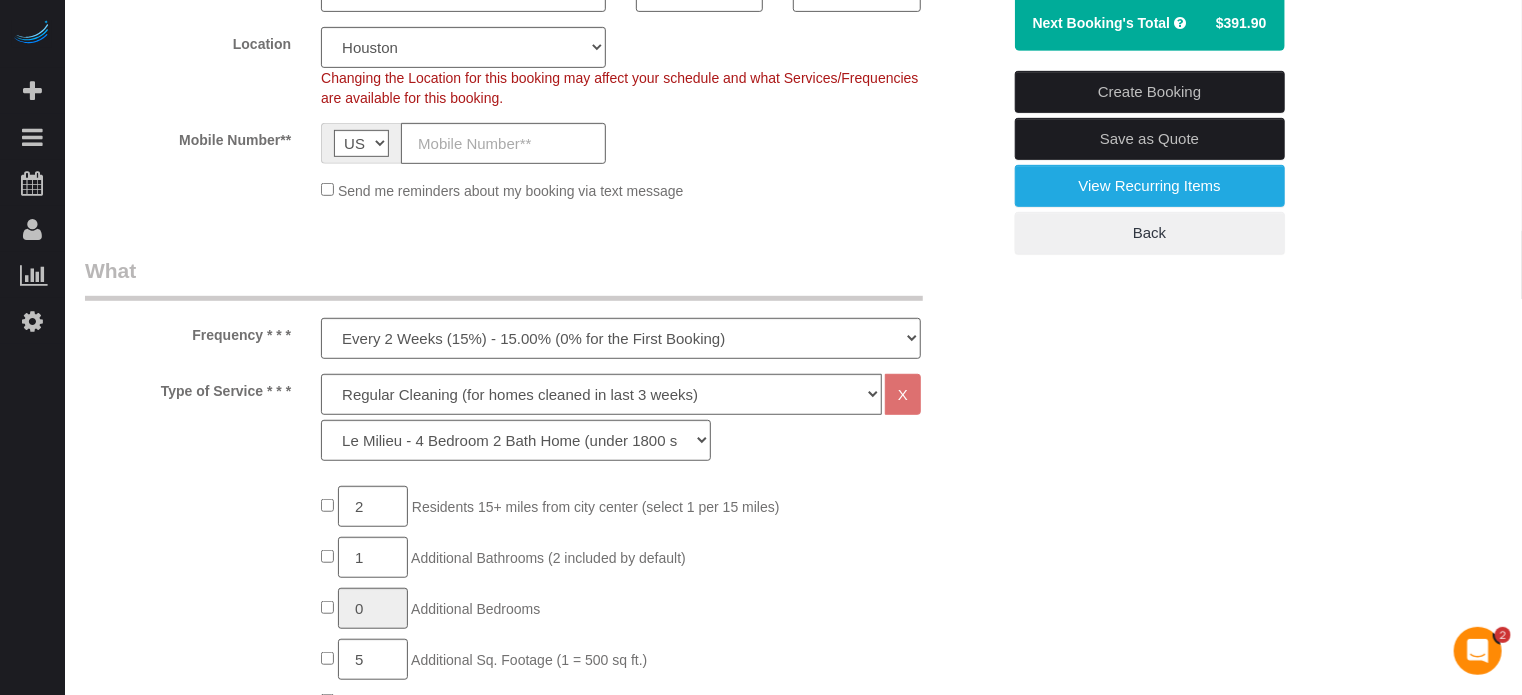 scroll, scrollTop: 500, scrollLeft: 0, axis: vertical 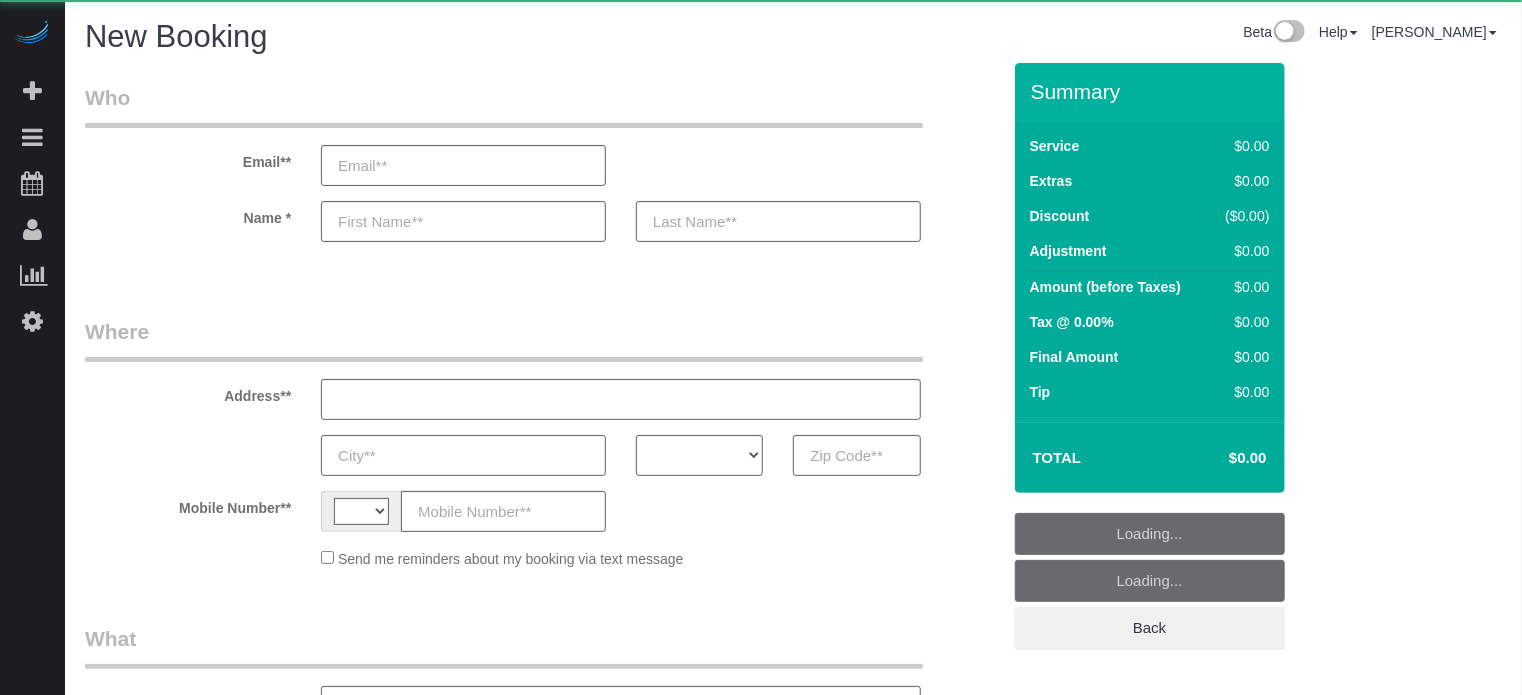 select on "string:[GEOGRAPHIC_DATA]" 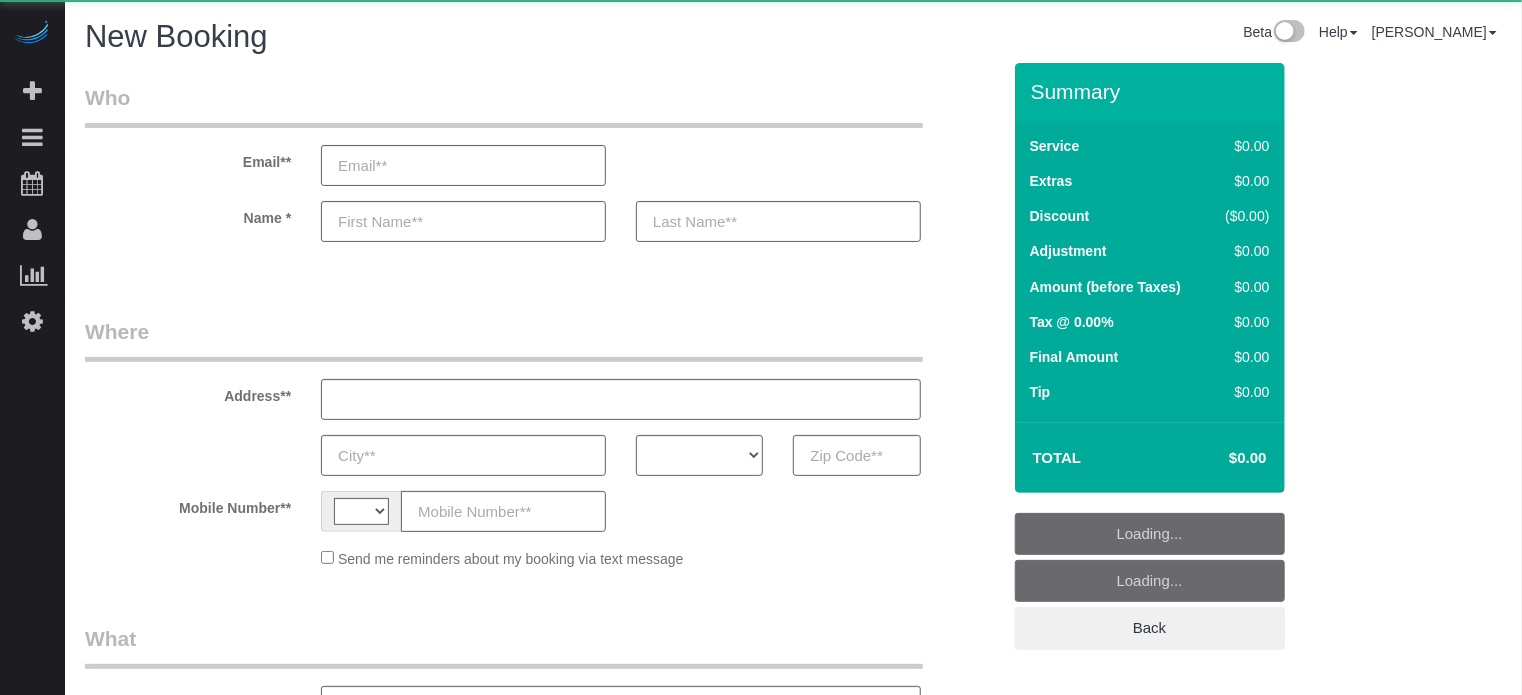 select on "4" 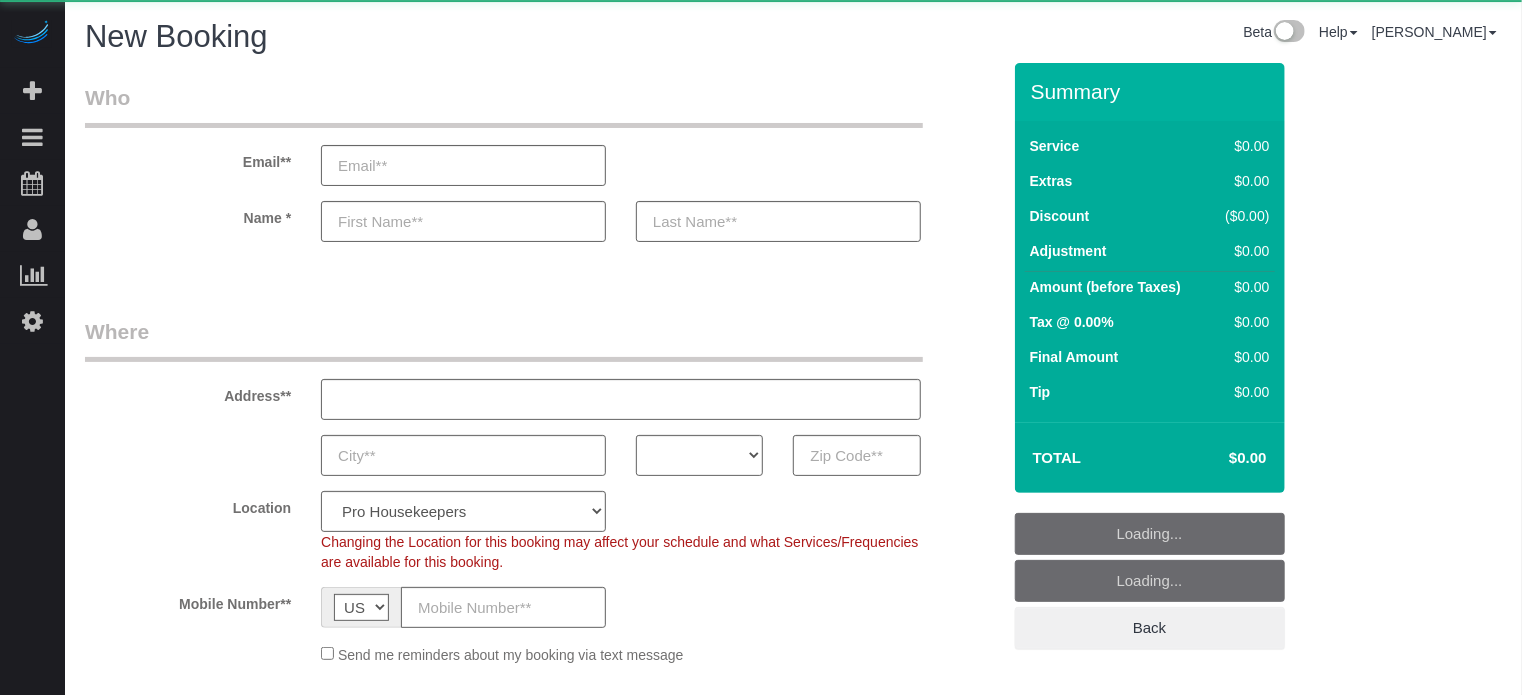 select on "object:1166" 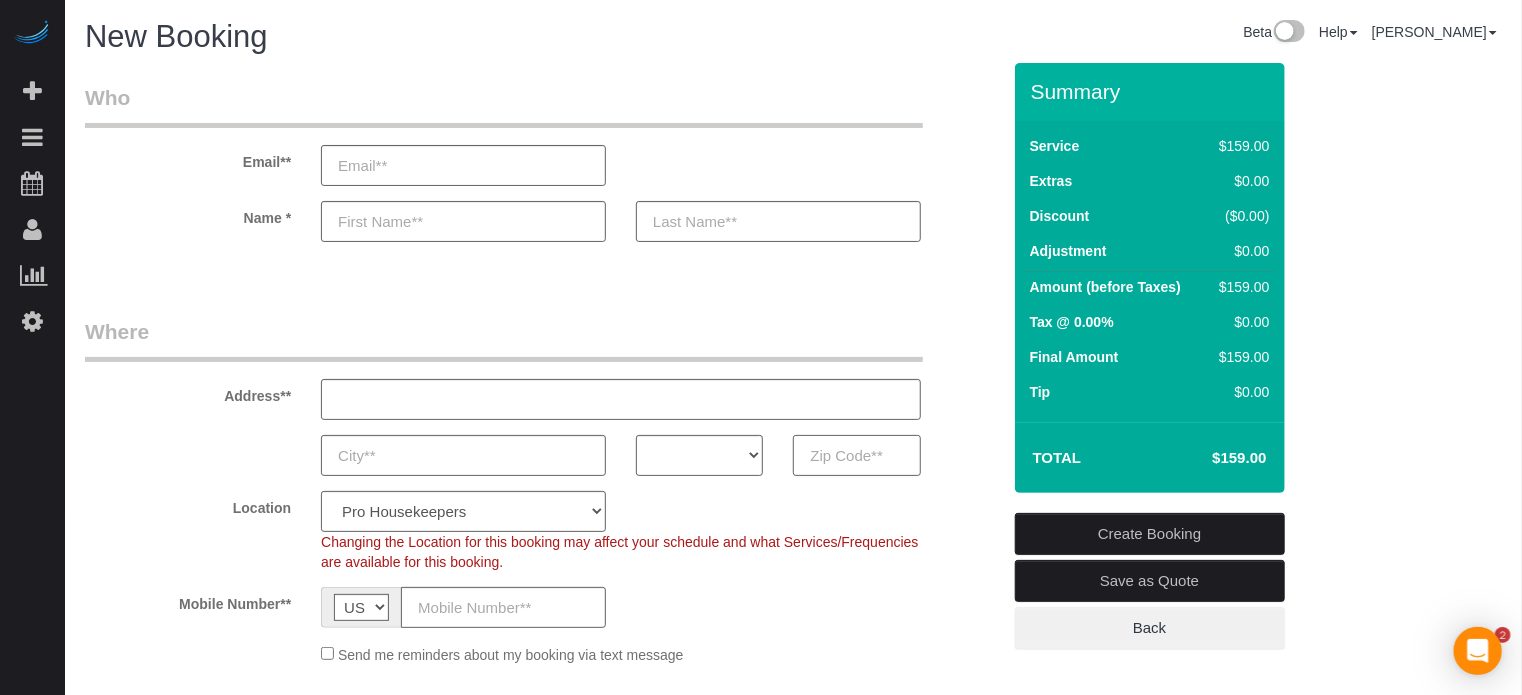 scroll, scrollTop: 0, scrollLeft: 0, axis: both 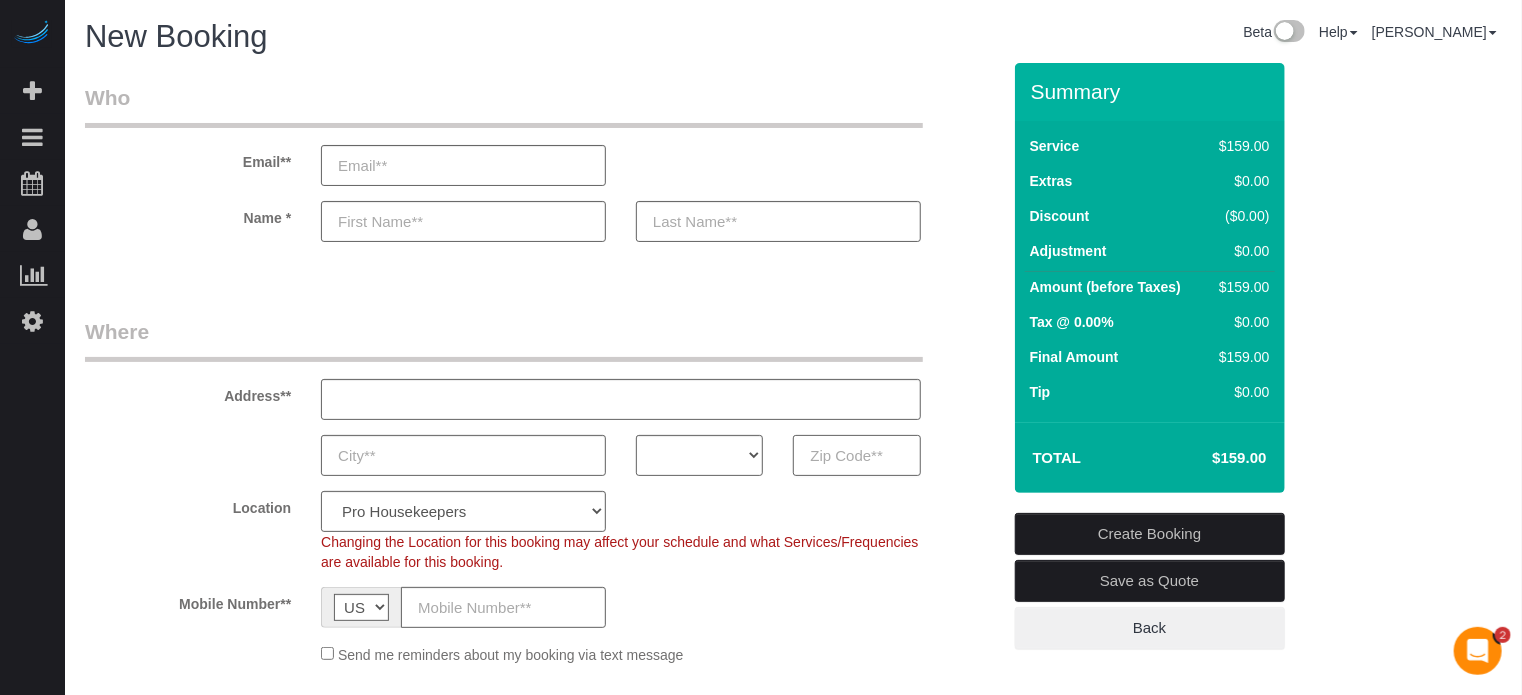 paste on "77578" 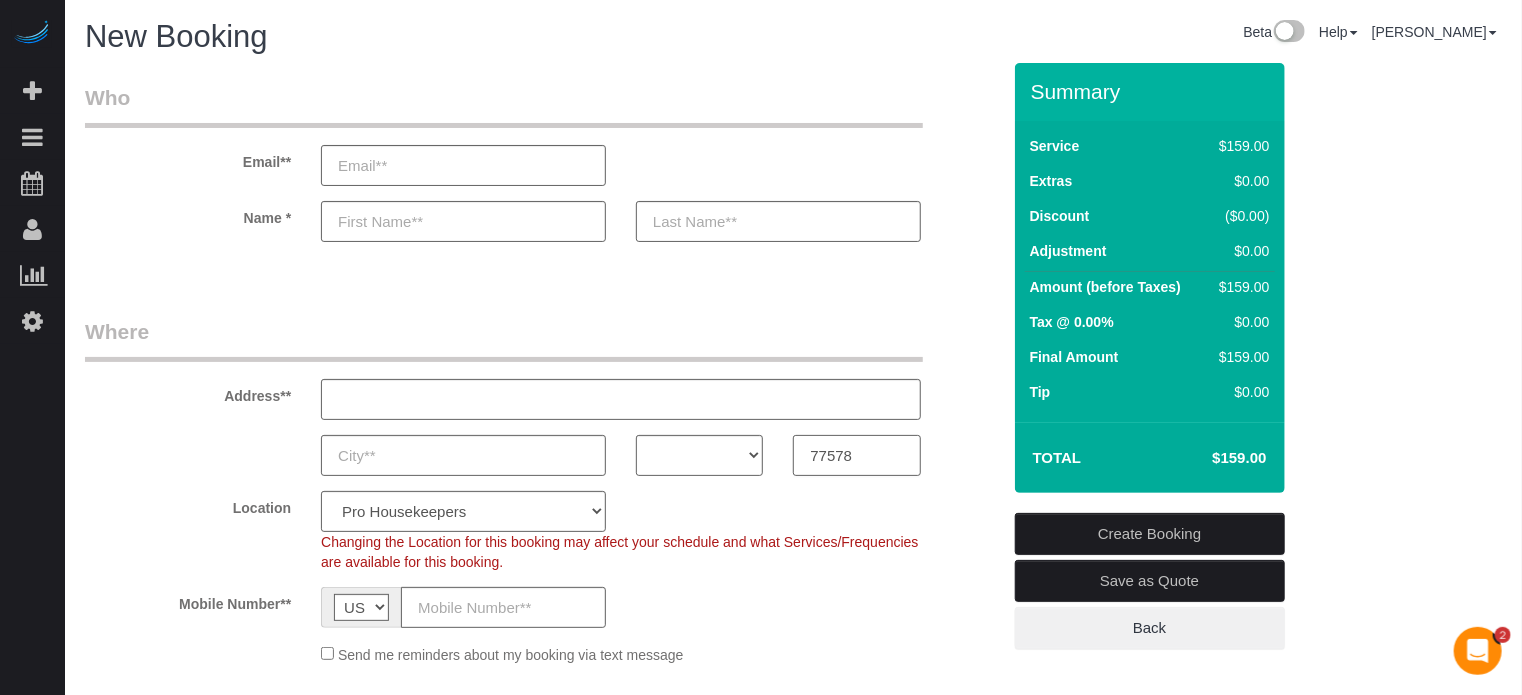 type on "77578" 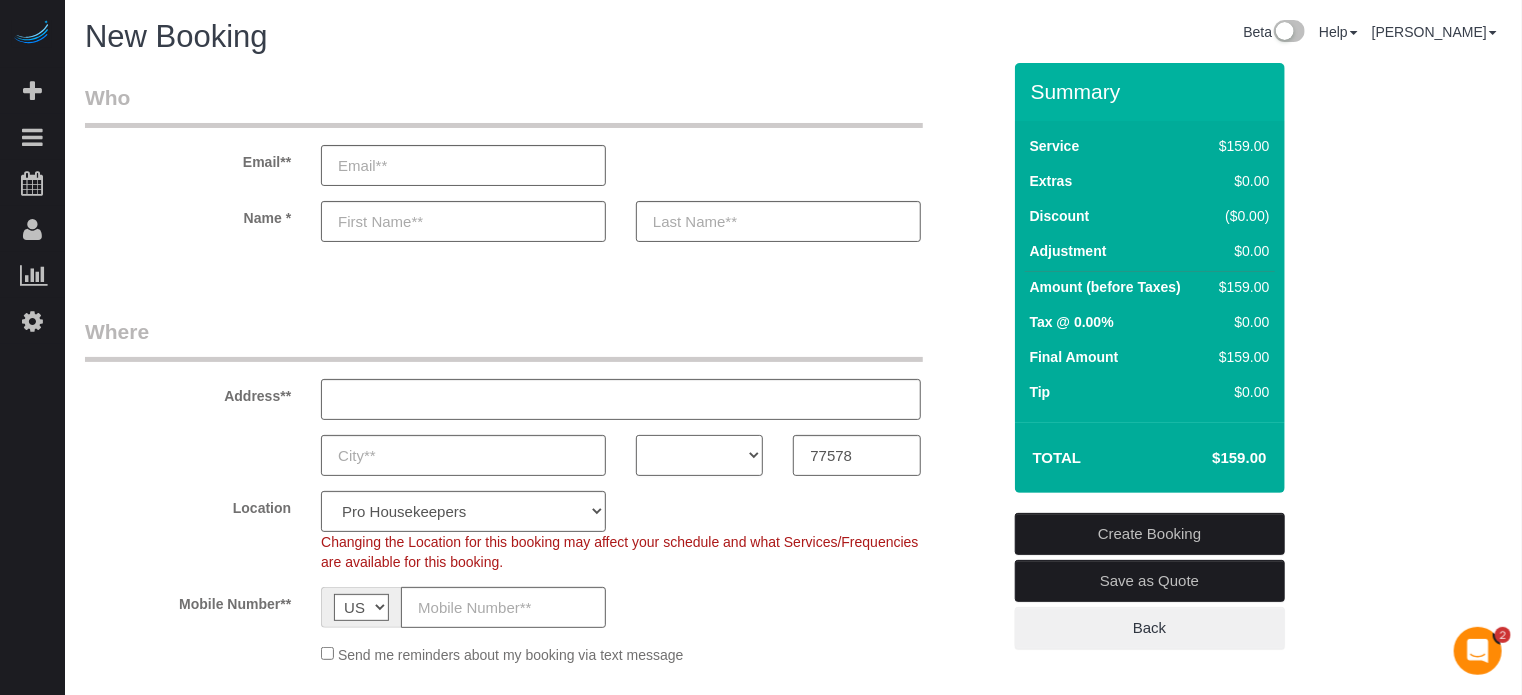 click on "AK
AL
AR
AZ
CA
CO
CT
DC
DE
FL
GA
HI
IA
ID
IL
IN
KS
KY
LA
MA
MD
ME
MI
MN
MO
MS
MT
NC
ND
NE
NH
NJ
NM
NV
NY
OH
OK
OR
PA
RI
SC
SD
TN
TX
UT
VA
VT
WA
WI
WV
WY" at bounding box center [699, 455] 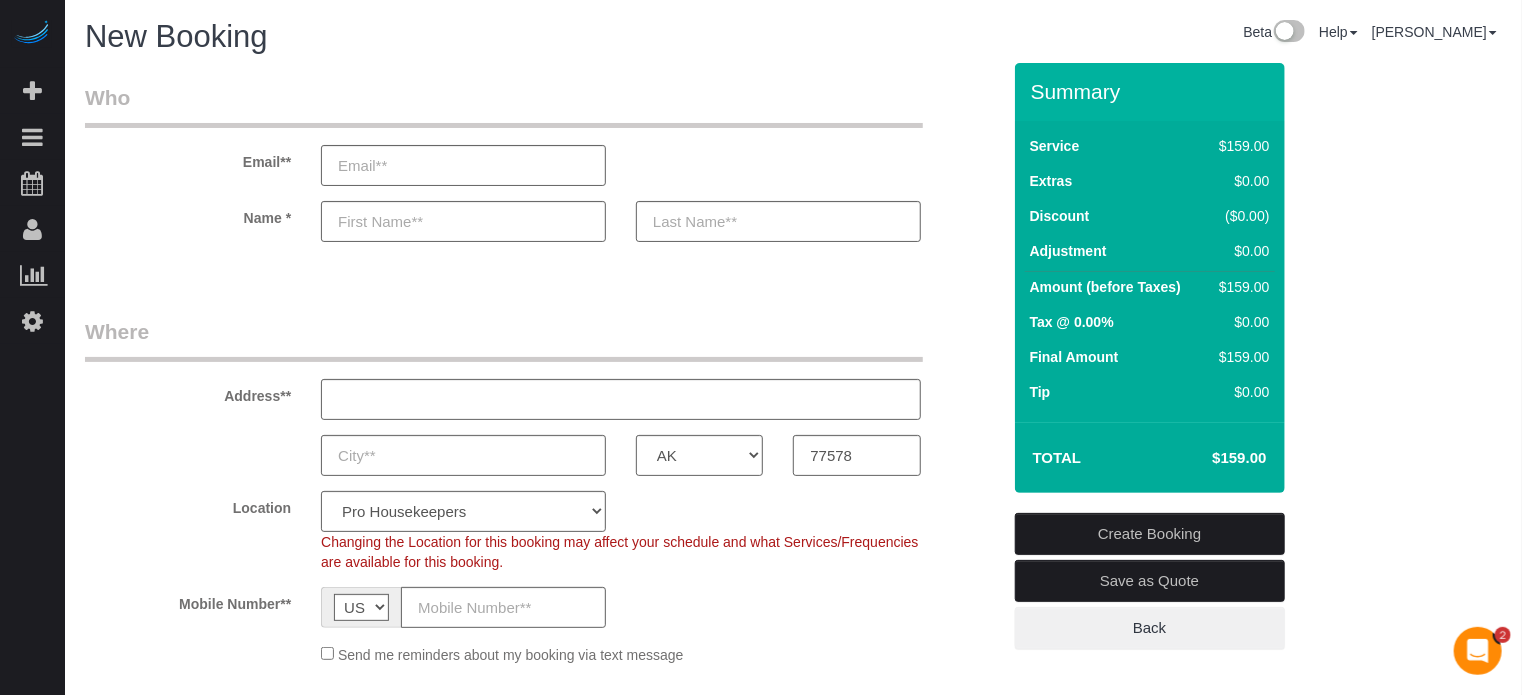 click on "Changing the Location for this booking may affect your schedule and what
Services/Frequencies are available for this booking." 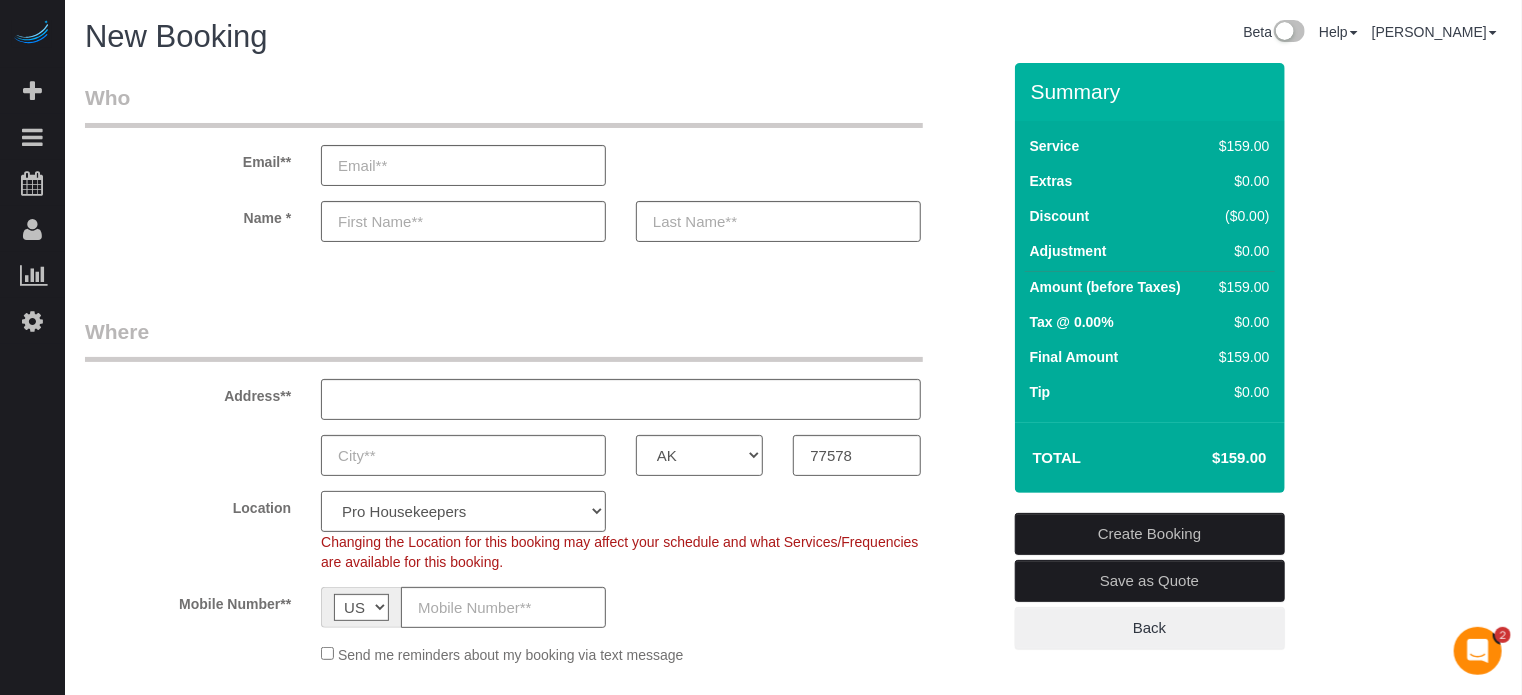 click on "Pro Housekeepers Atlanta Austin Boston Chicago Cincinnati Clearwater Denver Ft Lauderdale Houston Jacksonville Kansas Las Vegas Los Angeles Area Miami Area Naples NYC Area Orlando Palm Beach Phoenix Portland Area San Francisco Area Sarasota Seattle Area St Petersburg Tampa Washington DC" 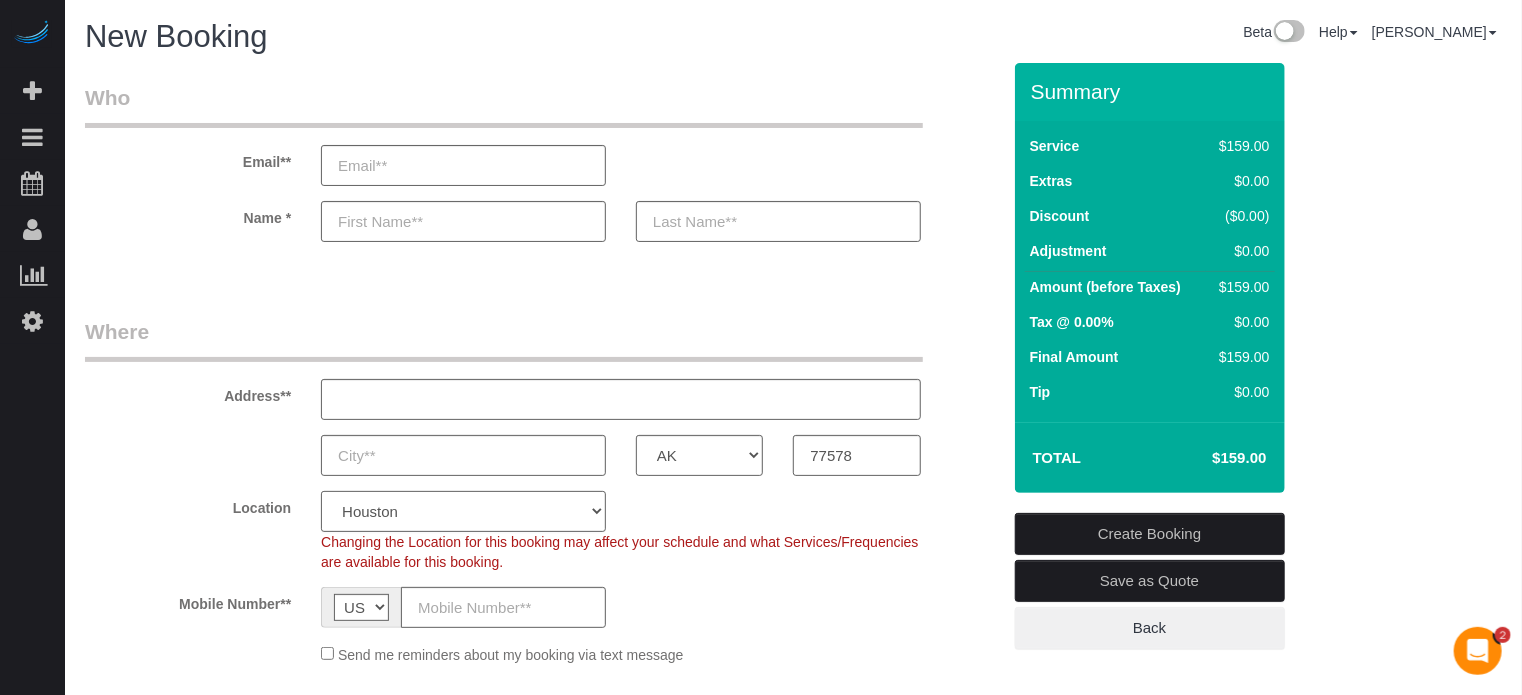 click on "Pro Housekeepers Atlanta Austin Boston Chicago Cincinnati Clearwater Denver Ft Lauderdale Houston Jacksonville Kansas Las Vegas Los Angeles Area Miami Area Naples NYC Area Orlando Palm Beach Phoenix Portland Area San Francisco Area Sarasota Seattle Area St Petersburg Tampa Washington DC" 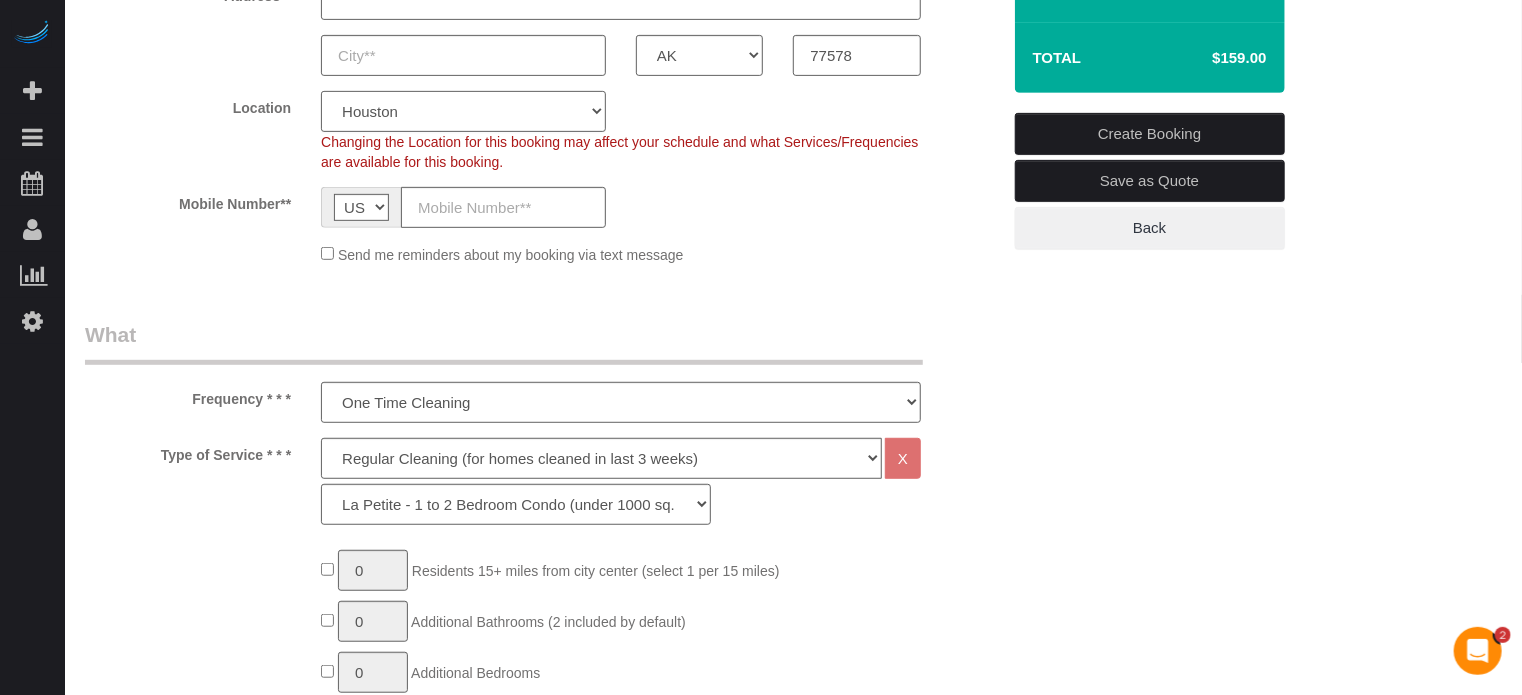 scroll, scrollTop: 600, scrollLeft: 0, axis: vertical 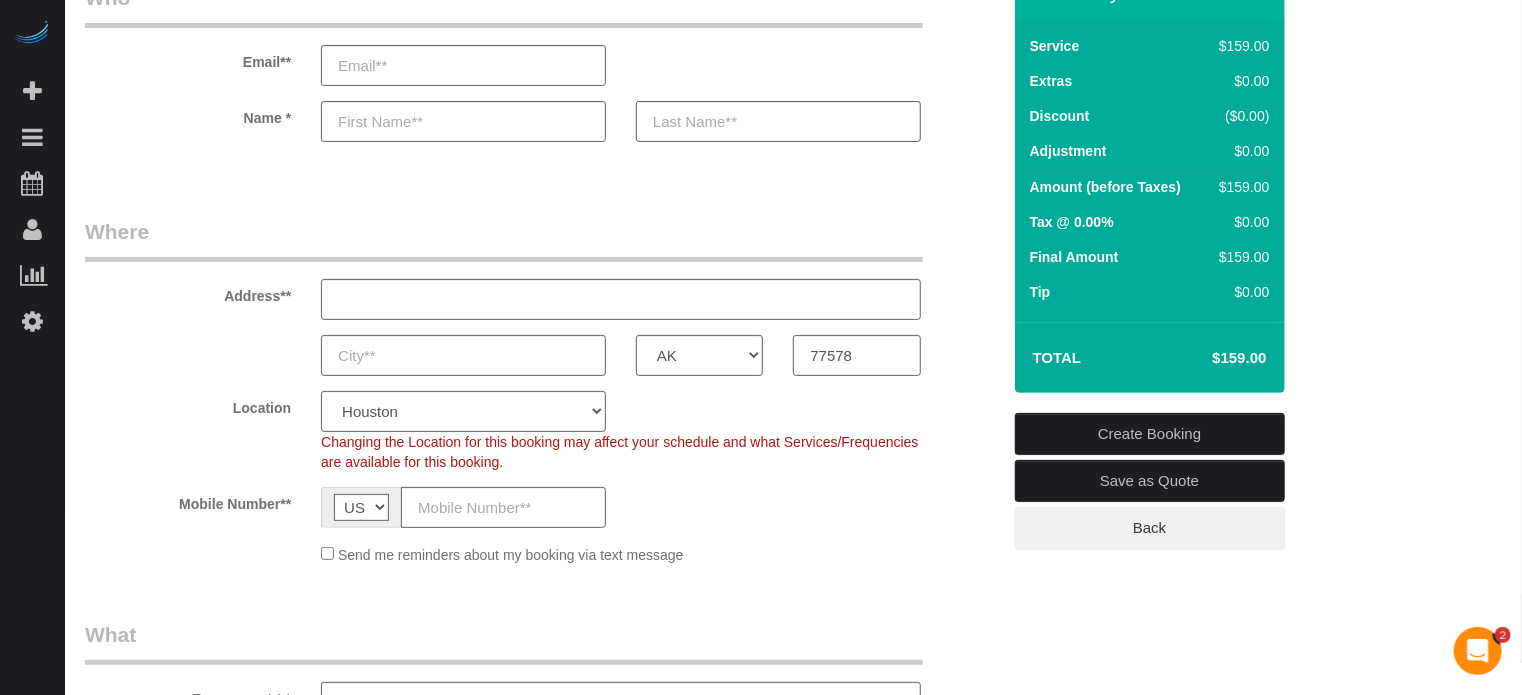 click on "Who
Email**
Name *
Where
Address**
AK
AL
AR
AZ
CA
CO
CT
DC
DE
FL
GA
HI
IA
ID
IL
IN
KS
KY
LA
MA
MD
ME
MI
MN
MO
MS
MT
NC
ND
NE
NH
NJ
NM
NV" at bounding box center (542, 2033) 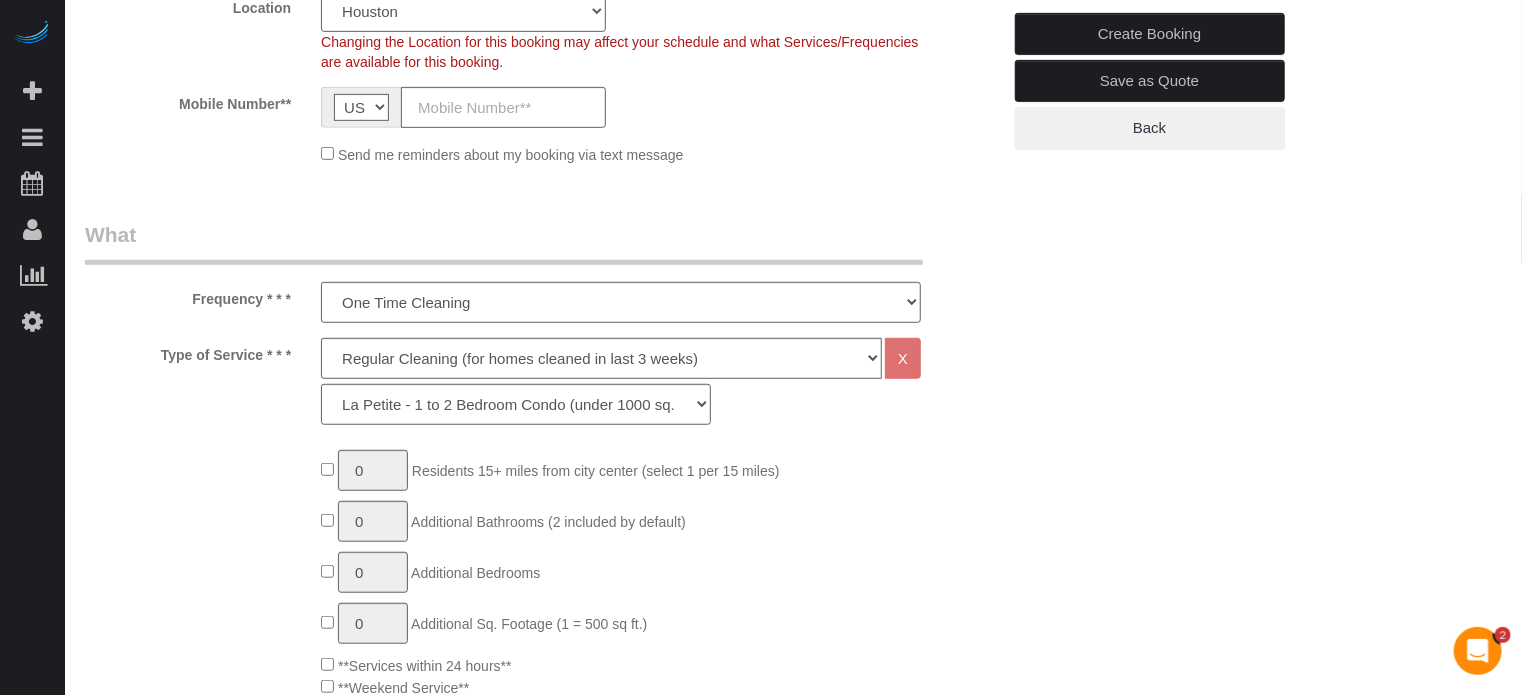 scroll, scrollTop: 600, scrollLeft: 0, axis: vertical 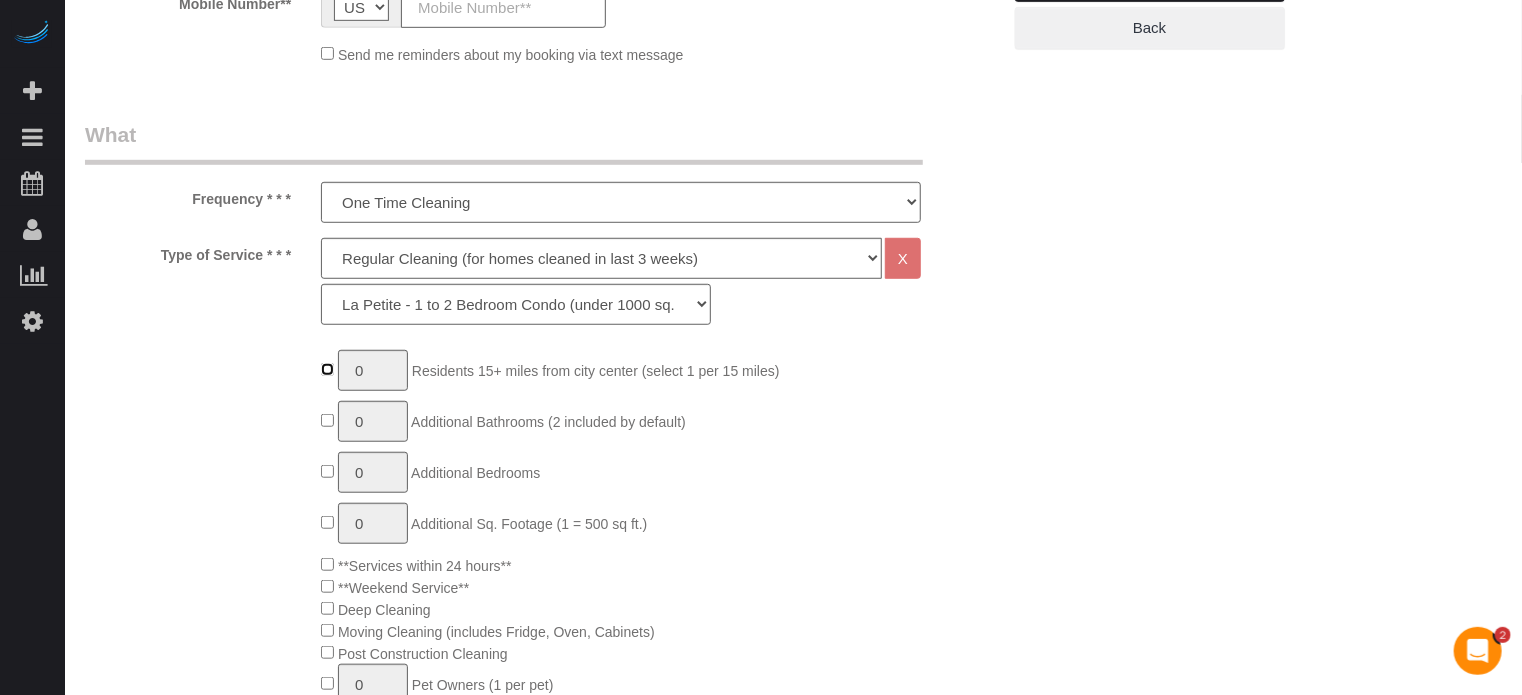 type on "1" 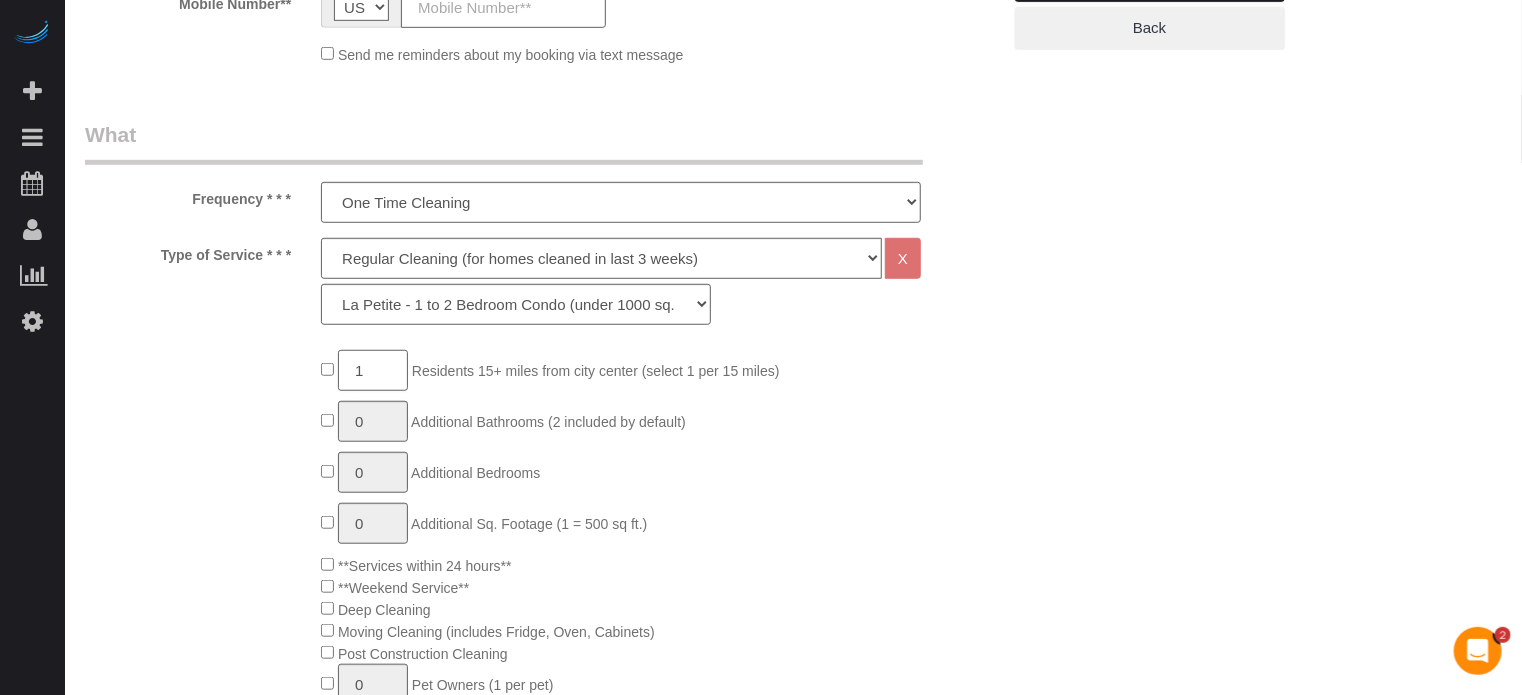 click on "1" 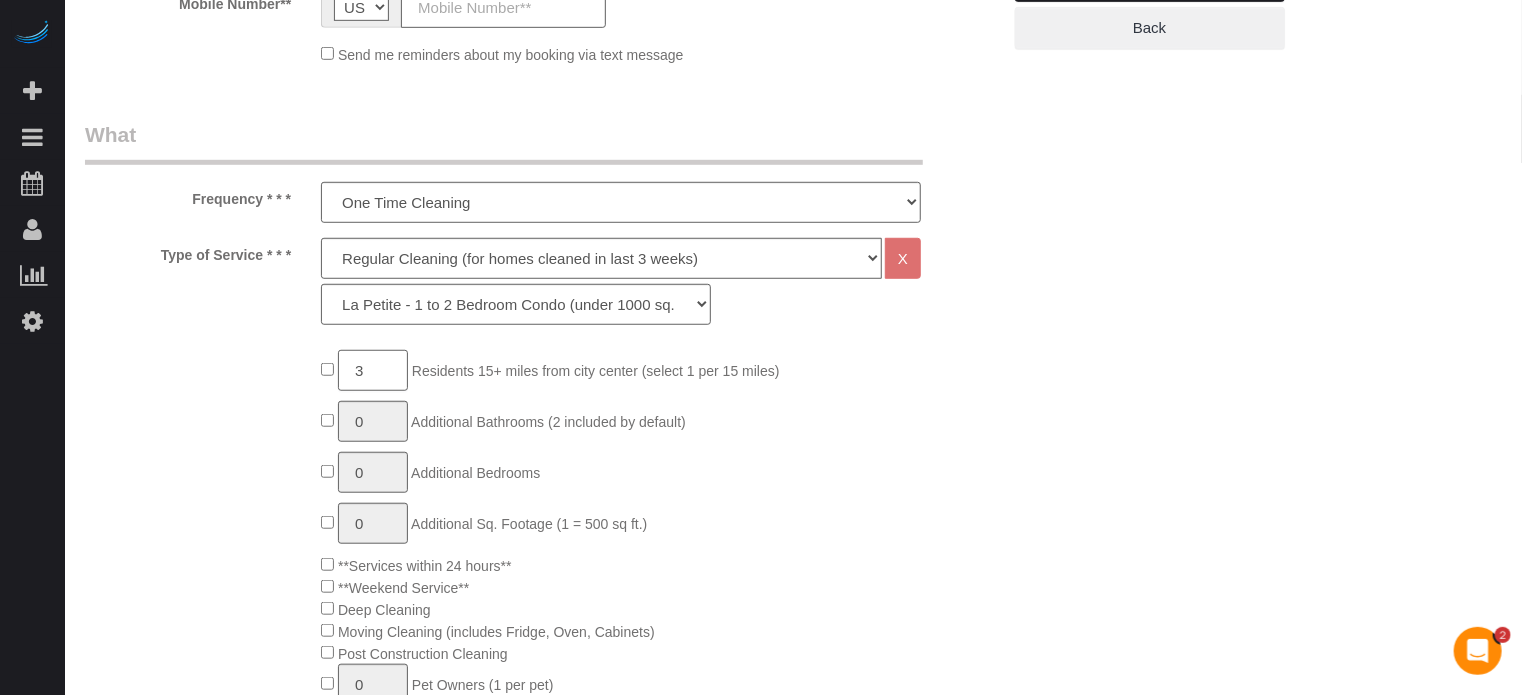 type on "3" 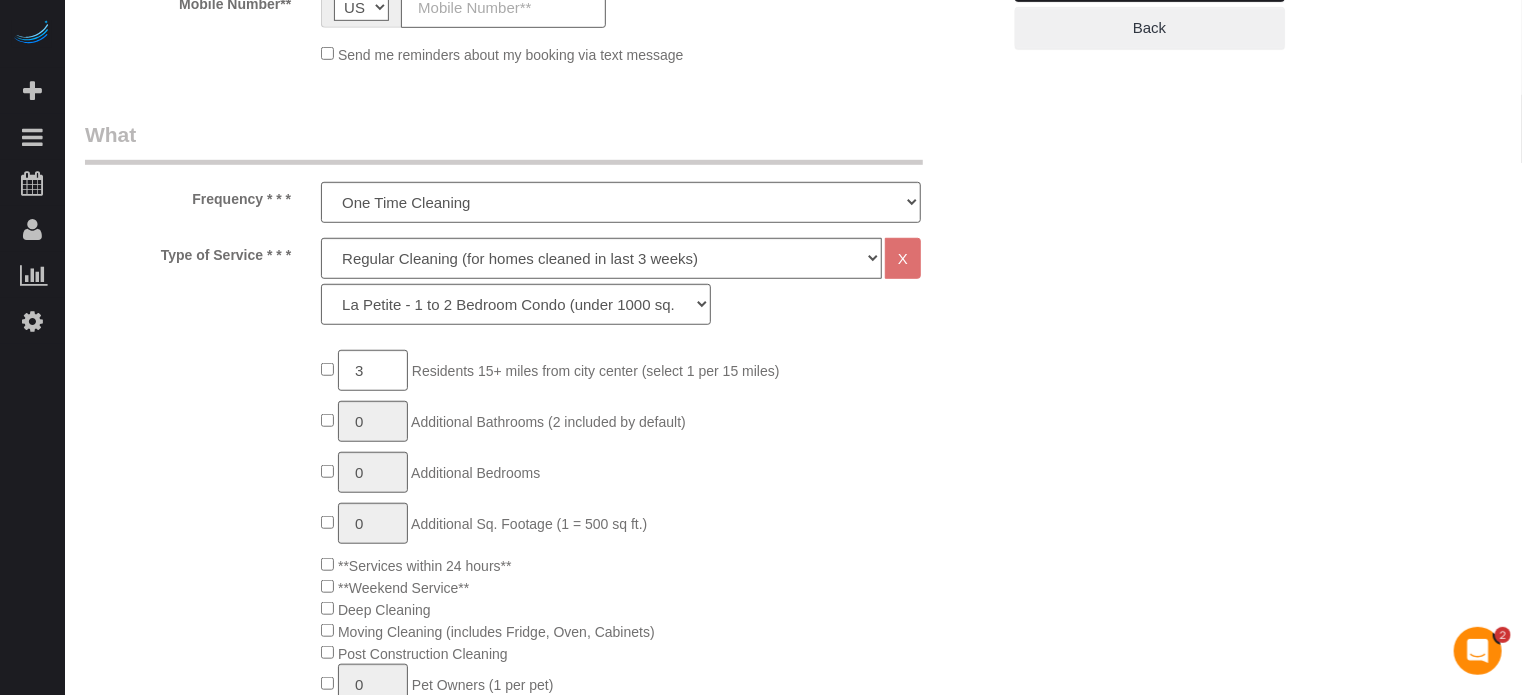 click on "3
Residents 15+ miles from city center (select 1 per 15 miles)
0
Additional Bathrooms (2 included by default)
0
Additional Bedrooms
0
Additional Sq. Footage (1 = 500 sq ft.)
**Services within 24 hours**
**Weekend Service**
Deep Cleaning
0" 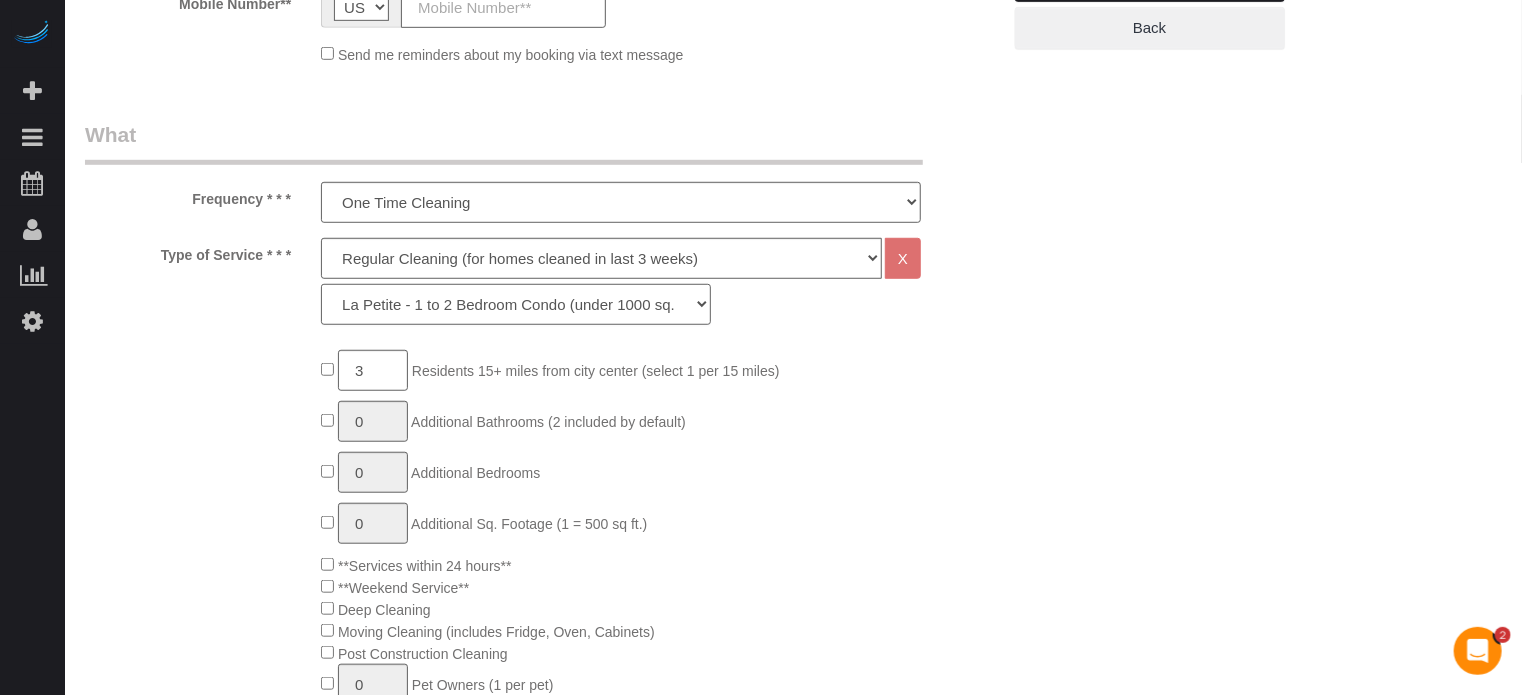 click on "La Petite - 1 to 2 Bedroom Condo (under 1000 sq. ft.) La Petite II - 2 Bedroom 2 Bath Home/Condo (1001-1500 sq. ft.) Le Milieu - 3 Bedroom 2 Bath Home (under 1800 sq. ft.) Le Milieu - 4 Bedroom 2 Bath Home (under 1800 sq. ft.) Grand - 5 Bedroom 2 Bath Home (under 2250 sq. ft.) Très Grand - 6 Bedroom 2 Bath Home (under 3000 sq. ft.)" 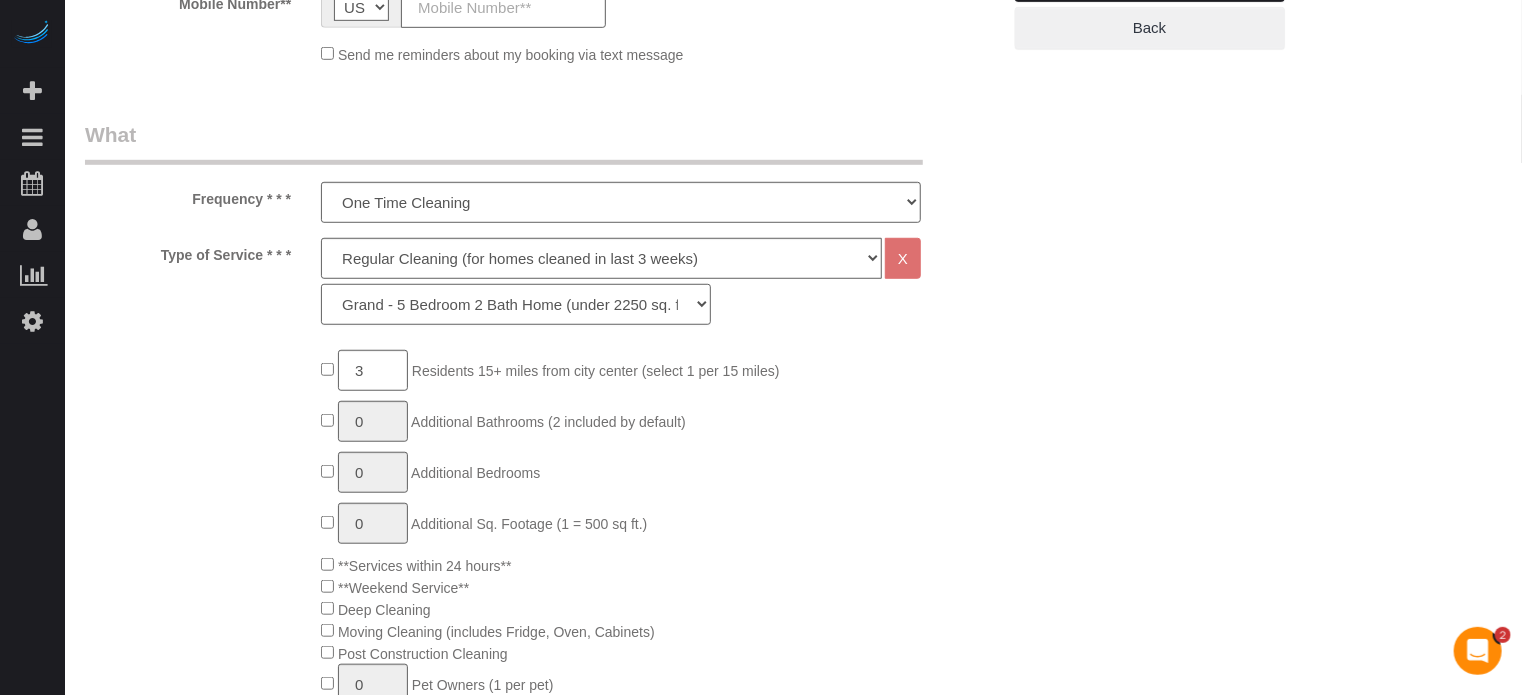 click on "La Petite - 1 to 2 Bedroom Condo (under 1000 sq. ft.) La Petite II - 2 Bedroom 2 Bath Home/Condo (1001-1500 sq. ft.) Le Milieu - 3 Bedroom 2 Bath Home (under 1800 sq. ft.) Le Milieu - 4 Bedroom 2 Bath Home (under 1800 sq. ft.) Grand - 5 Bedroom 2 Bath Home (under 2250 sq. ft.) Très Grand - 6 Bedroom 2 Bath Home (under 3000 sq. ft.)" 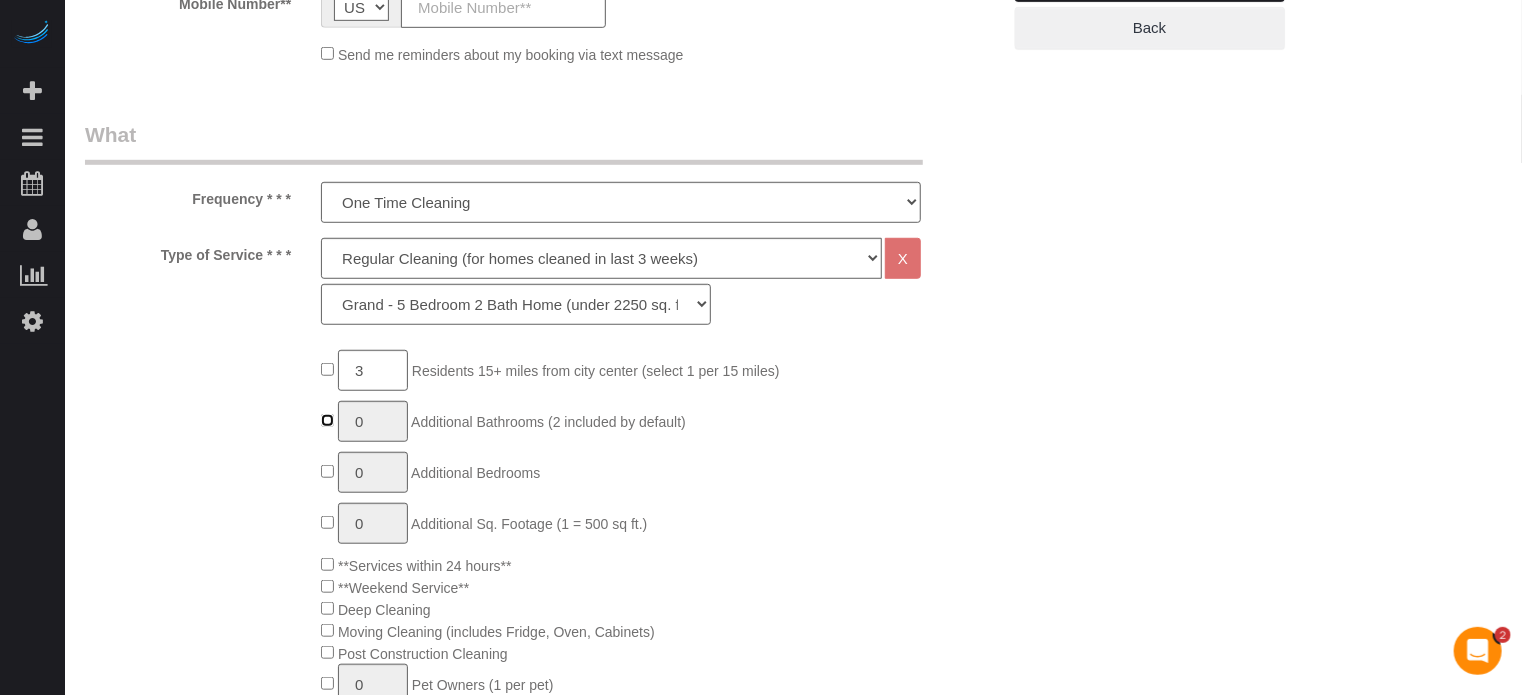 type on "1" 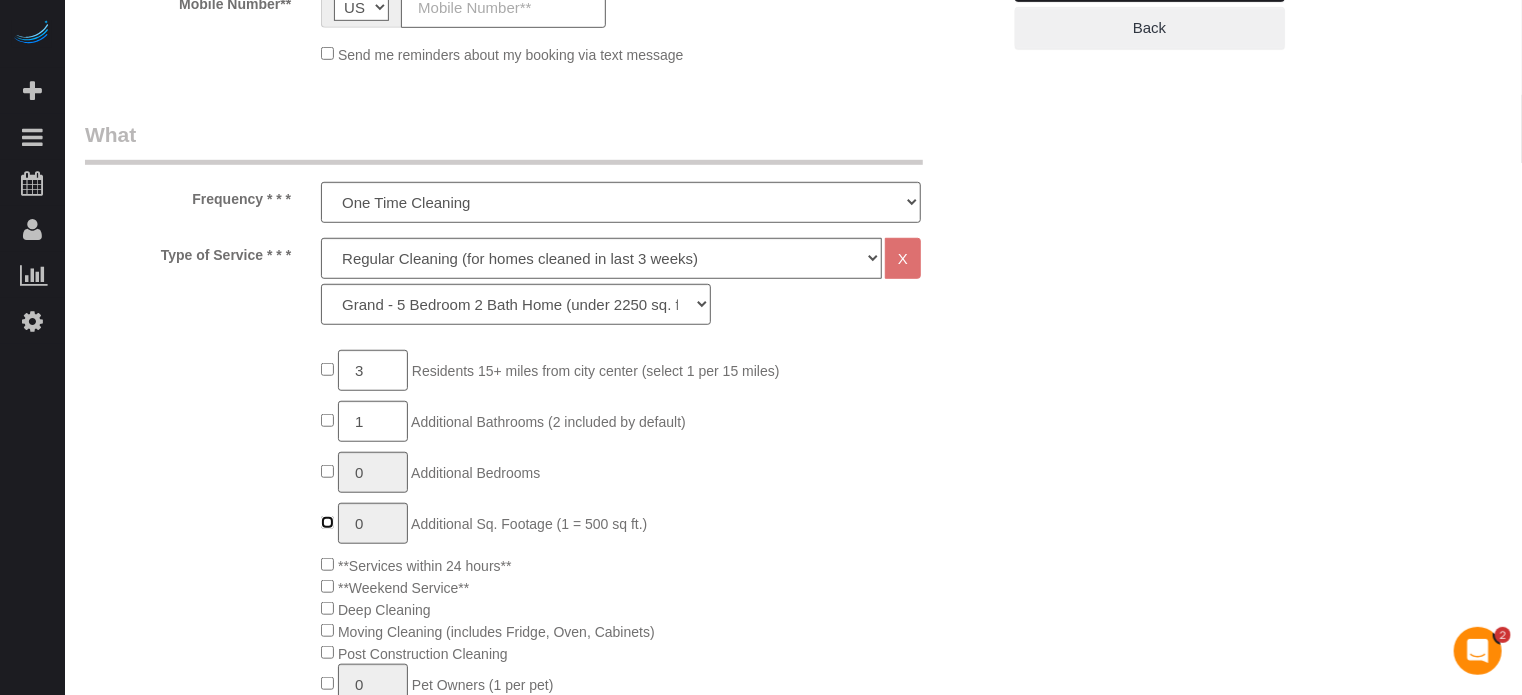 type on "1" 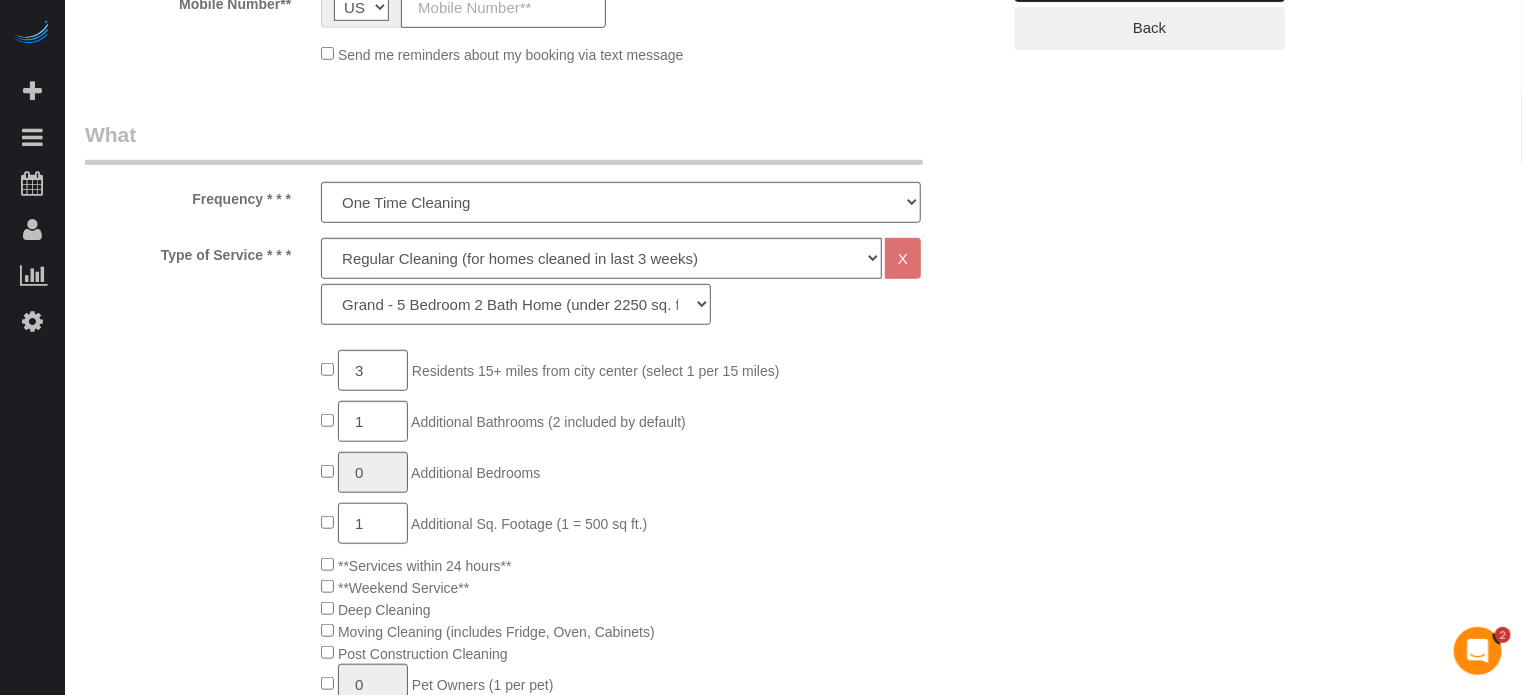 click on "1" 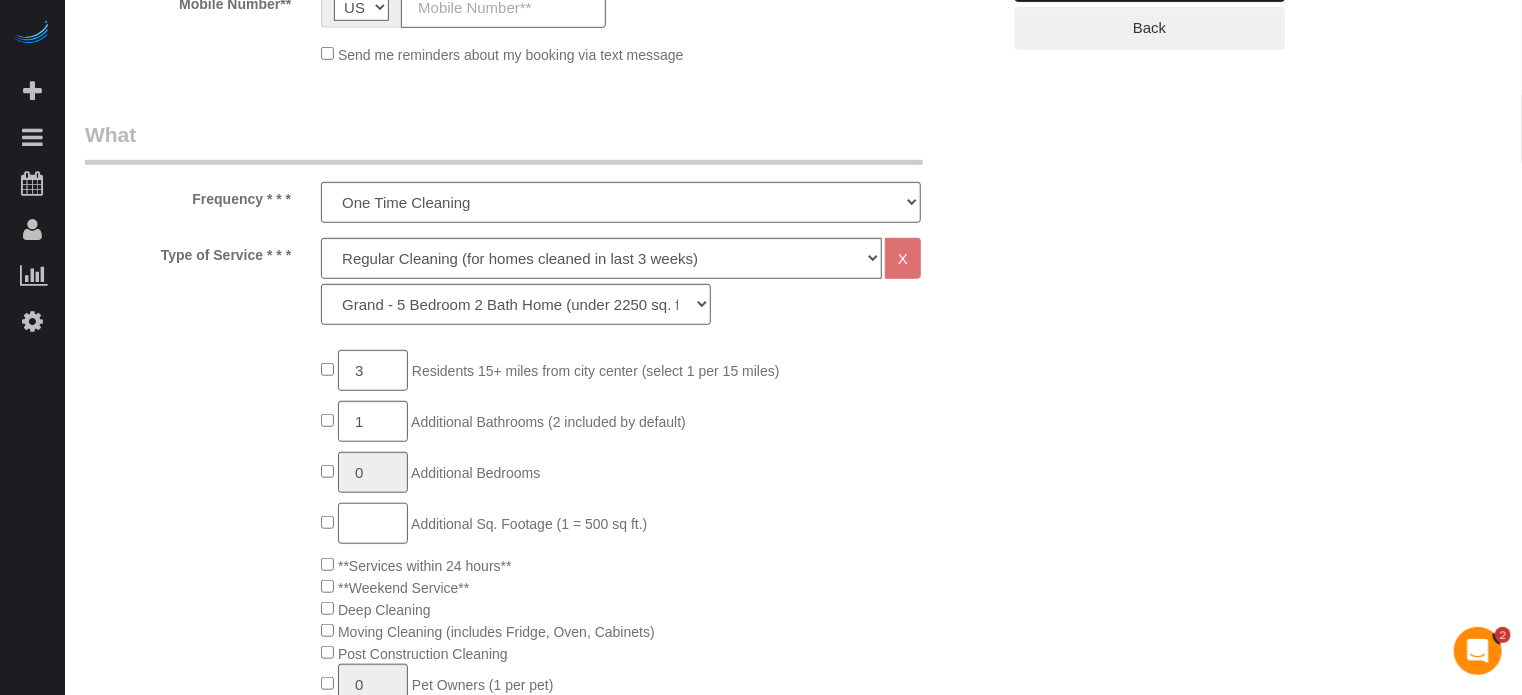 type on "2" 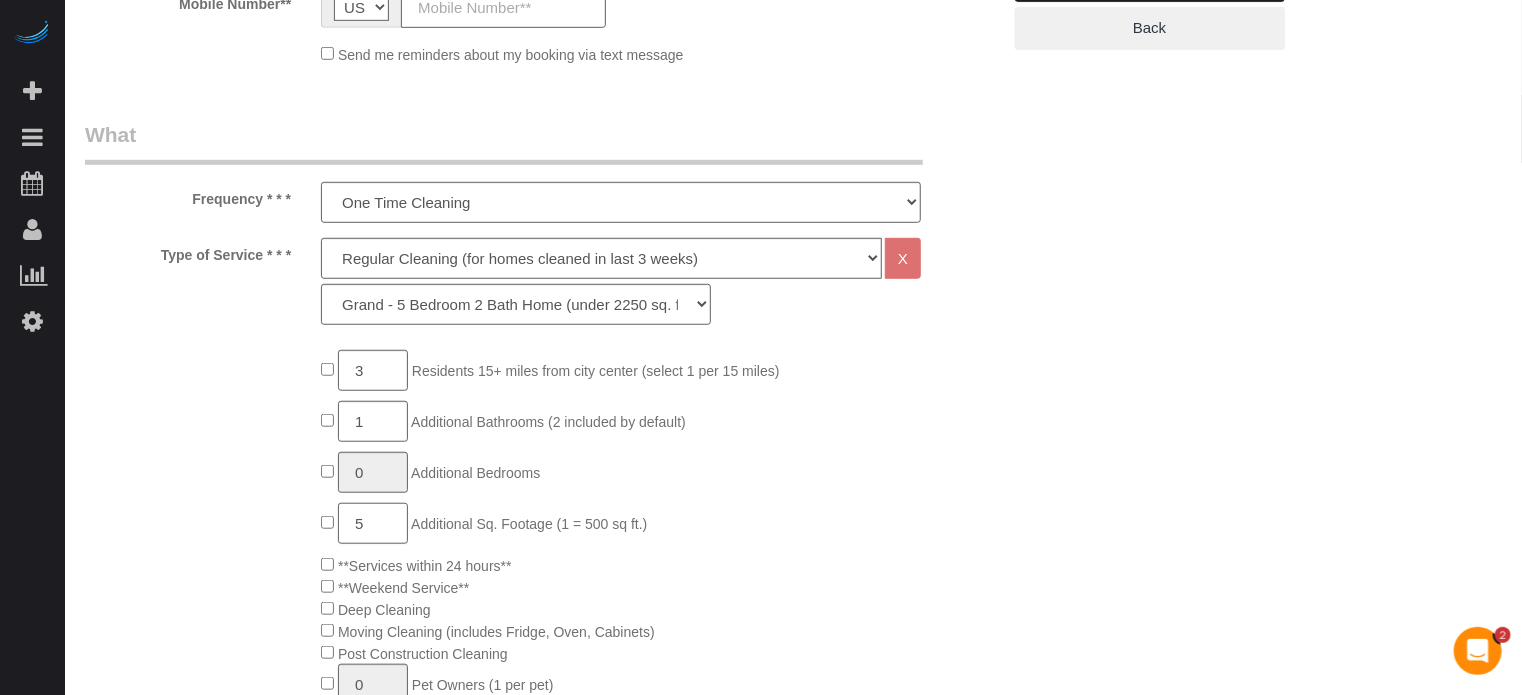 type on "5" 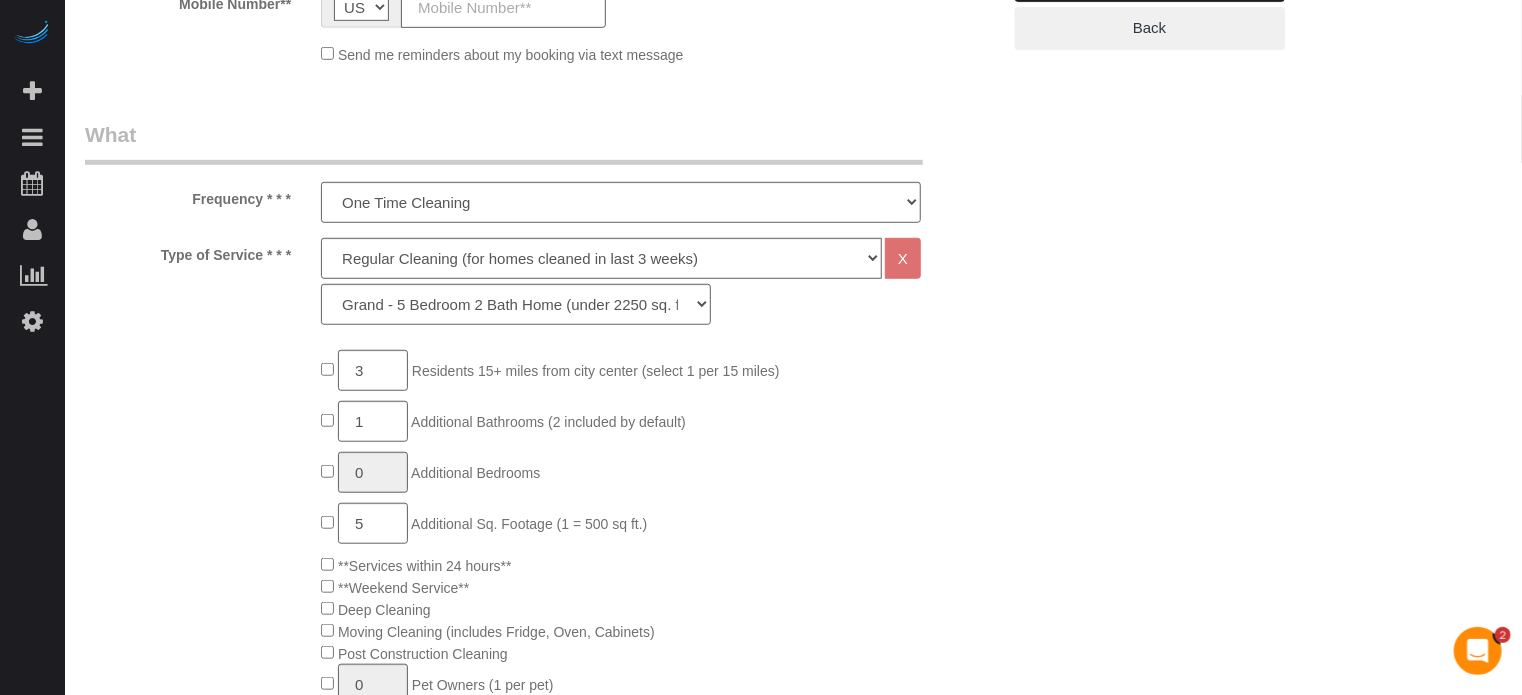 click on "Who
Email**
Name *
Where
Address**
AK
AL
AR
AZ
CA
CO
CT
DC
DE
FL
GA
HI
IA
ID
IL
IN
KS
KY
LA
MA
MD
ME
MI
MN
MO
MS
MT
NC
ND
NE
NH
NJ
NM
NV" at bounding box center (793, 1533) 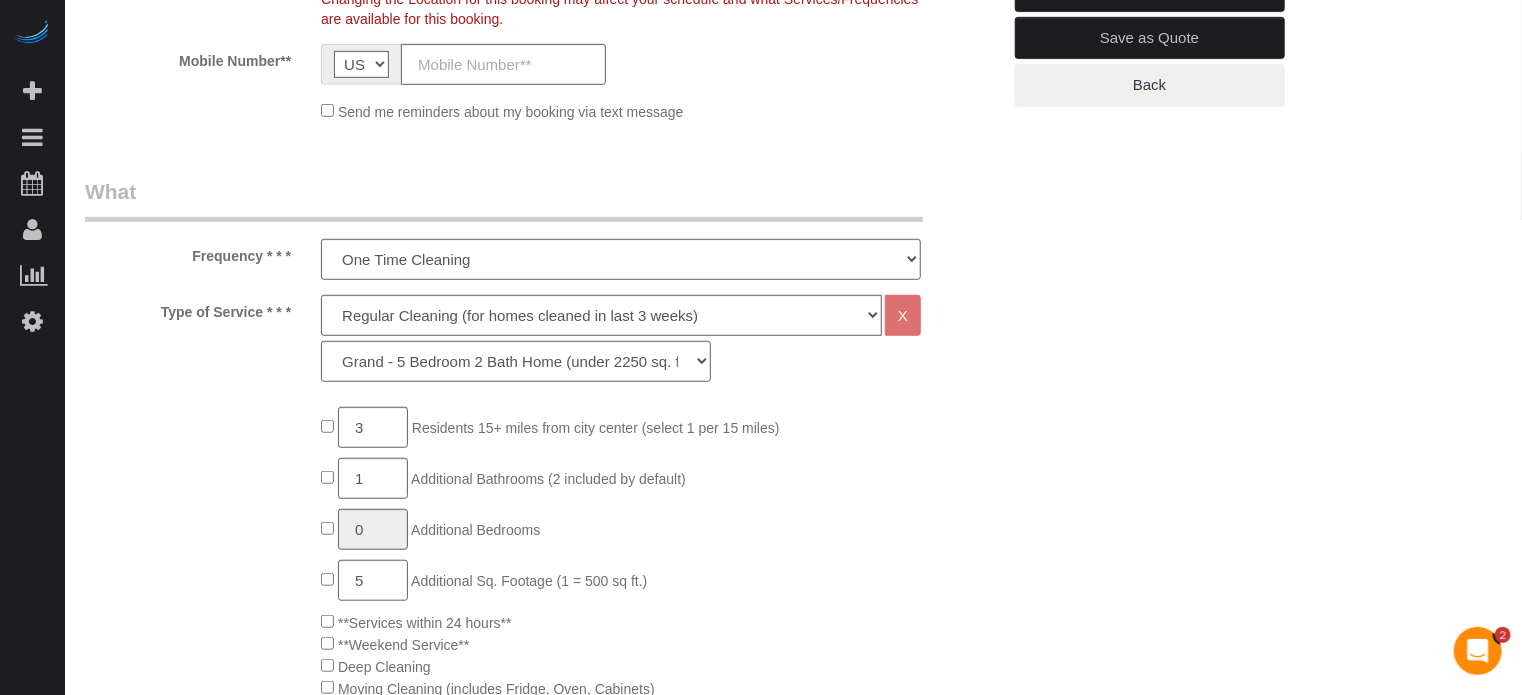 scroll, scrollTop: 600, scrollLeft: 0, axis: vertical 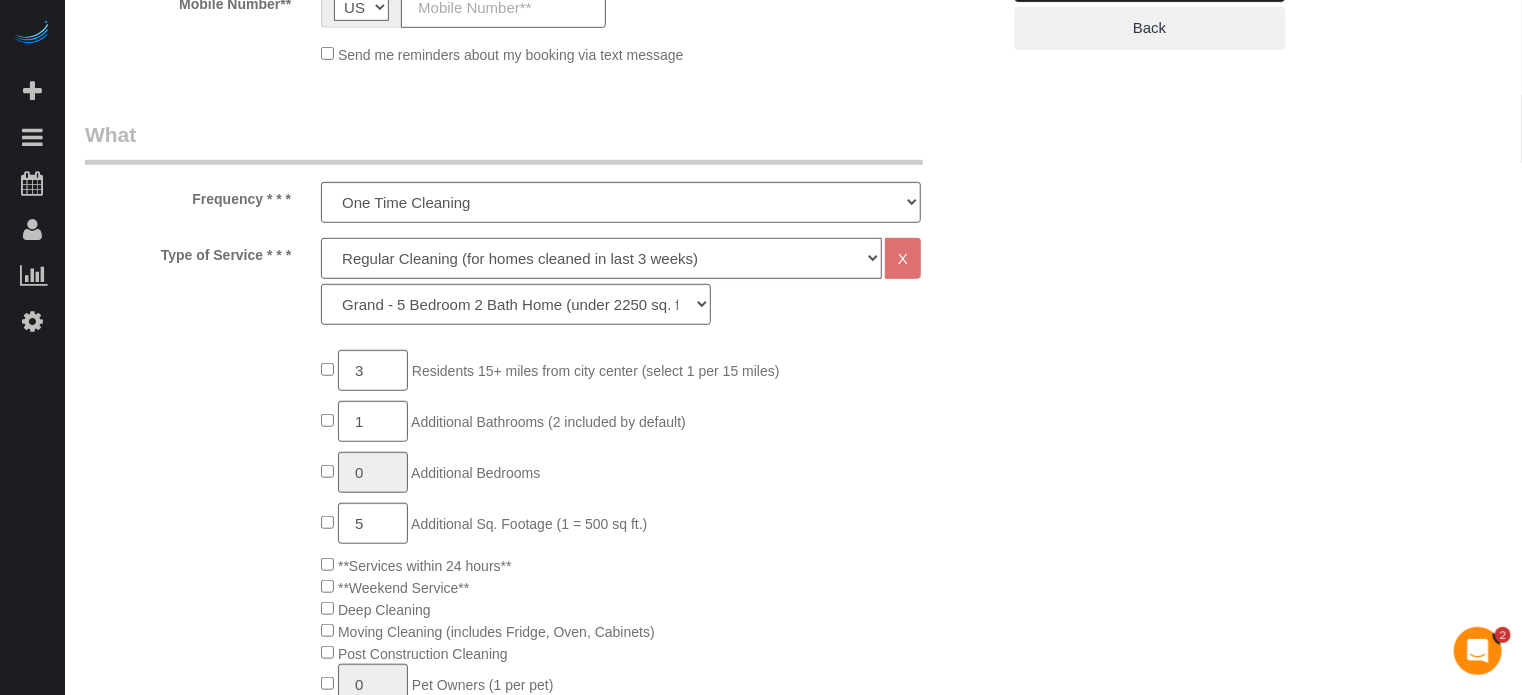 click on "Deep Cleaning (for homes that have not been cleaned in 3+ weeks) Spruce Regular Cleaning (for homes cleaned in last 3 weeks) Moving Cleanup (to clean home for new tenants) Post Construction Cleaning Vacation Rental Cleaning Hourly" 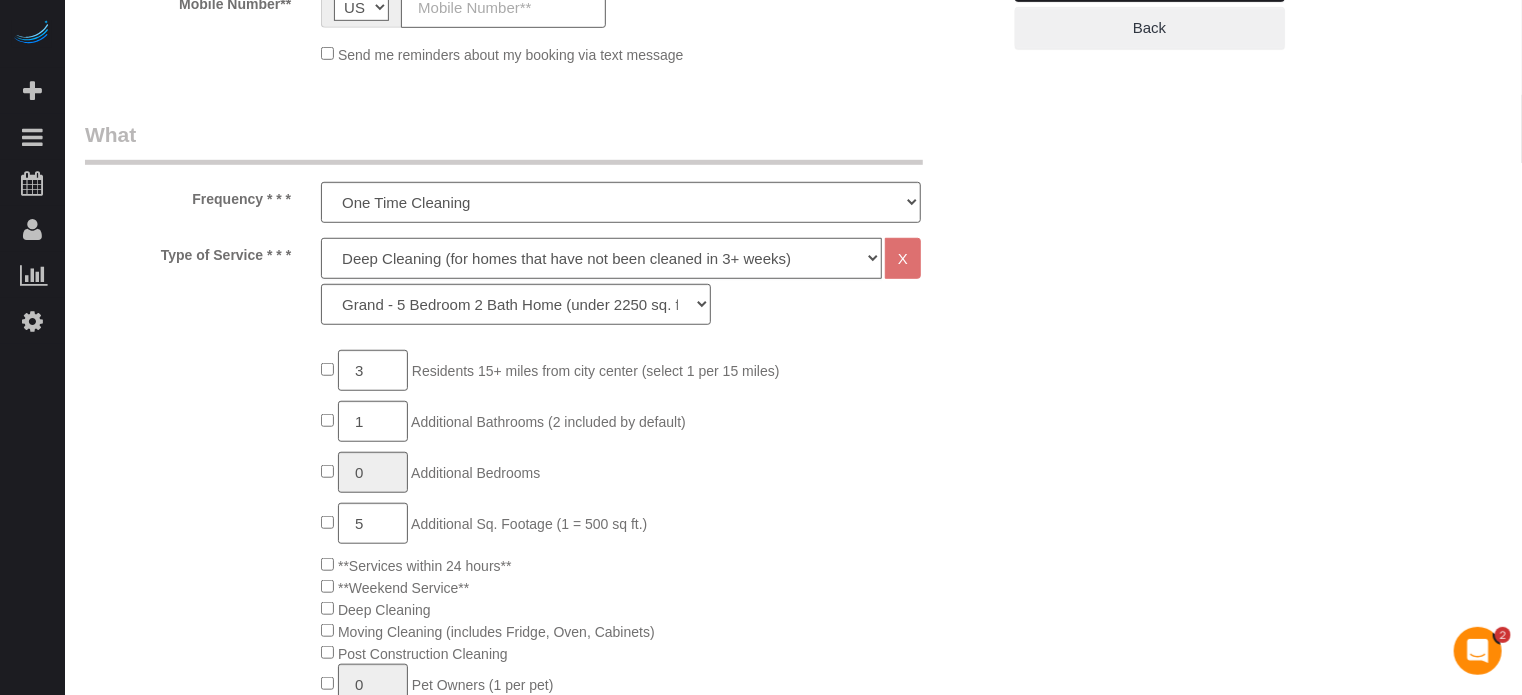 click on "Deep Cleaning (for homes that have not been cleaned in 3+ weeks) Spruce Regular Cleaning (for homes cleaned in last 3 weeks) Moving Cleanup (to clean home for new tenants) Post Construction Cleaning Vacation Rental Cleaning Hourly" 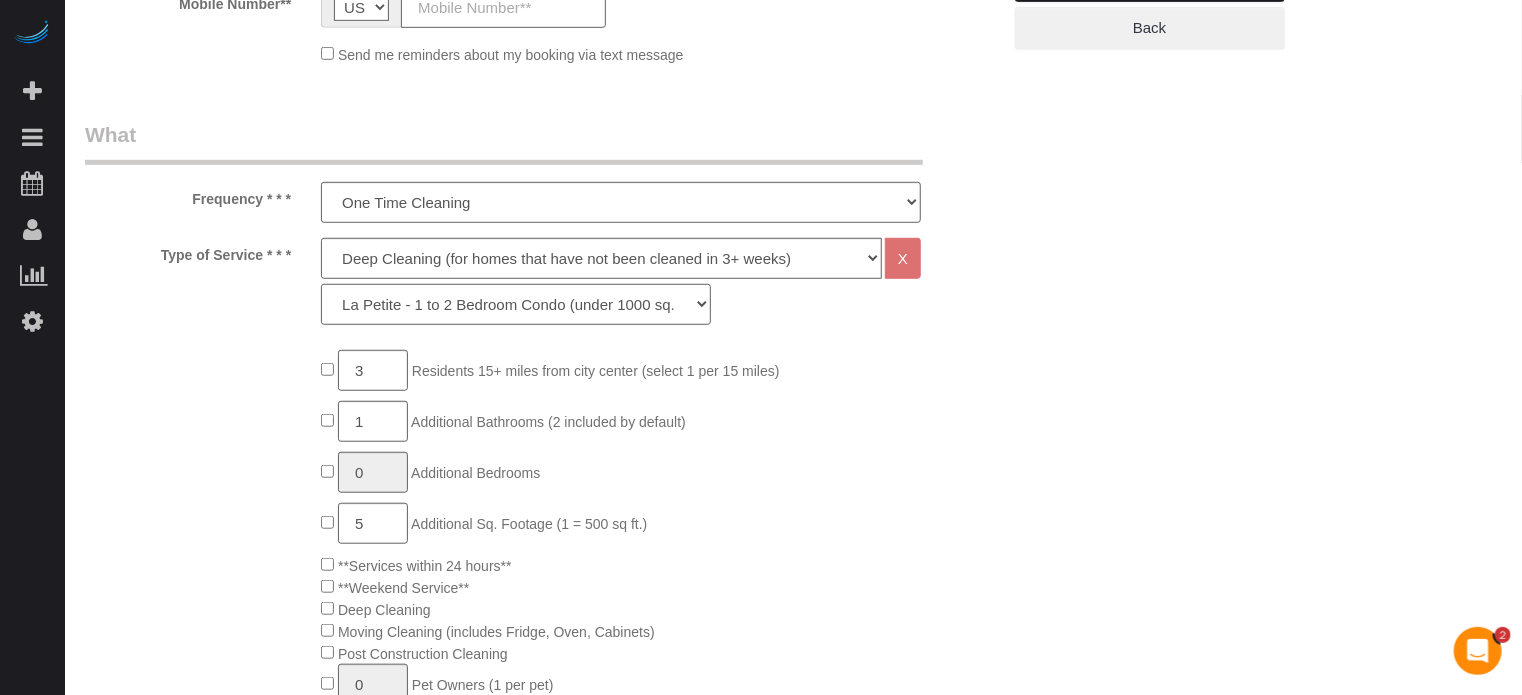 click on "La Petite - 1 to 2 Bedroom Condo (under 1000 sq. ft.) La Petite II - 2 Bedroom 2 Bath Home/Condo (1001-1500 sq. ft.) Le Milieu - 3 Bedroom 2 Bath Home (under 1800 sq. ft.) Le Milieu - 4 Bedroom 2 Bath Home (under 1800 sq. ft.) Grand - 5 Bedroom 2 Bath Home (under 2250 sq. ft.) Très Grand - 6 Bedroom 2 Bath Home (under 3000 sq. ft.)" 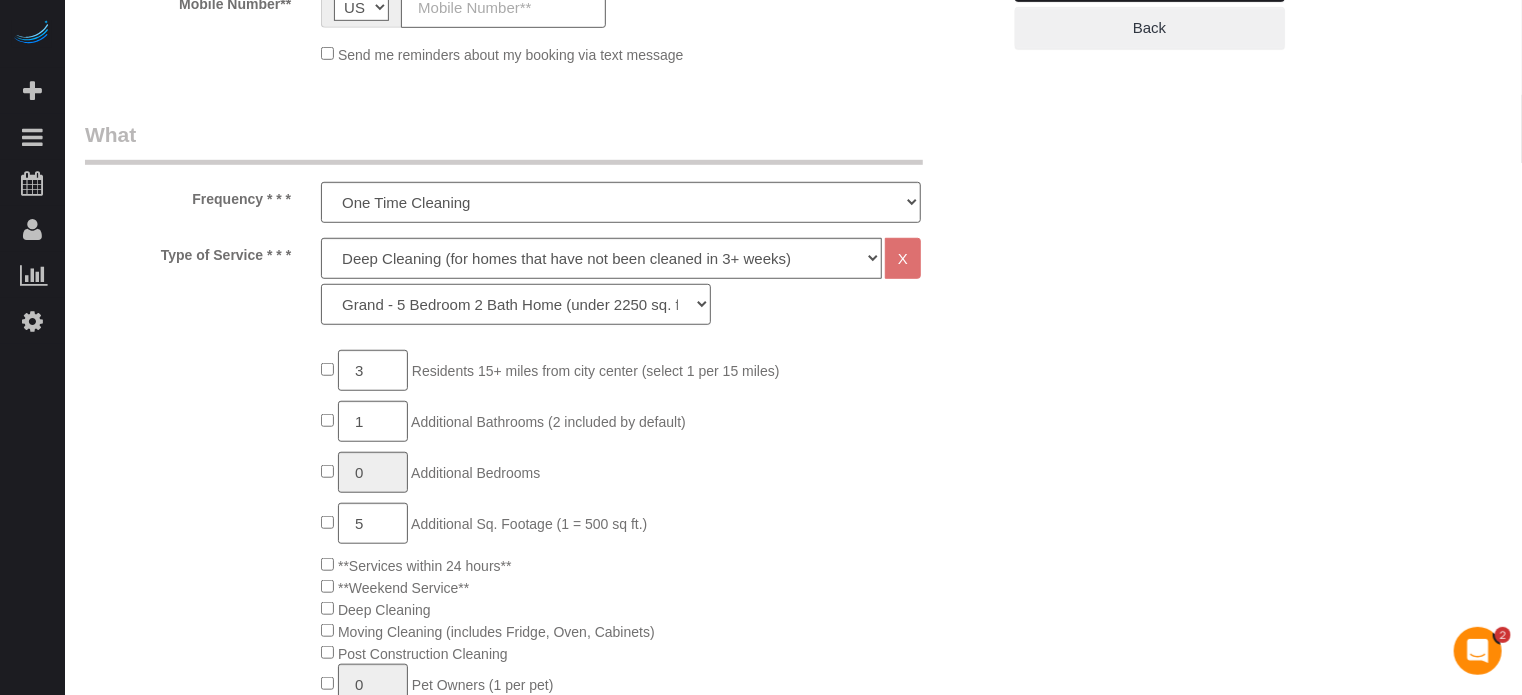 click on "La Petite - 1 to 2 Bedroom Condo (under 1000 sq. ft.) La Petite II - 2 Bedroom 2 Bath Home/Condo (1001-1500 sq. ft.) Le Milieu - 3 Bedroom 2 Bath Home (under 1800 sq. ft.) Le Milieu - 4 Bedroom 2 Bath Home (under 1800 sq. ft.) Grand - 5 Bedroom 2 Bath Home (under 2250 sq. ft.) Très Grand - 6 Bedroom 2 Bath Home (under 3000 sq. ft.)" 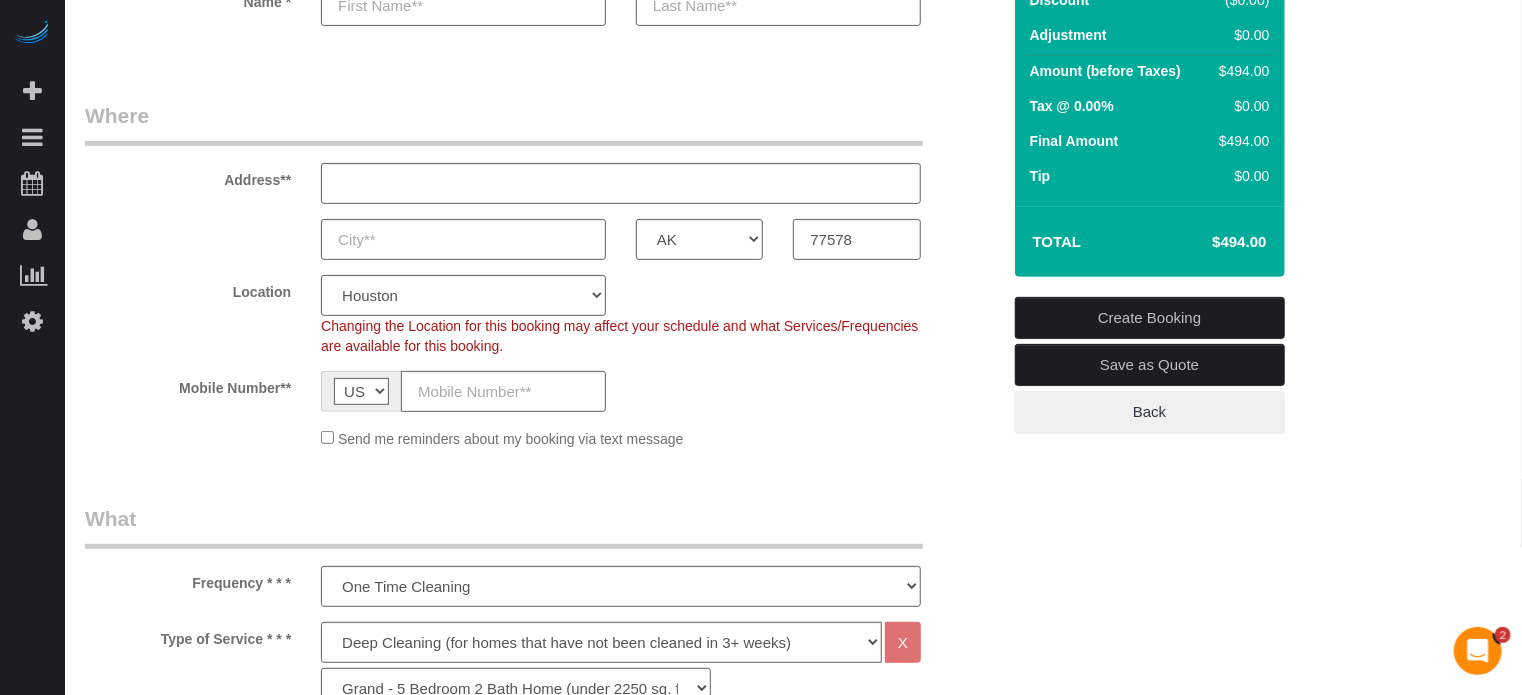 scroll, scrollTop: 200, scrollLeft: 0, axis: vertical 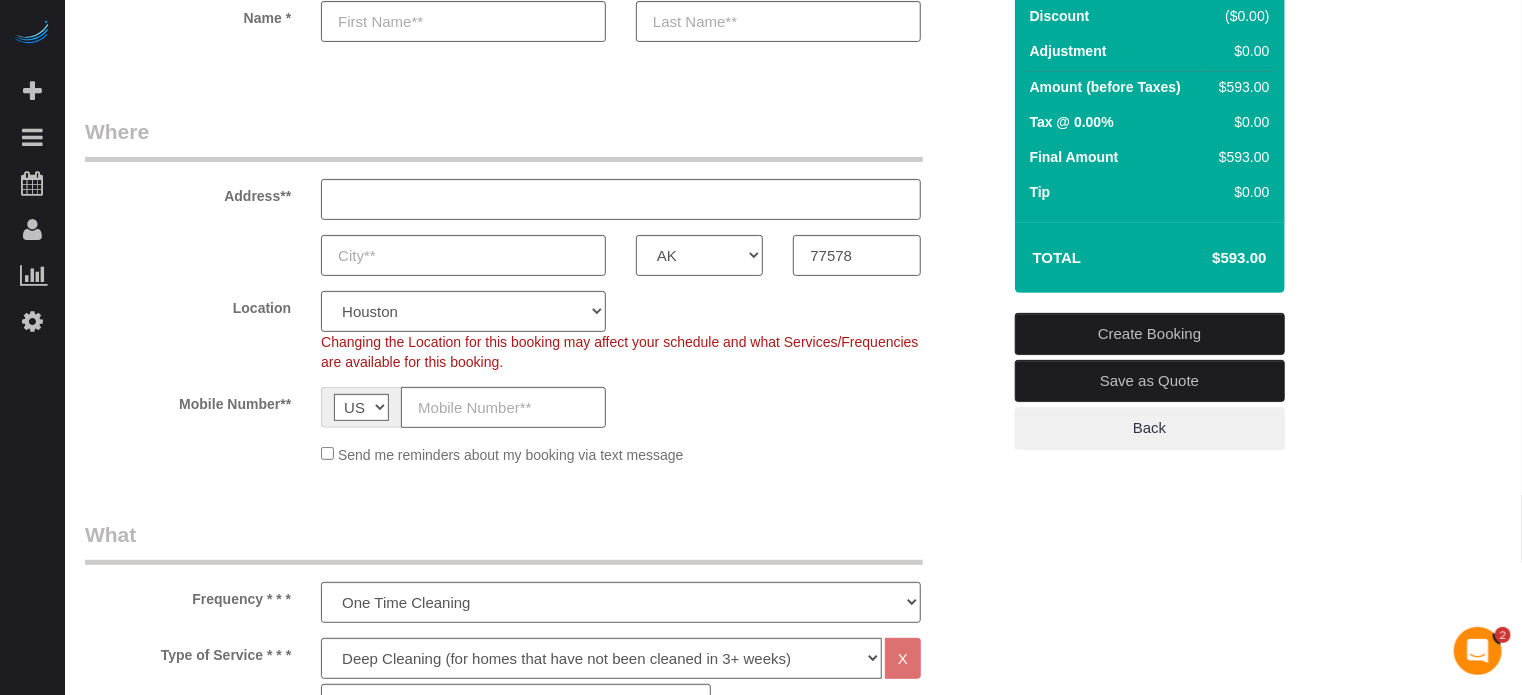 click on "$593.00" at bounding box center [1209, 258] 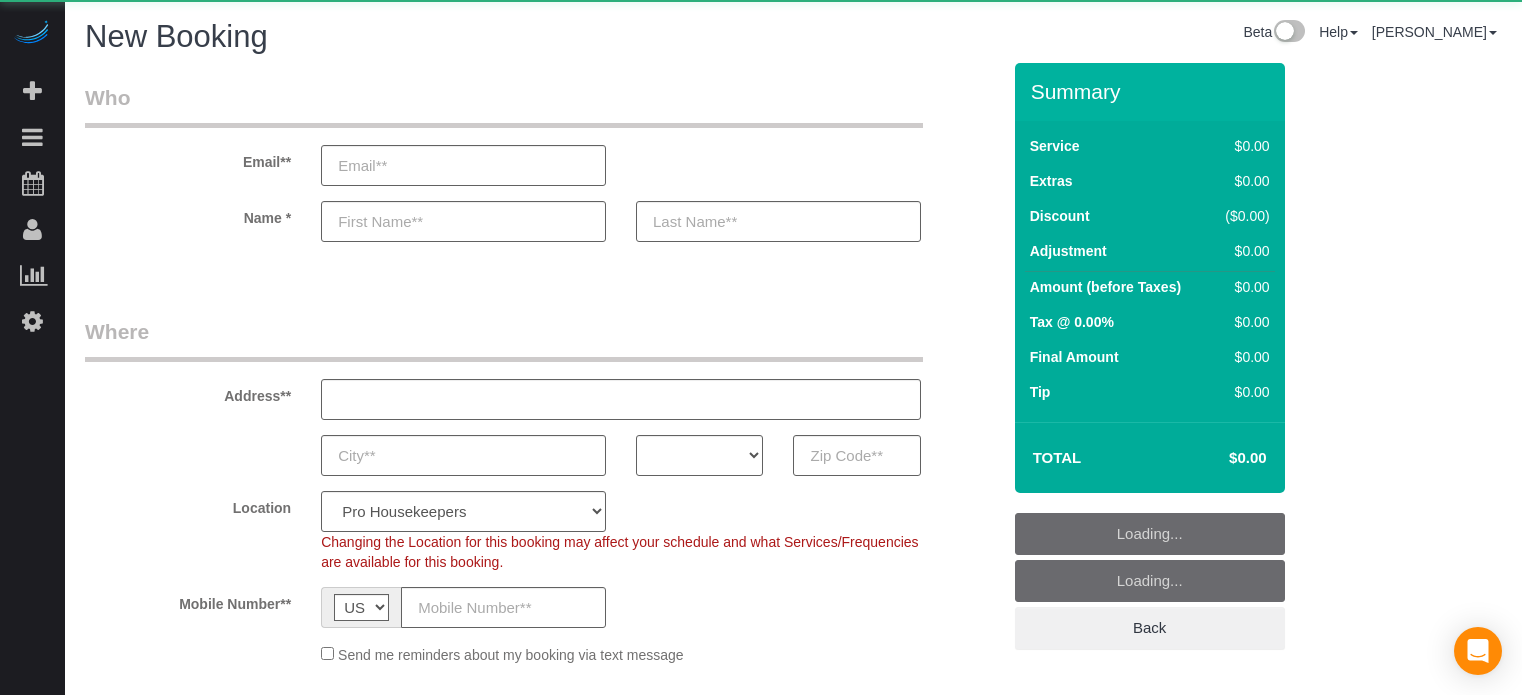 select on "number:9" 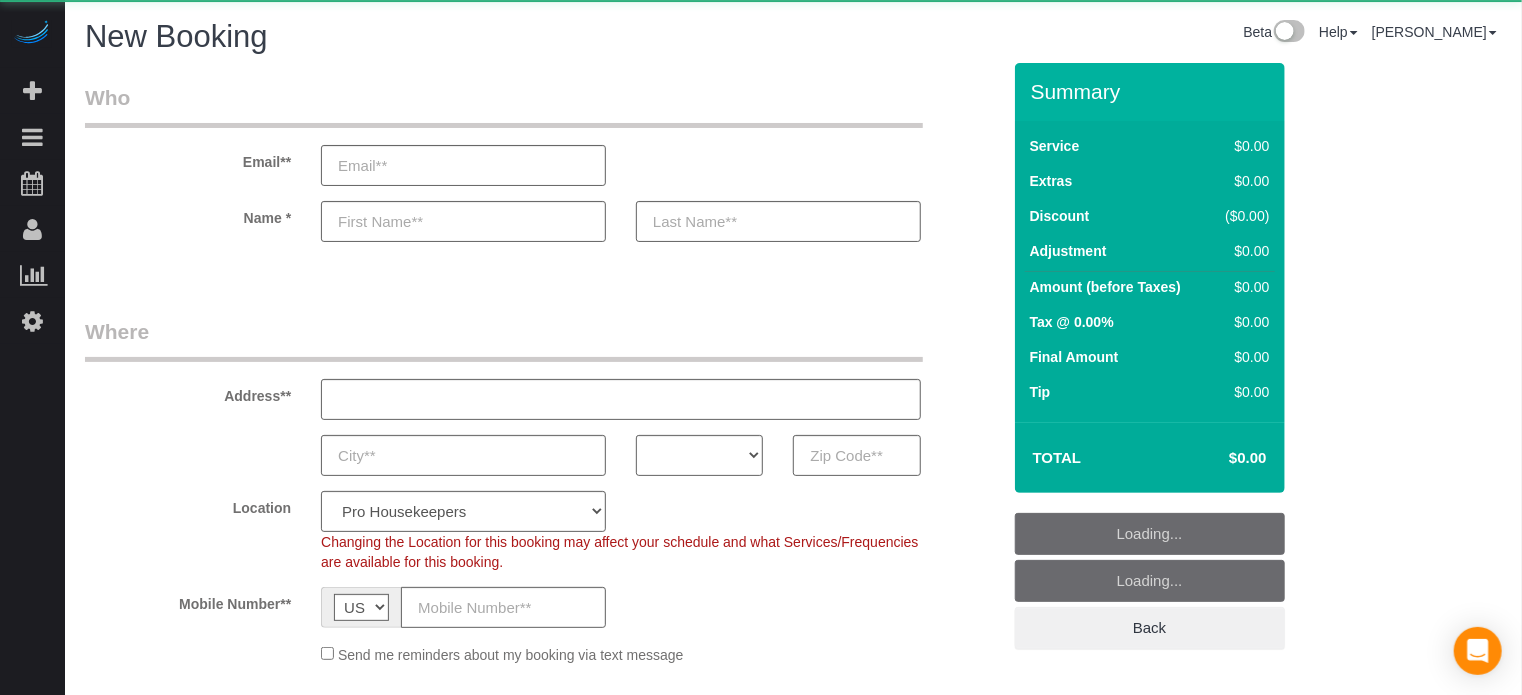 select on "4" 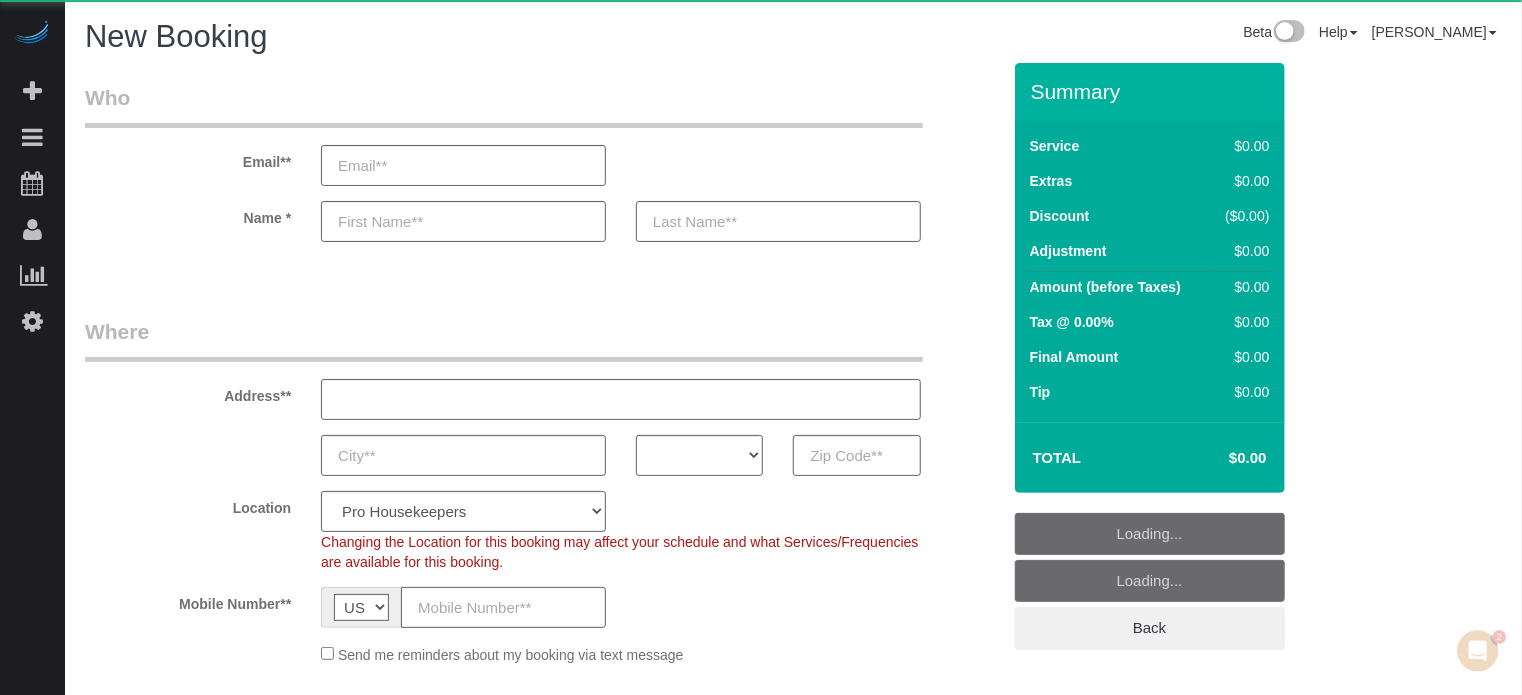 scroll, scrollTop: 0, scrollLeft: 0, axis: both 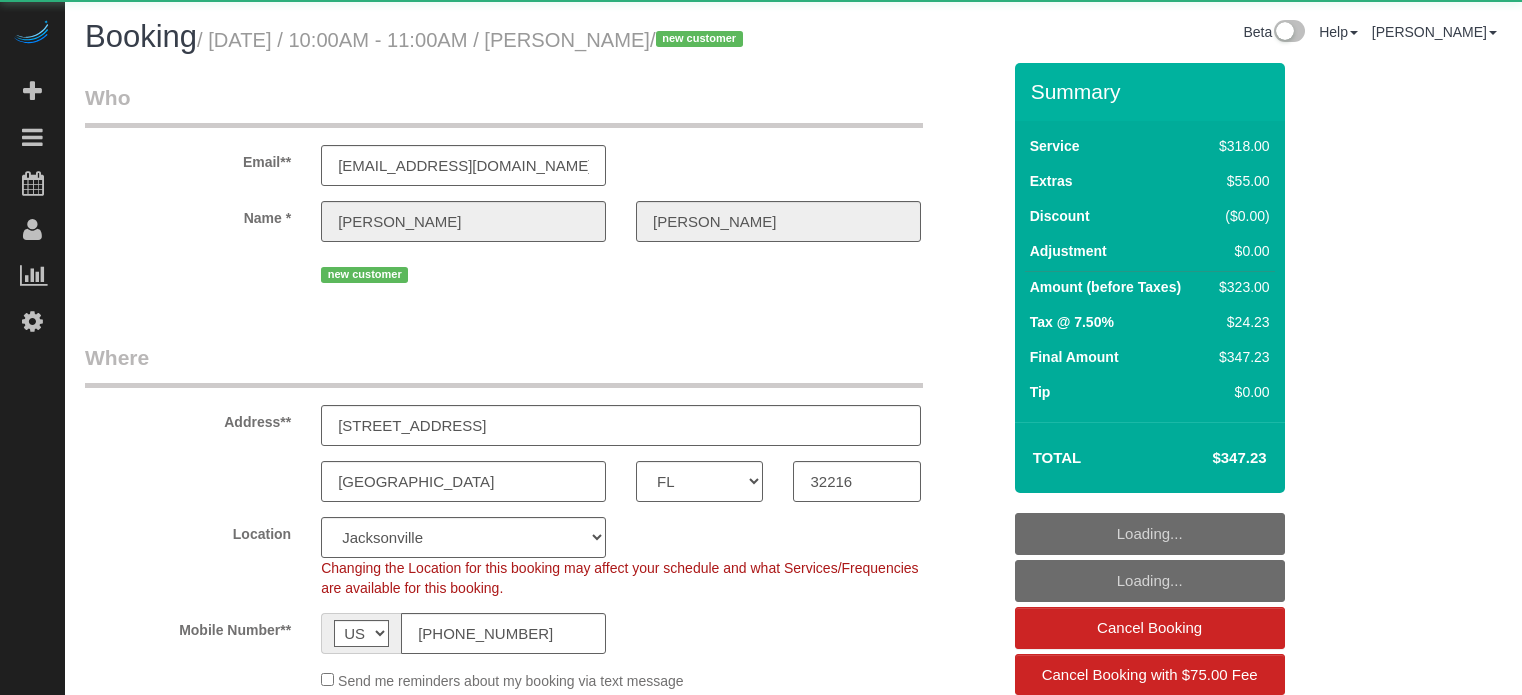 select on "FL" 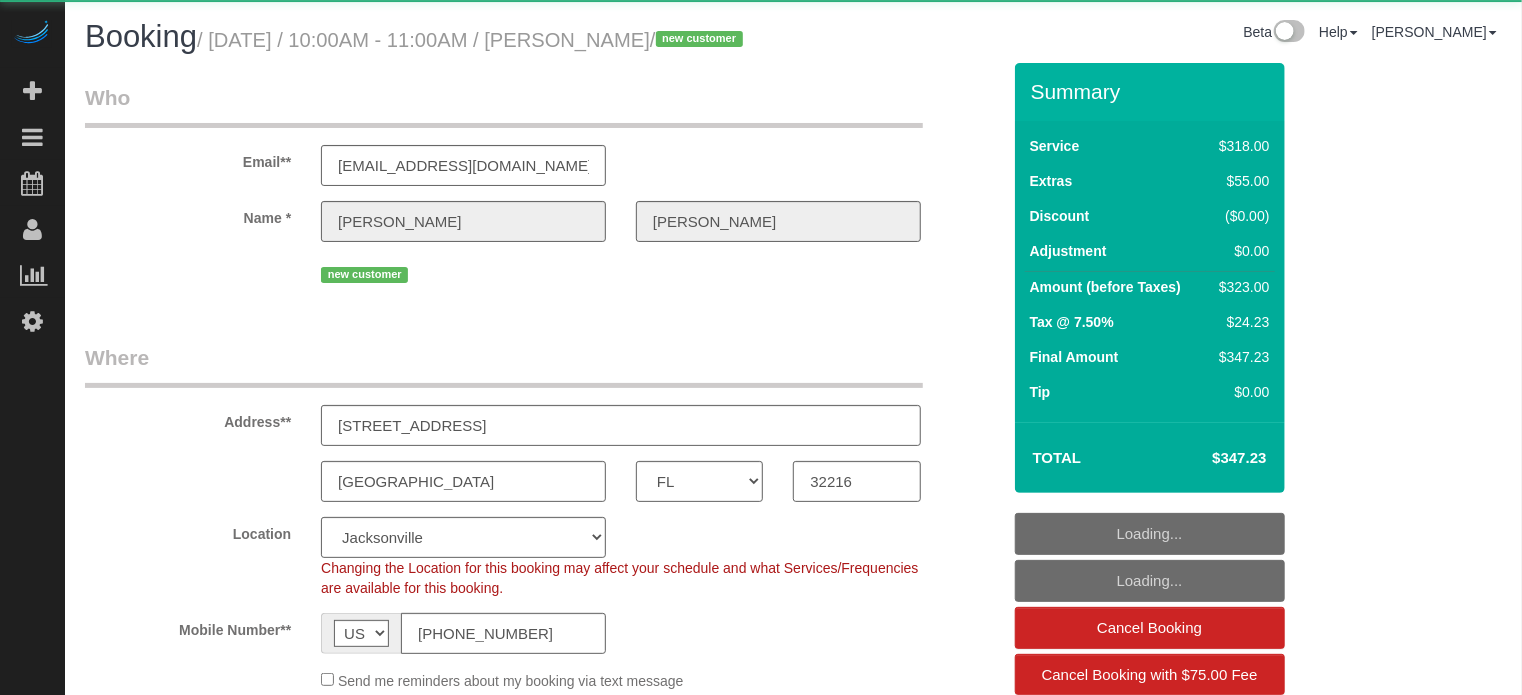 select on "object:802" 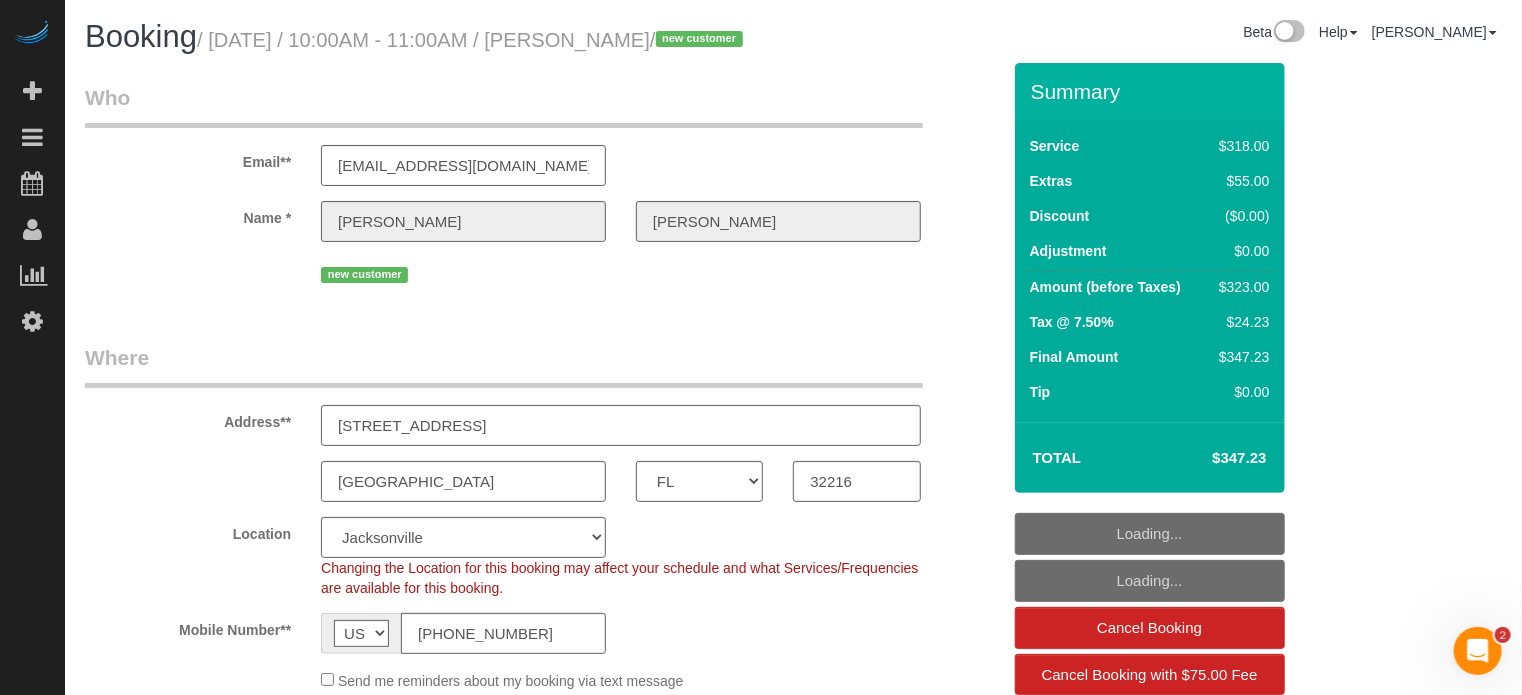 scroll, scrollTop: 0, scrollLeft: 0, axis: both 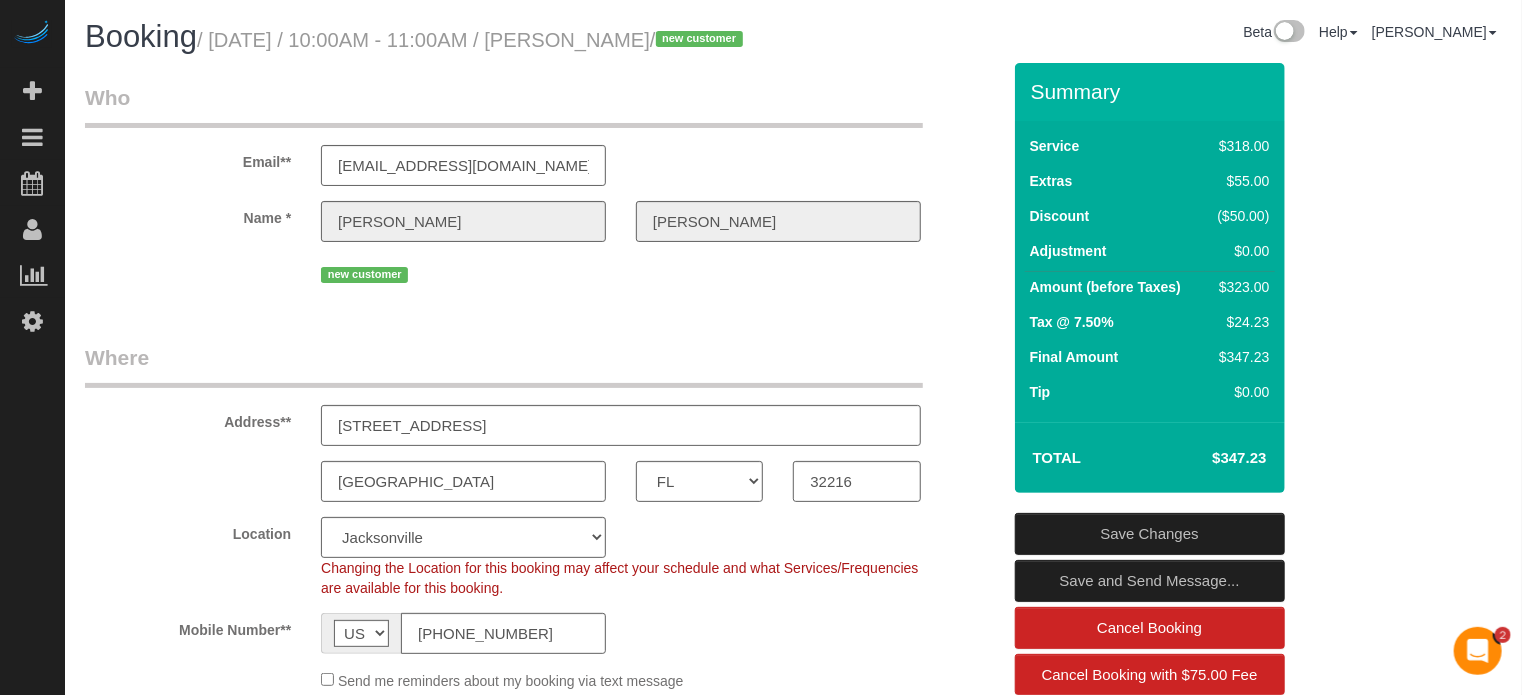 click on "Where
Address**
[STREET_ADDRESS]
[GEOGRAPHIC_DATA]
AK
AL
AR
AZ
CA
CO
CT
DC
DE
[GEOGRAPHIC_DATA]
[GEOGRAPHIC_DATA]
HI
IA
ID
IL
IN
KS
[GEOGRAPHIC_DATA]
LA
MA
MD
ME
MI
[GEOGRAPHIC_DATA]
[GEOGRAPHIC_DATA]
MS
MT
[GEOGRAPHIC_DATA]
ND
NE
NH
[GEOGRAPHIC_DATA]
NM
NV
[GEOGRAPHIC_DATA]
[GEOGRAPHIC_DATA]
OK
OR
[GEOGRAPHIC_DATA]
[GEOGRAPHIC_DATA]
SC
SD" at bounding box center [542, 524] 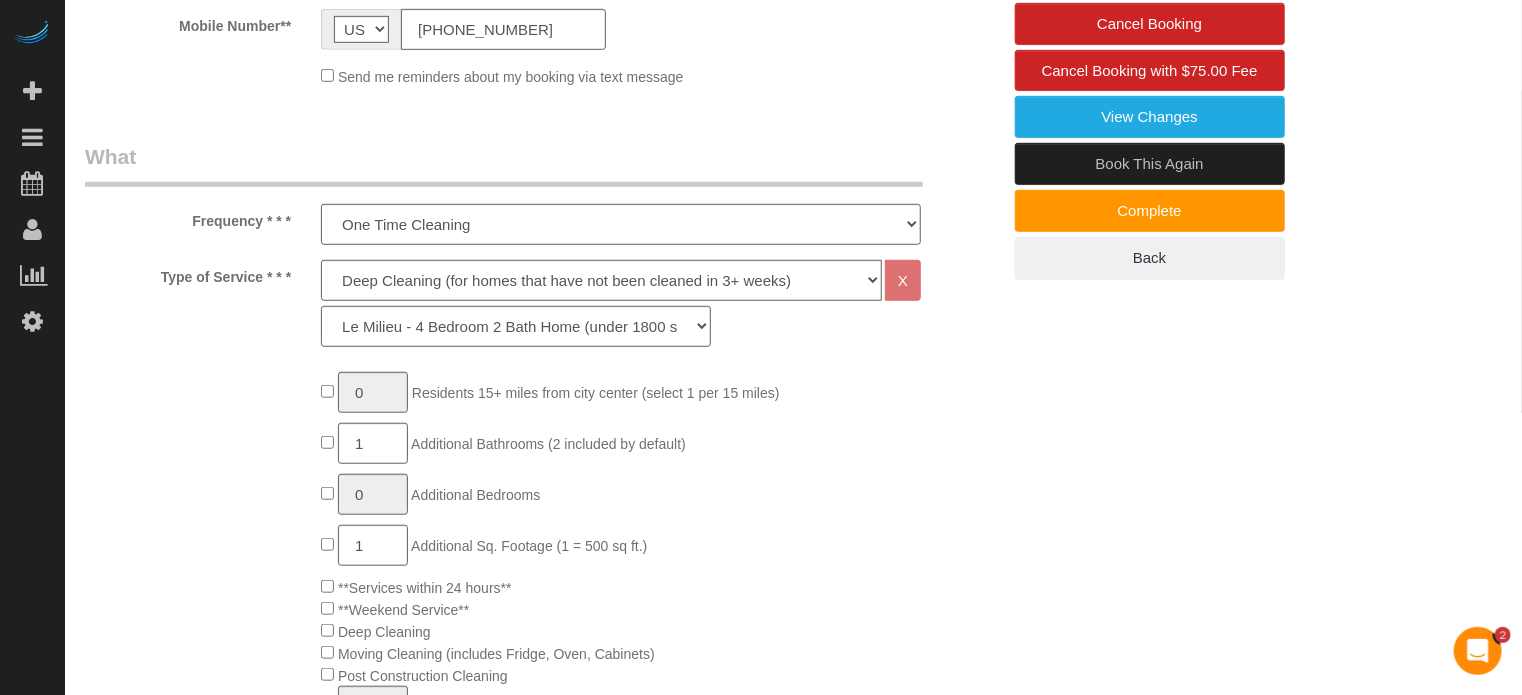 scroll, scrollTop: 700, scrollLeft: 0, axis: vertical 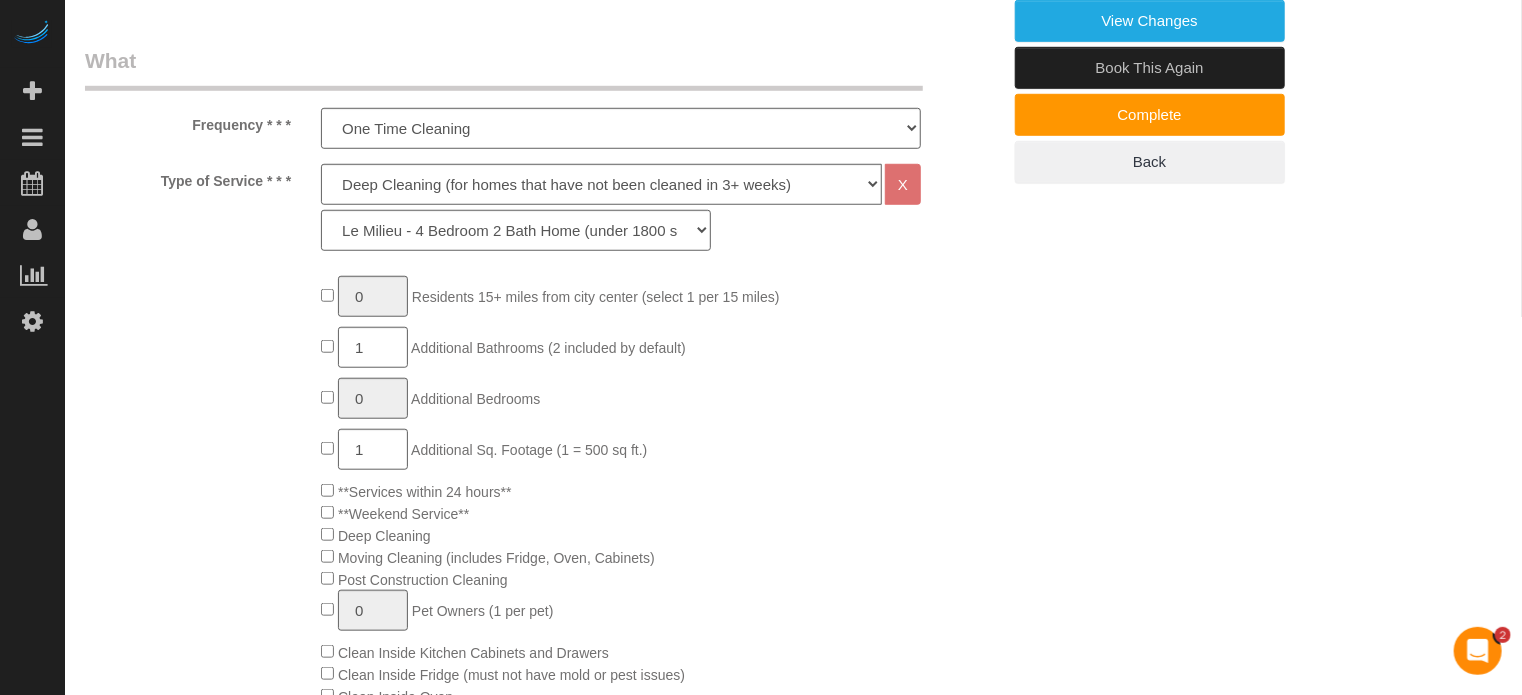 click on "Who
Email**
[EMAIL_ADDRESS][DOMAIN_NAME]
Name *
[GEOGRAPHIC_DATA][PERSON_NAME]
new customer
Where
Address**
[STREET_ADDRESS]
[GEOGRAPHIC_DATA]
AK
AL
AR
AZ
CA
CO
CT
DC
DE
[GEOGRAPHIC_DATA]
[GEOGRAPHIC_DATA]
HI
IA
ID
IL
IN
KS
[GEOGRAPHIC_DATA]
LA
MA
MD
ME
MI
[GEOGRAPHIC_DATA]
[GEOGRAPHIC_DATA]
MS" at bounding box center [793, 1382] 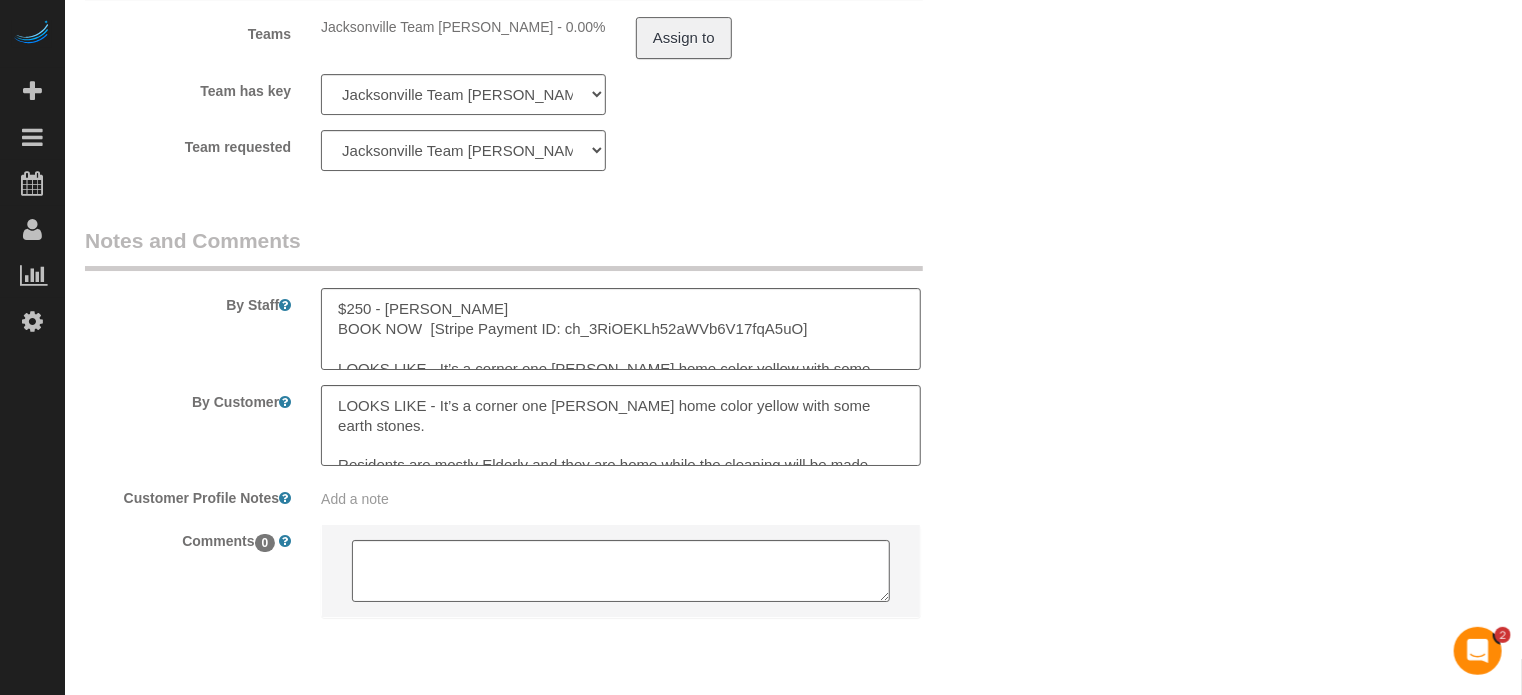 scroll, scrollTop: 3427, scrollLeft: 0, axis: vertical 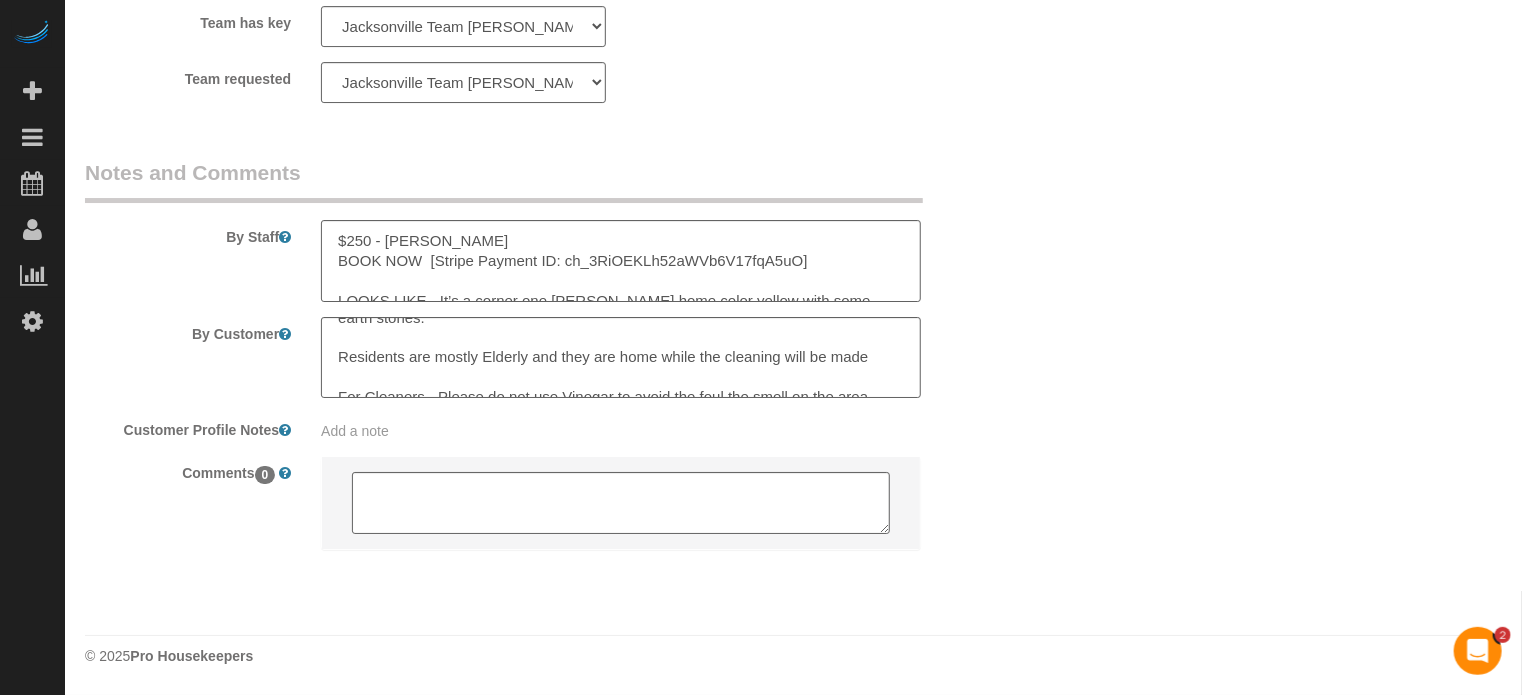 click on "Who
Email**
[EMAIL_ADDRESS][DOMAIN_NAME]
Name *
[GEOGRAPHIC_DATA][PERSON_NAME]
new customer
Where
Address**
[STREET_ADDRESS]
[GEOGRAPHIC_DATA]
AK
AL
AR
AZ
CA
CO
CT
DC
DE
[GEOGRAPHIC_DATA]
[GEOGRAPHIC_DATA]
HI
IA
ID
IL
IN
KS
[GEOGRAPHIC_DATA]
LA
MA
MD
ME
MI
[GEOGRAPHIC_DATA]
[GEOGRAPHIC_DATA]
MS" at bounding box center (793, -1393) 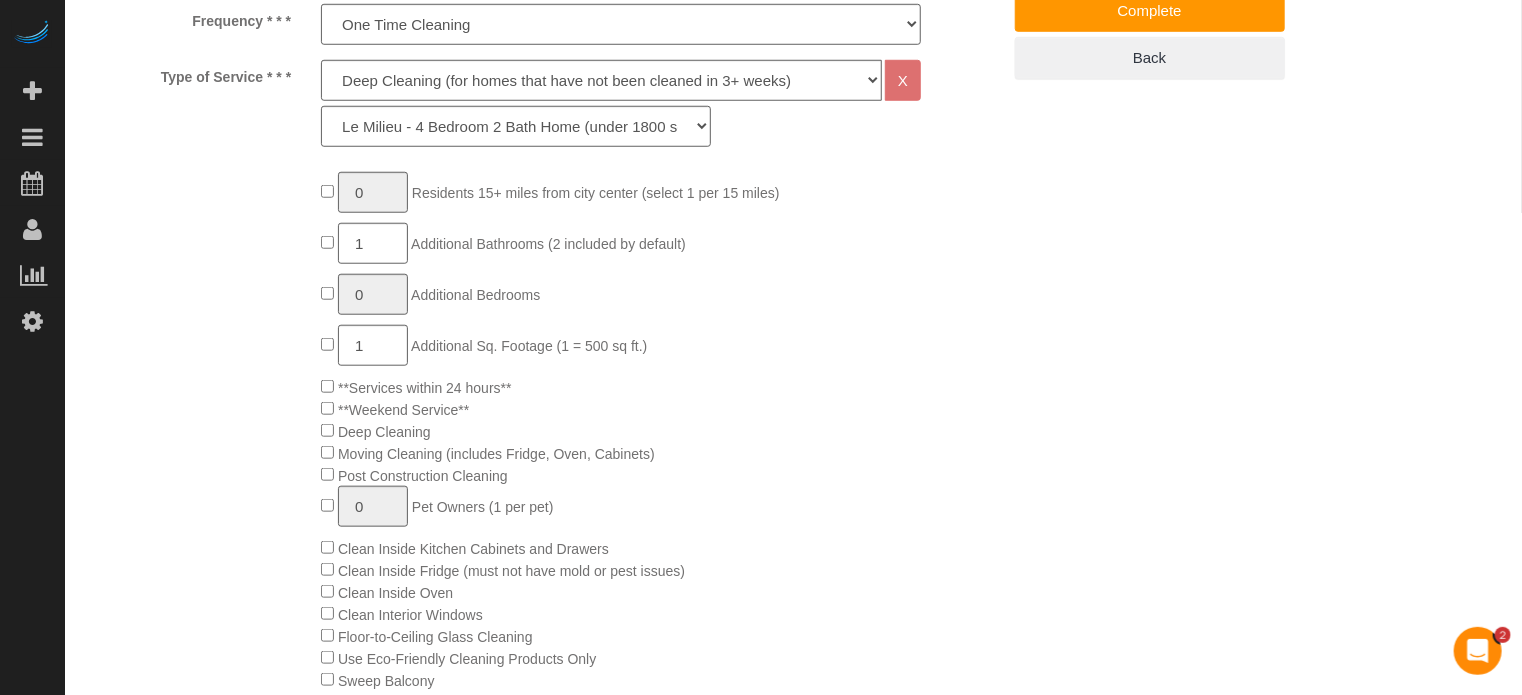 scroll, scrollTop: 753, scrollLeft: 0, axis: vertical 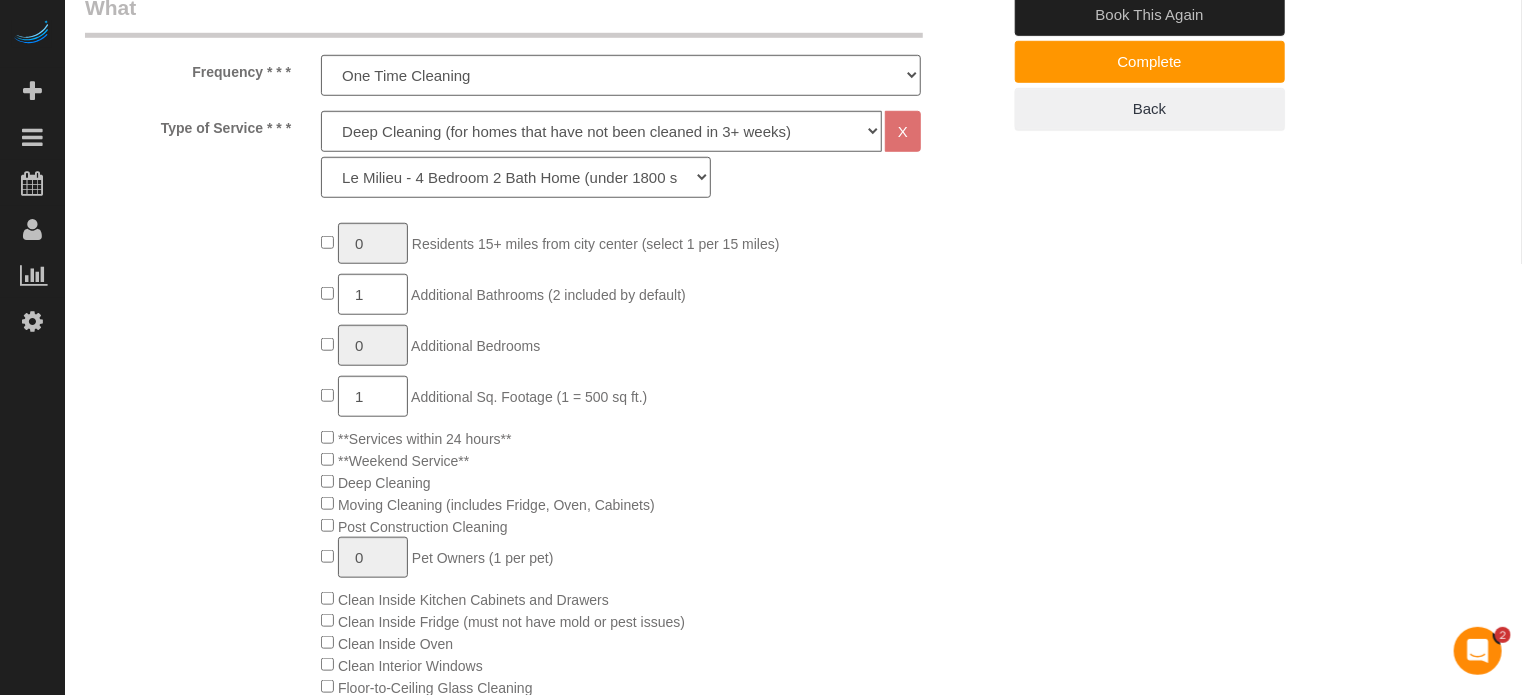 click on "Who
Email**
[EMAIL_ADDRESS][DOMAIN_NAME]
Name *
[GEOGRAPHIC_DATA][PERSON_NAME]
new customer
Where
Address**
[STREET_ADDRESS]
[GEOGRAPHIC_DATA]
AK
AL
AR
AZ
CA
CO
CT
DC
DE
[GEOGRAPHIC_DATA]
[GEOGRAPHIC_DATA]
HI
IA
ID
IL
IN
KS
[GEOGRAPHIC_DATA]
LA
MA
MD
ME
MI
[GEOGRAPHIC_DATA]
[GEOGRAPHIC_DATA]
MS" at bounding box center (793, 1329) 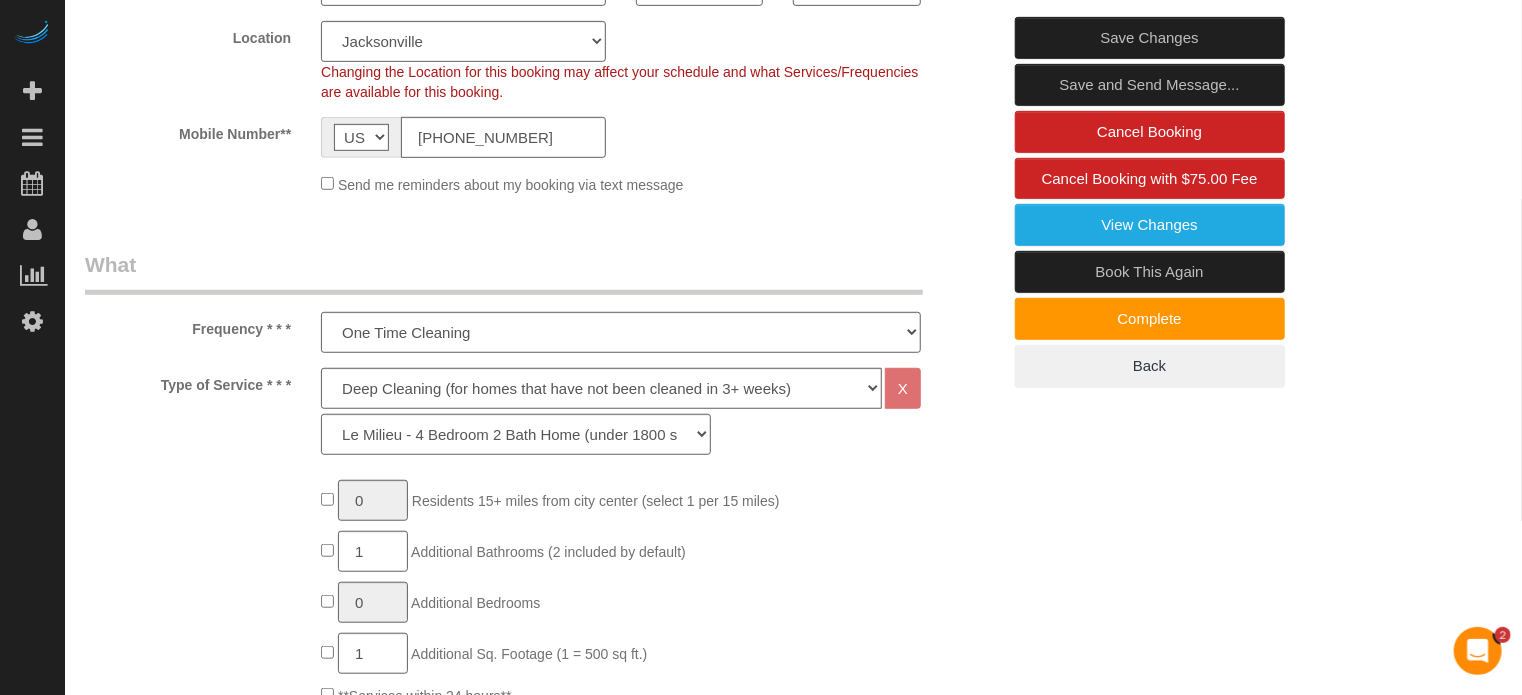 scroll, scrollTop: 353, scrollLeft: 0, axis: vertical 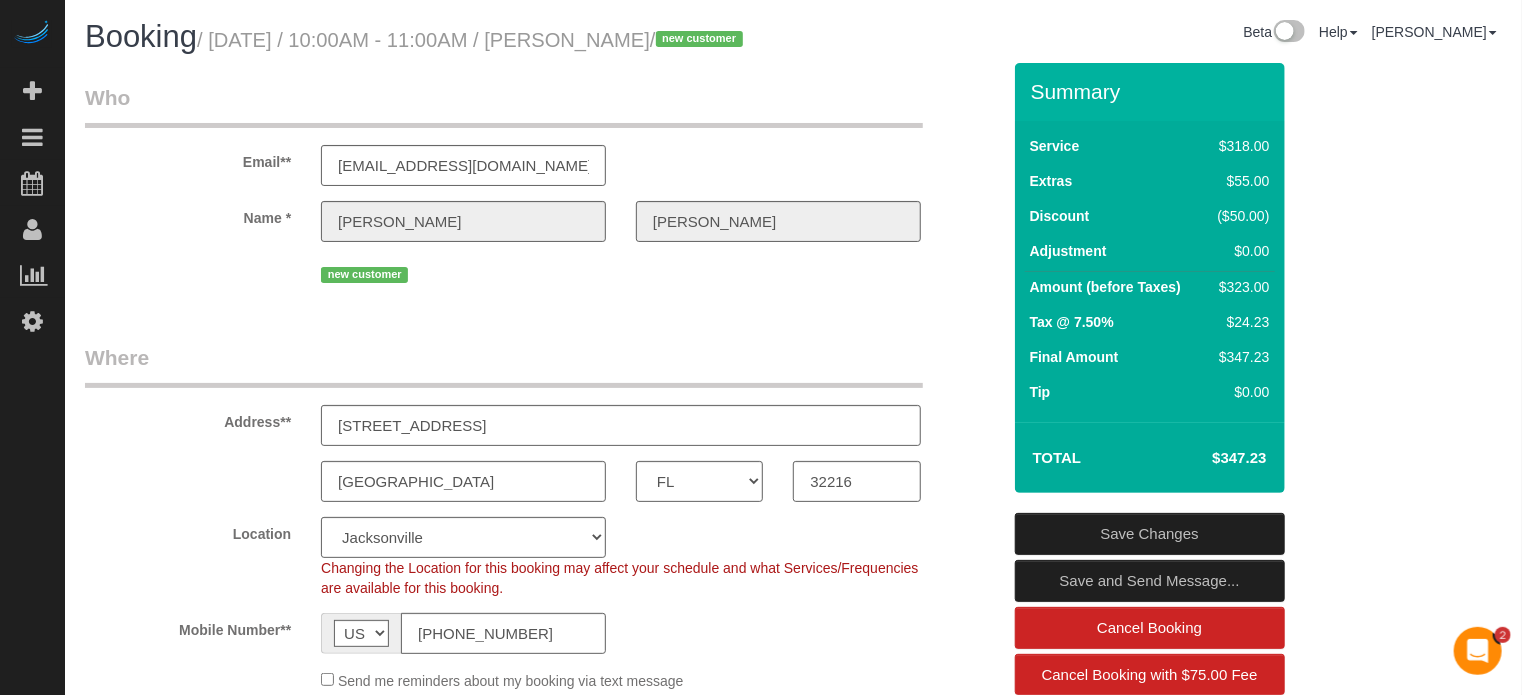 click on "Who
Email**
[EMAIL_ADDRESS][DOMAIN_NAME]
Name *
[GEOGRAPHIC_DATA][PERSON_NAME]
new customer
Where
Address**
[STREET_ADDRESS]
[GEOGRAPHIC_DATA]
AK
AL
AR
AZ
CA
CO
CT
DC
DE
[GEOGRAPHIC_DATA]
[GEOGRAPHIC_DATA]
HI
IA
ID
IL
IN
KS
[GEOGRAPHIC_DATA]
LA
MA
MD
ME
MI
[GEOGRAPHIC_DATA]
[GEOGRAPHIC_DATA]
MS" at bounding box center [793, 2082] 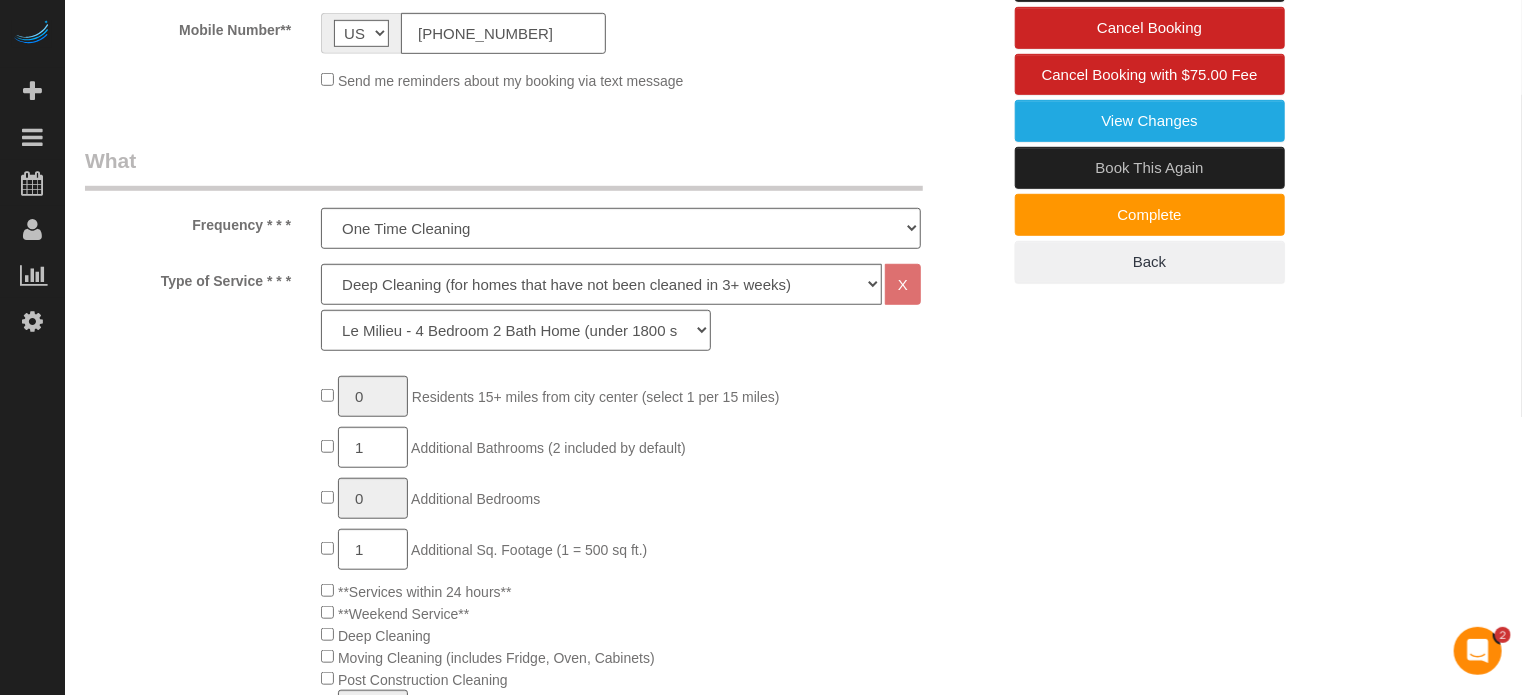 scroll, scrollTop: 200, scrollLeft: 0, axis: vertical 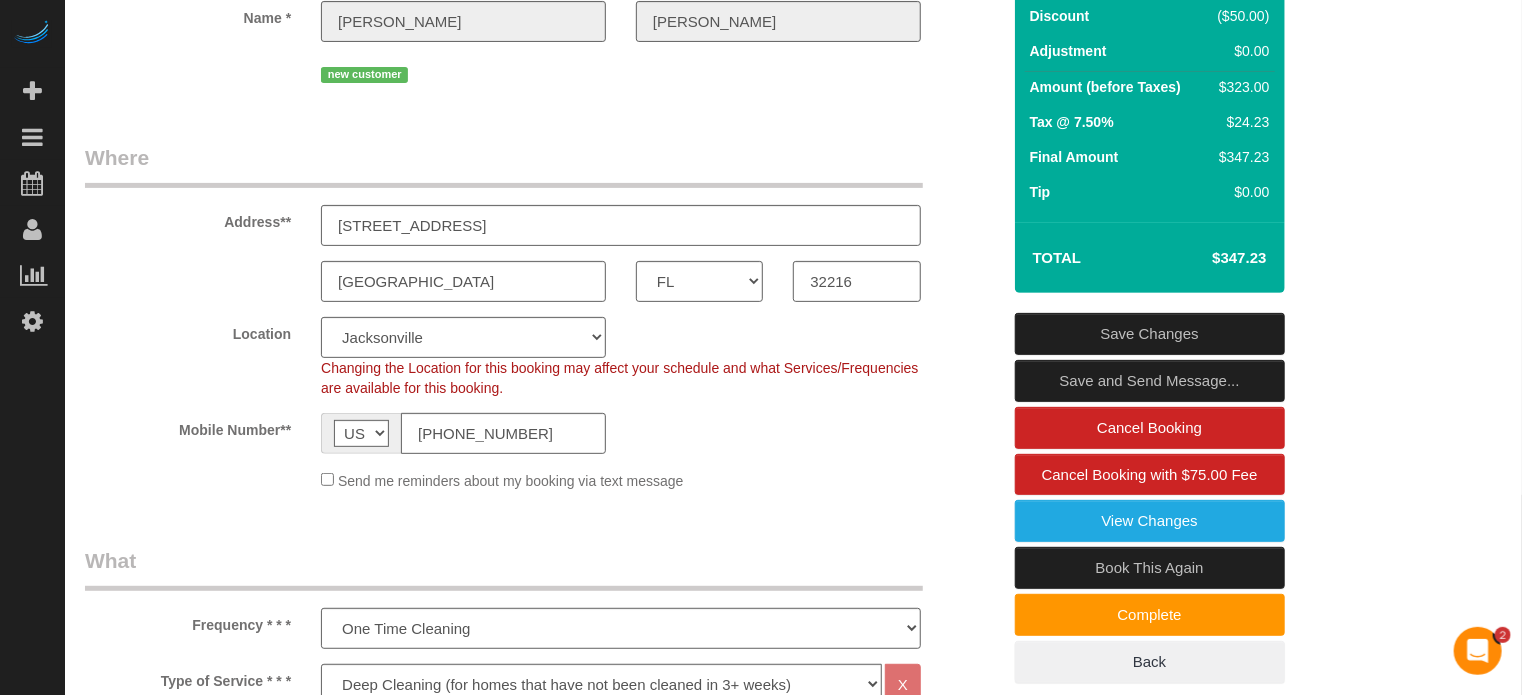 click on "Who
Email**
[EMAIL_ADDRESS][DOMAIN_NAME]
Name *
[GEOGRAPHIC_DATA][PERSON_NAME]
new customer
Where
Address**
[STREET_ADDRESS]
[GEOGRAPHIC_DATA]
AK
AL
AR
AZ
CA
CO
CT
DC
DE
[GEOGRAPHIC_DATA]
[GEOGRAPHIC_DATA]
HI
IA
ID
IL
IN
KS
[GEOGRAPHIC_DATA]
LA
MA
MD
ME
MI
[GEOGRAPHIC_DATA]
[GEOGRAPHIC_DATA]
MS" at bounding box center [793, 1882] 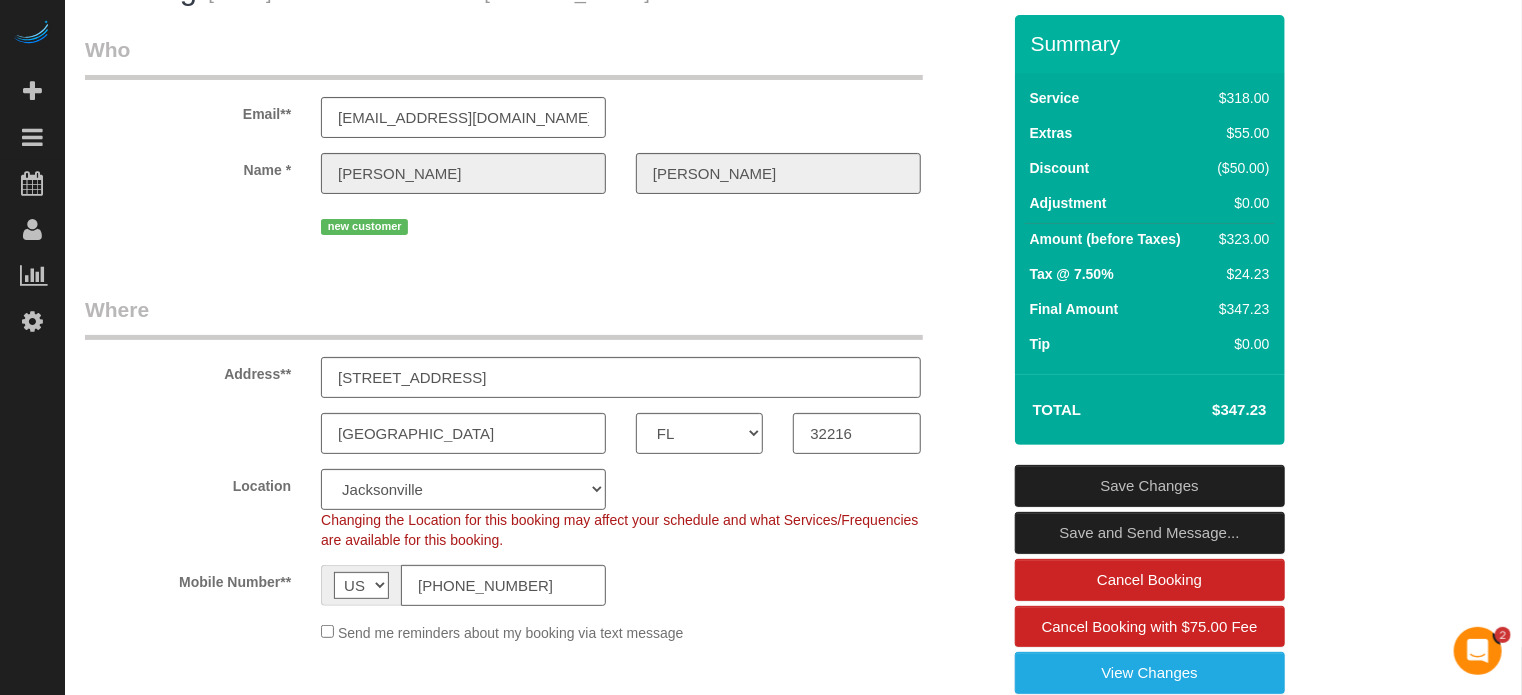 scroll, scrollTop: 0, scrollLeft: 0, axis: both 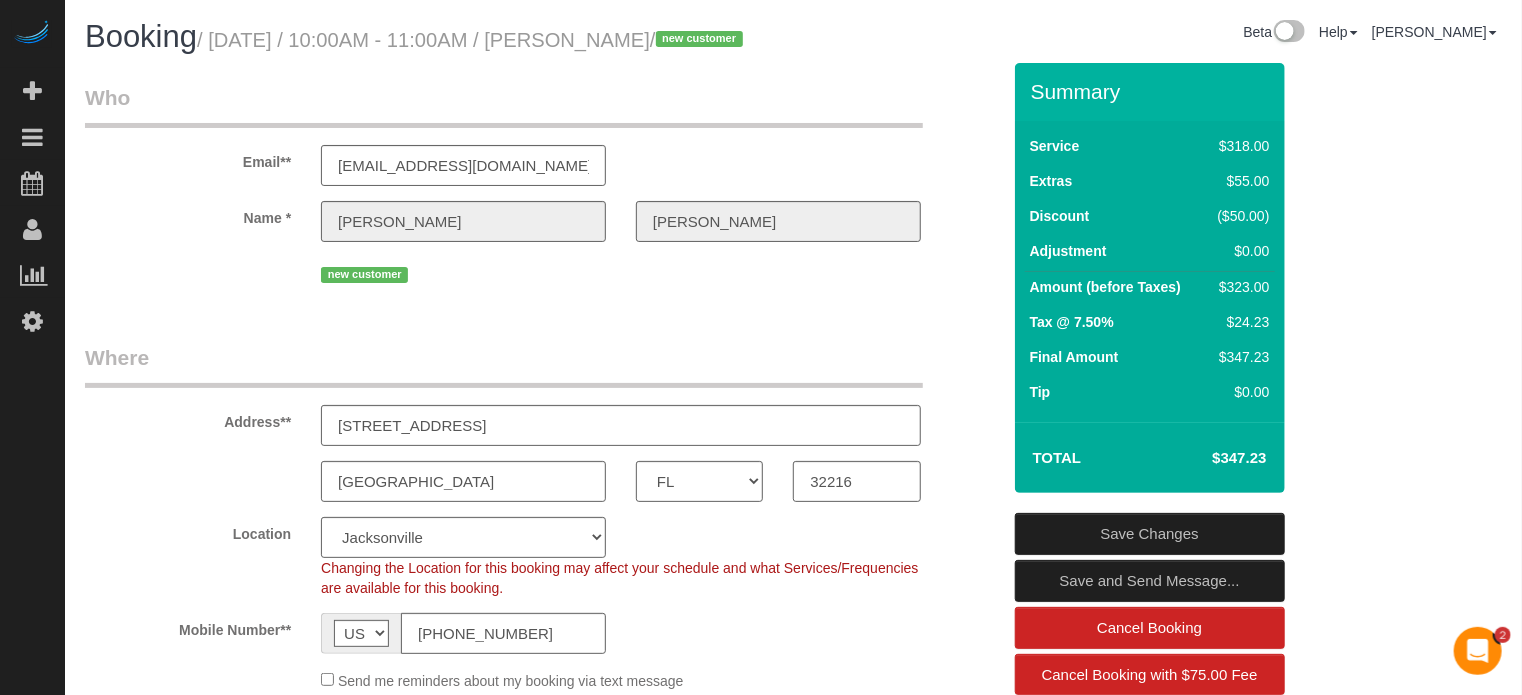 click on "Who
Email**
[EMAIL_ADDRESS][DOMAIN_NAME]
Name *
[GEOGRAPHIC_DATA][PERSON_NAME]
new customer
Where
Address**
[STREET_ADDRESS]
[GEOGRAPHIC_DATA]
AK
AL
AR
AZ
CA
CO
CT
DC
DE
[GEOGRAPHIC_DATA]
[GEOGRAPHIC_DATA]
HI
IA
ID
IL
IN
KS
[GEOGRAPHIC_DATA]
LA
MA
MD
ME
MI
[GEOGRAPHIC_DATA]
[GEOGRAPHIC_DATA]
MS" at bounding box center [793, 2082] 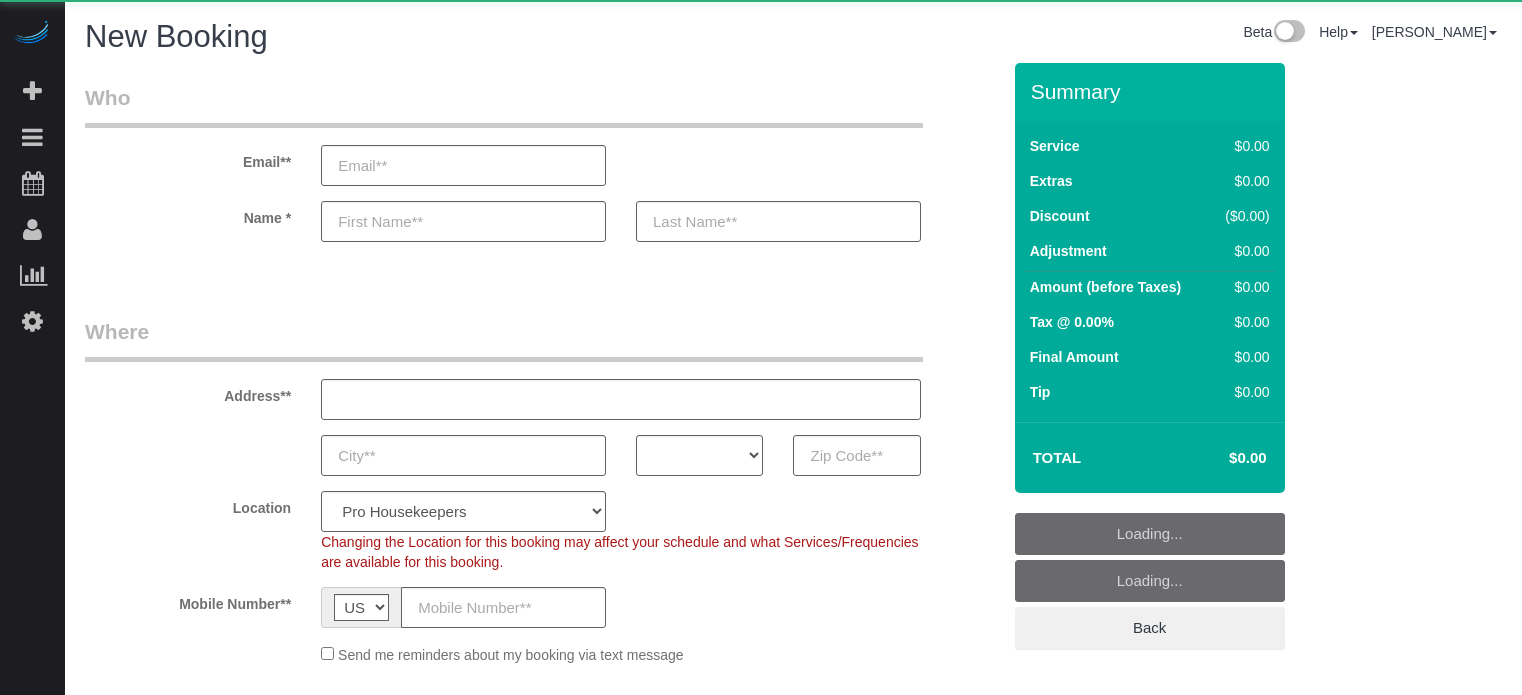 select on "number:9" 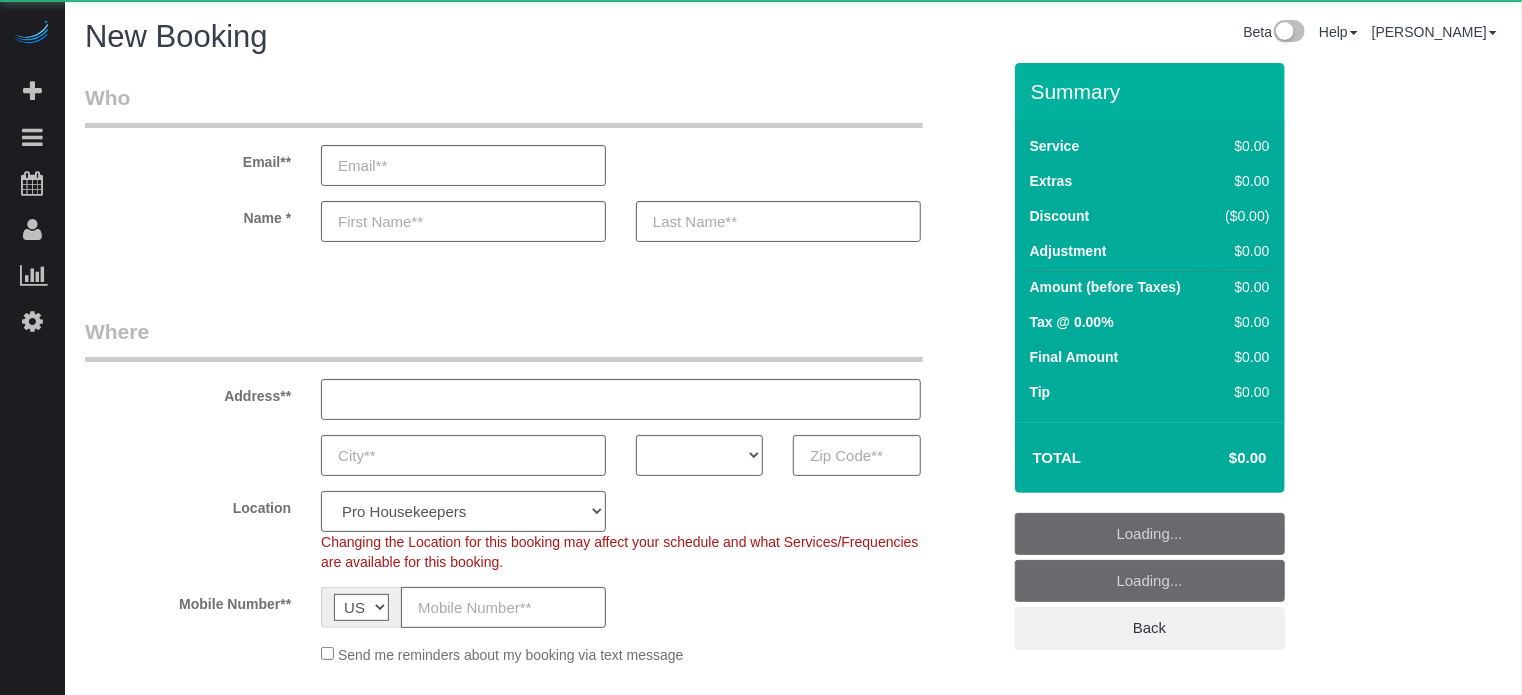 select on "4" 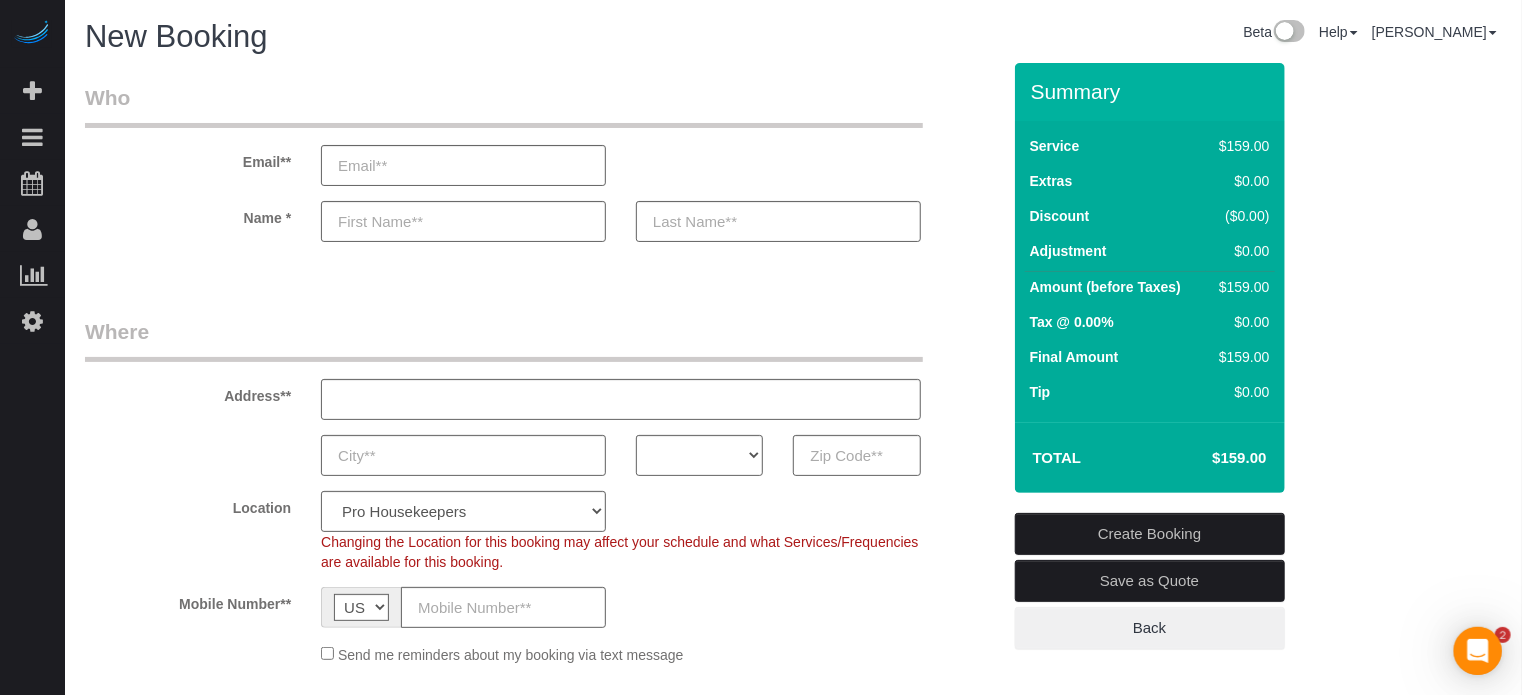 scroll, scrollTop: 0, scrollLeft: 0, axis: both 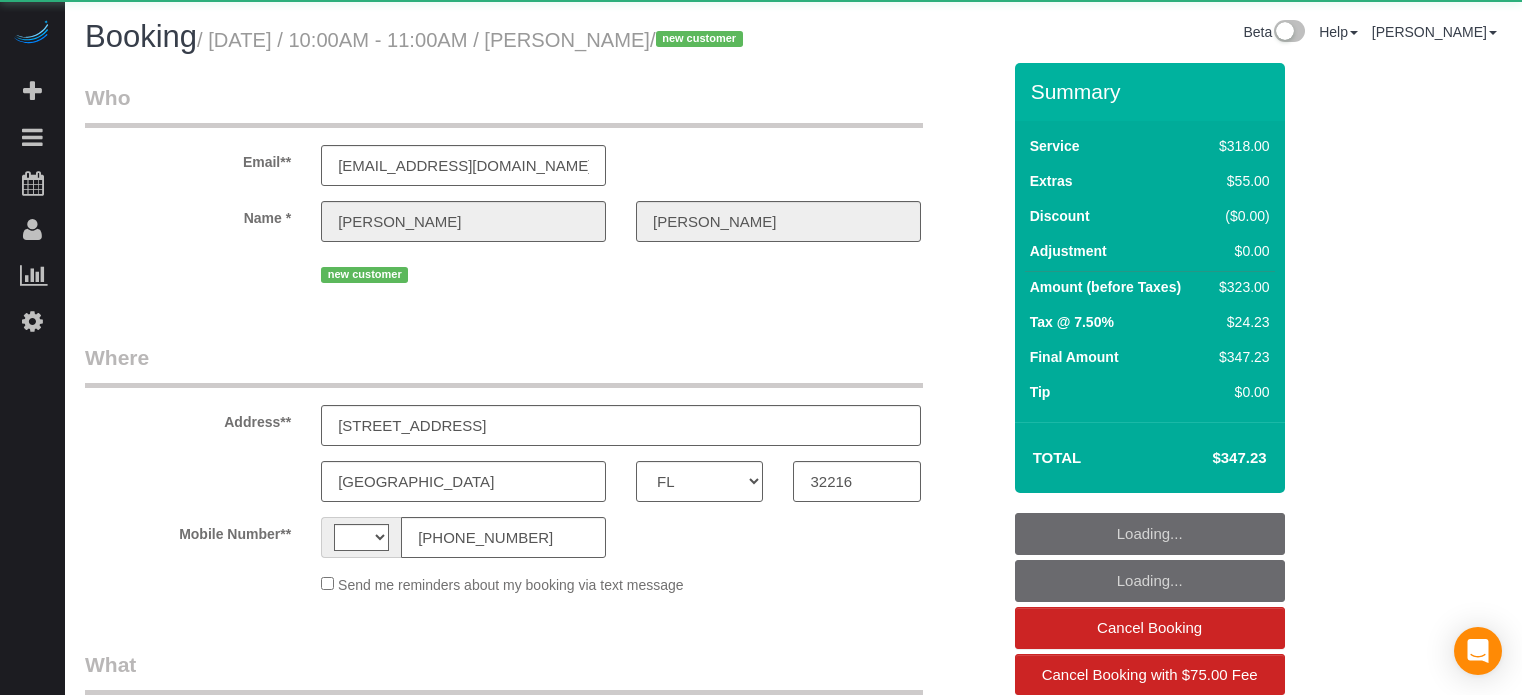 select on "FL" 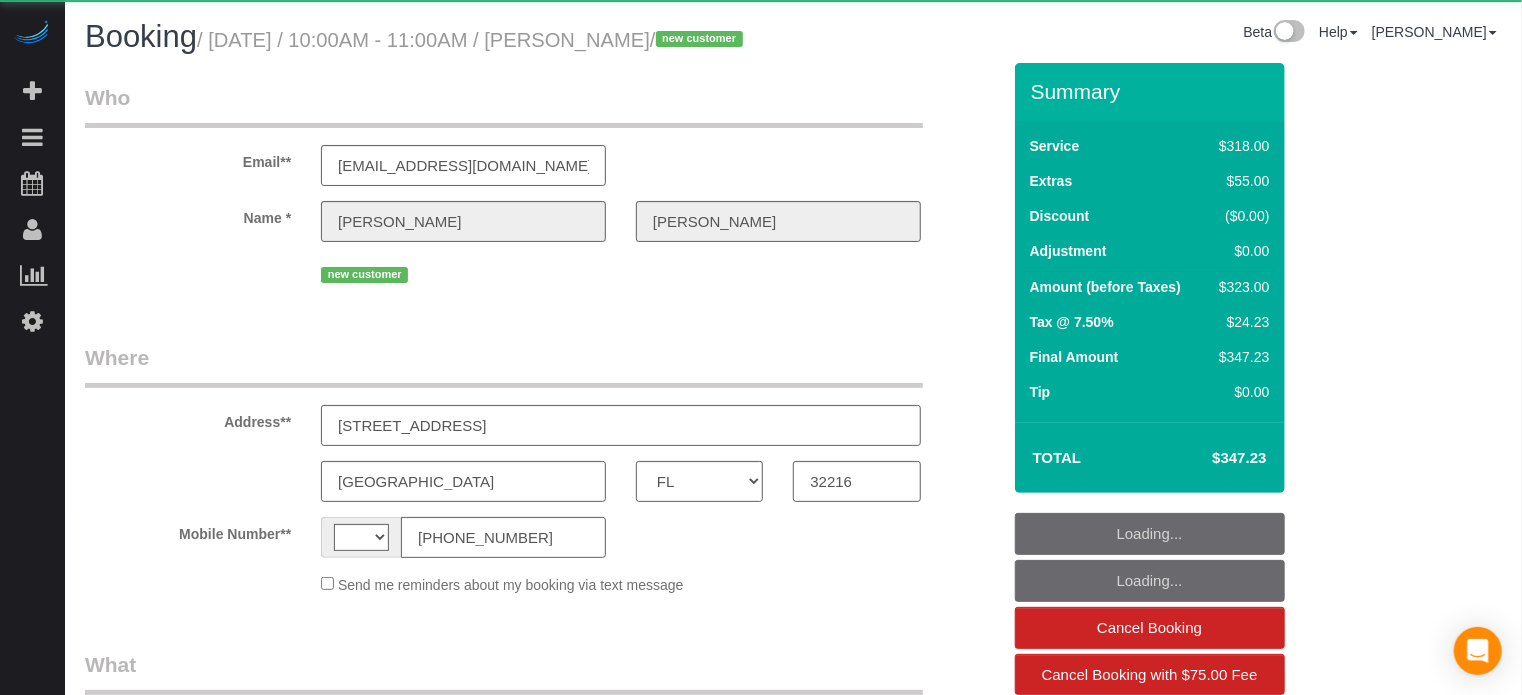 select on "spot15" 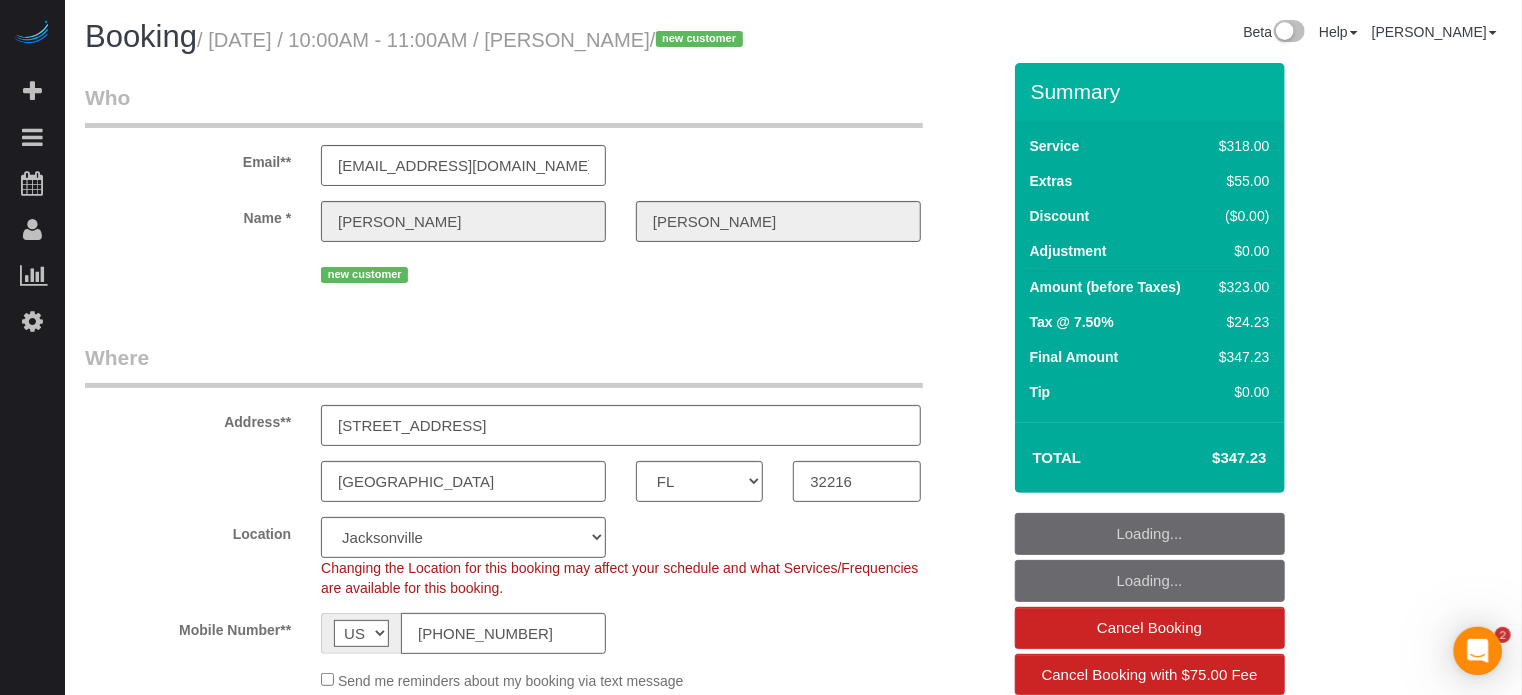 scroll, scrollTop: 0, scrollLeft: 0, axis: both 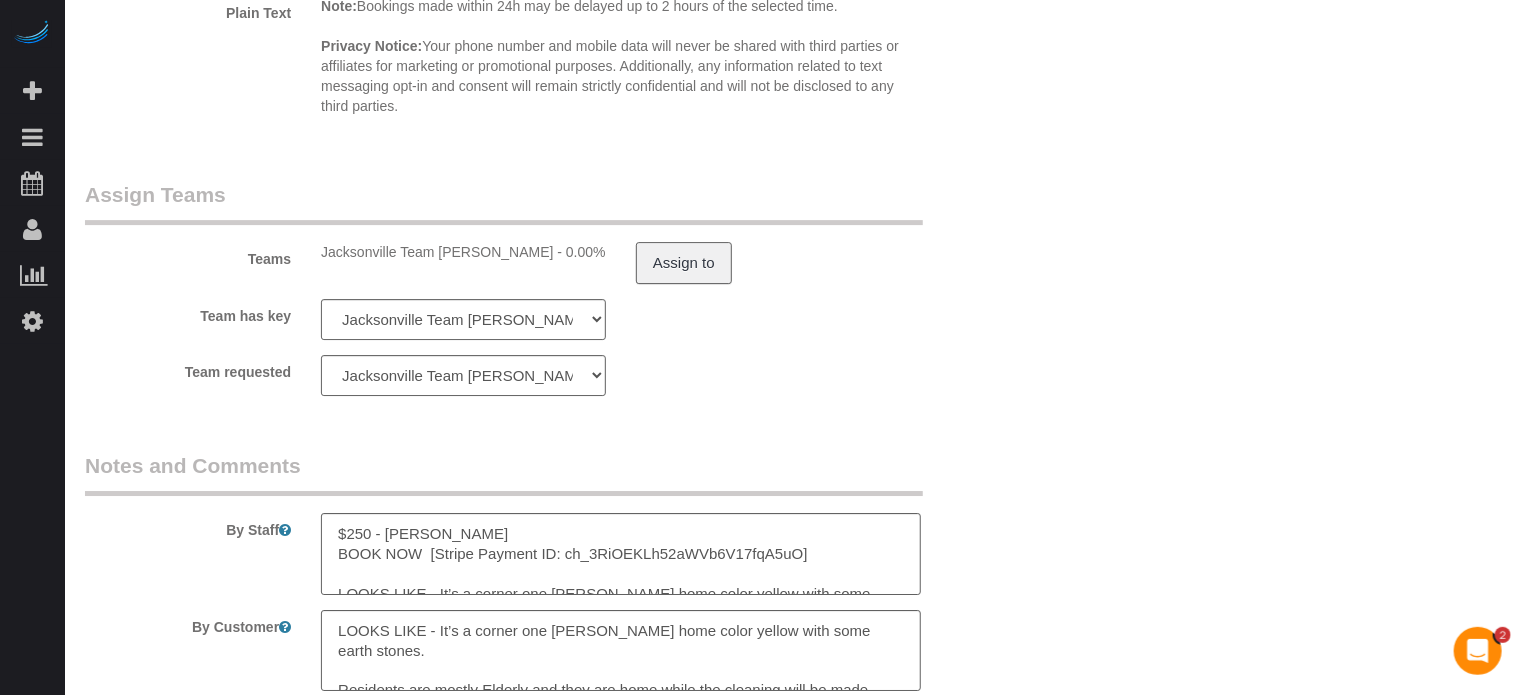 click on "Who
Email**
[EMAIL_ADDRESS][DOMAIN_NAME]
Name *
[GEOGRAPHIC_DATA][PERSON_NAME]
new customer
Where
Address**
[STREET_ADDRESS]
[GEOGRAPHIC_DATA]
AK
AL
AR
AZ
CA
CO
CT
DC
DE
[GEOGRAPHIC_DATA]
[GEOGRAPHIC_DATA]
HI
IA
ID
IL
IN
KS
[GEOGRAPHIC_DATA]
LA
MA
MD
ME
MI
[GEOGRAPHIC_DATA]
[GEOGRAPHIC_DATA]
MS
MT" at bounding box center (542, -1100) 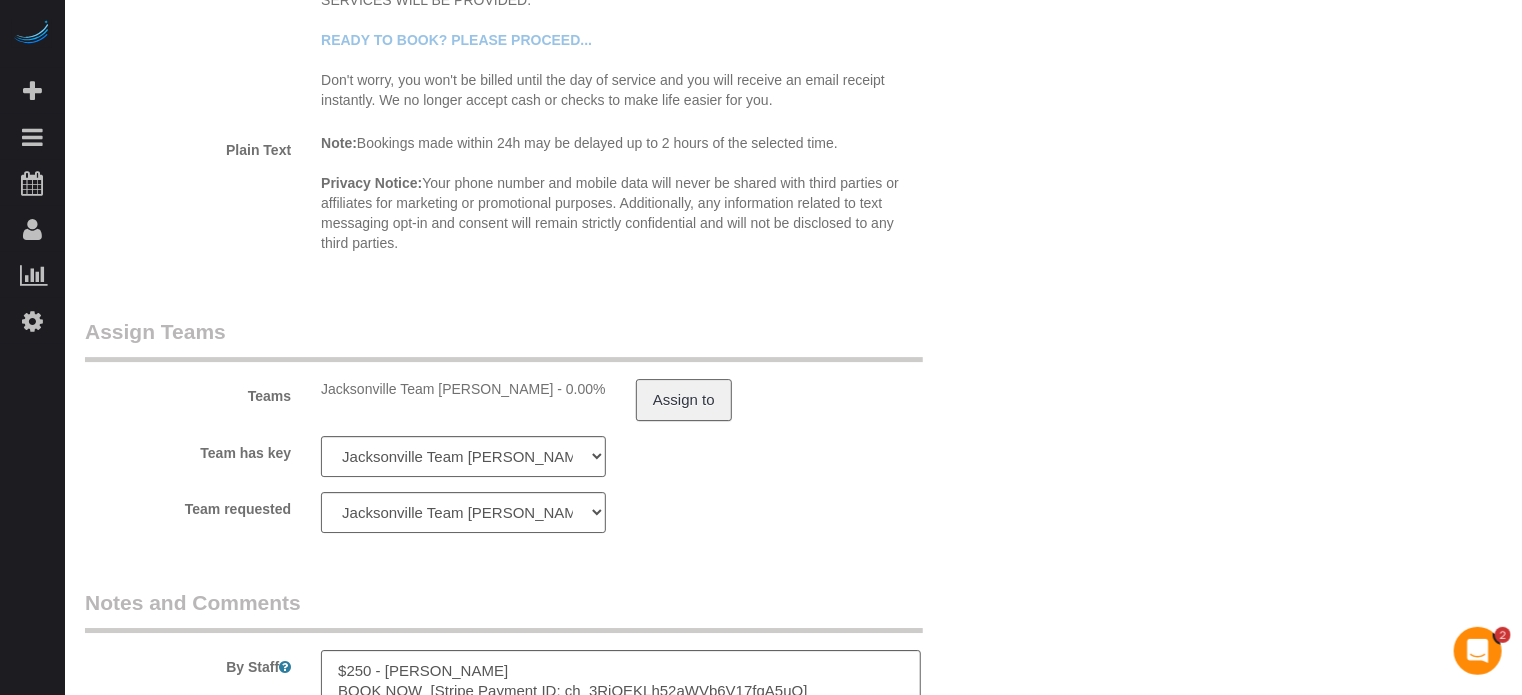 scroll, scrollTop: 2882, scrollLeft: 0, axis: vertical 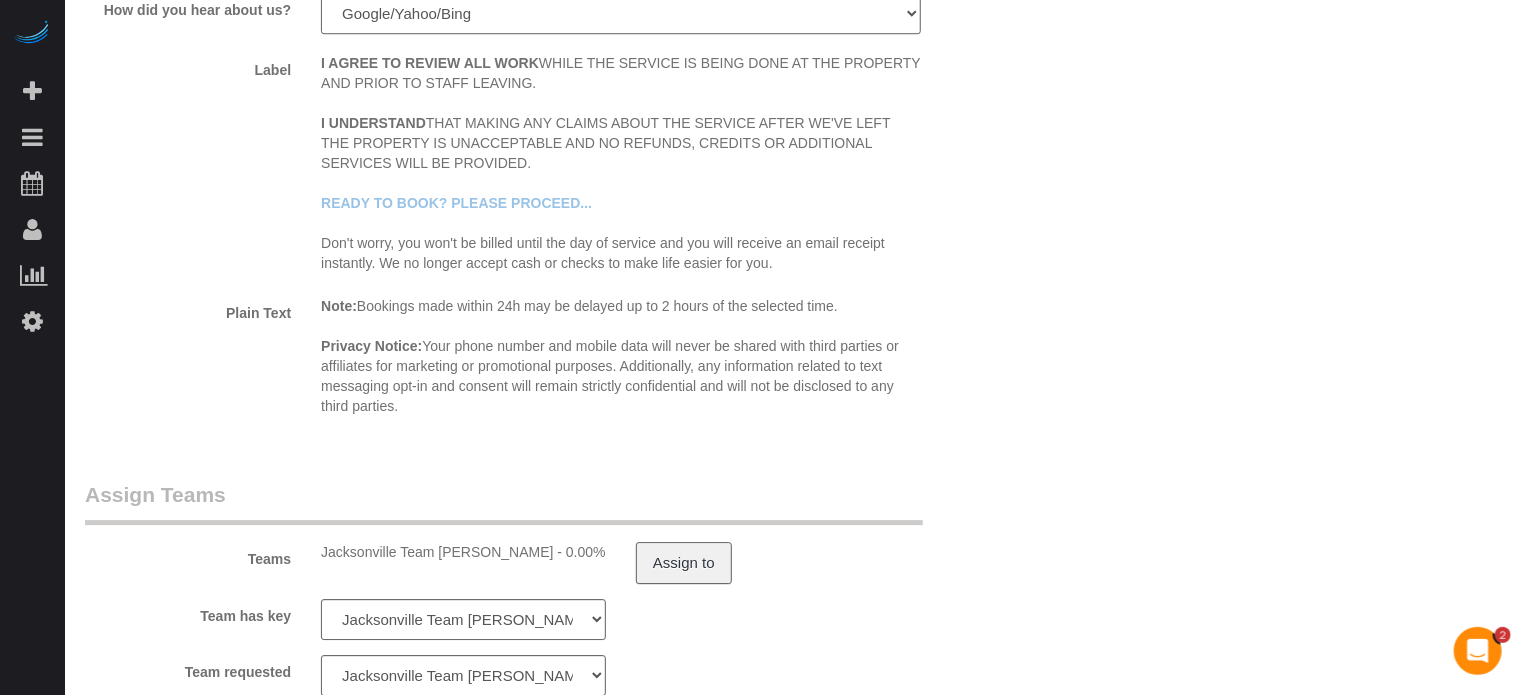 click on "Who
Email**
[EMAIL_ADDRESS][DOMAIN_NAME]
Name *
[GEOGRAPHIC_DATA][PERSON_NAME]
new customer
Where
Address**
[STREET_ADDRESS]
[GEOGRAPHIC_DATA]
AK
AL
AR
AZ
CA
CO
CT
DC
DE
[GEOGRAPHIC_DATA]
[GEOGRAPHIC_DATA]
HI
IA
ID
IL
IN
KS
[GEOGRAPHIC_DATA]
LA
MA
MD
ME
MI
[GEOGRAPHIC_DATA]
[GEOGRAPHIC_DATA]
MS" at bounding box center [793, -800] 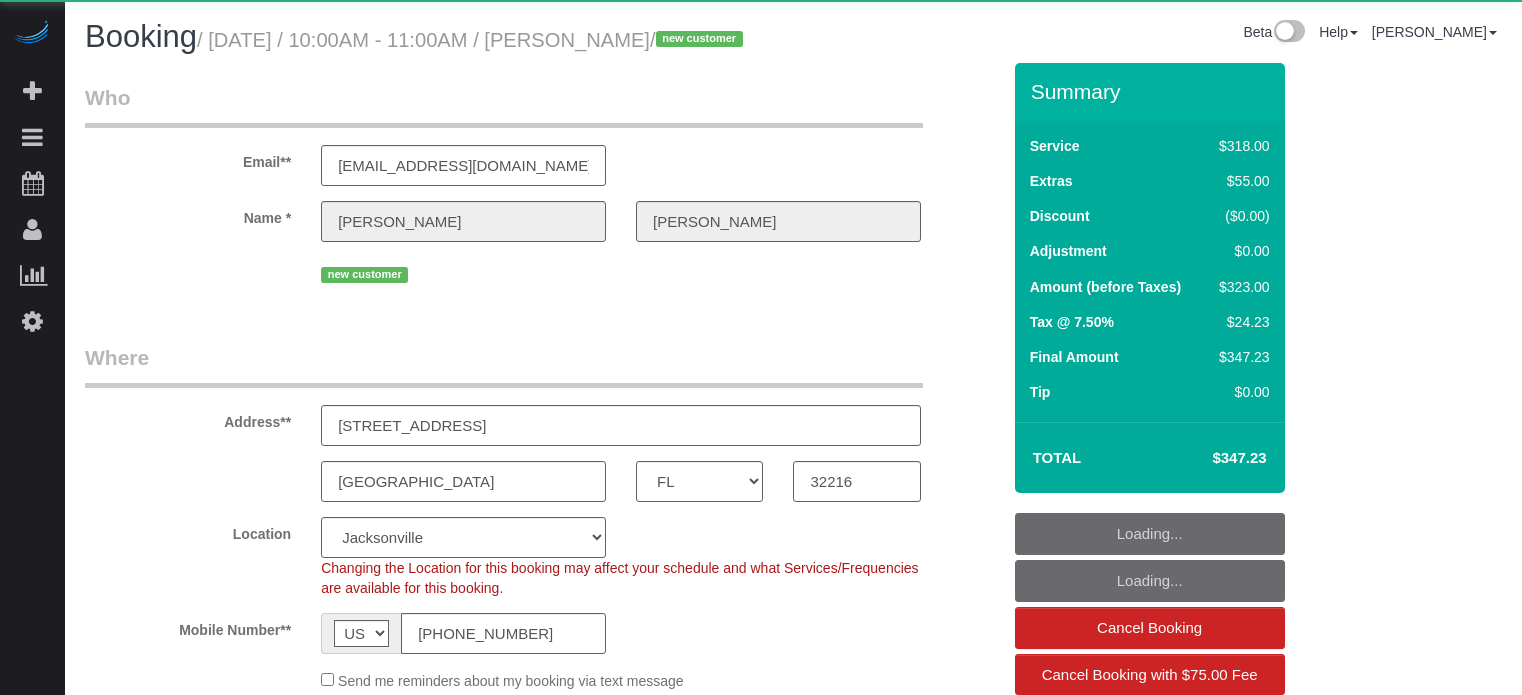 select on "FL" 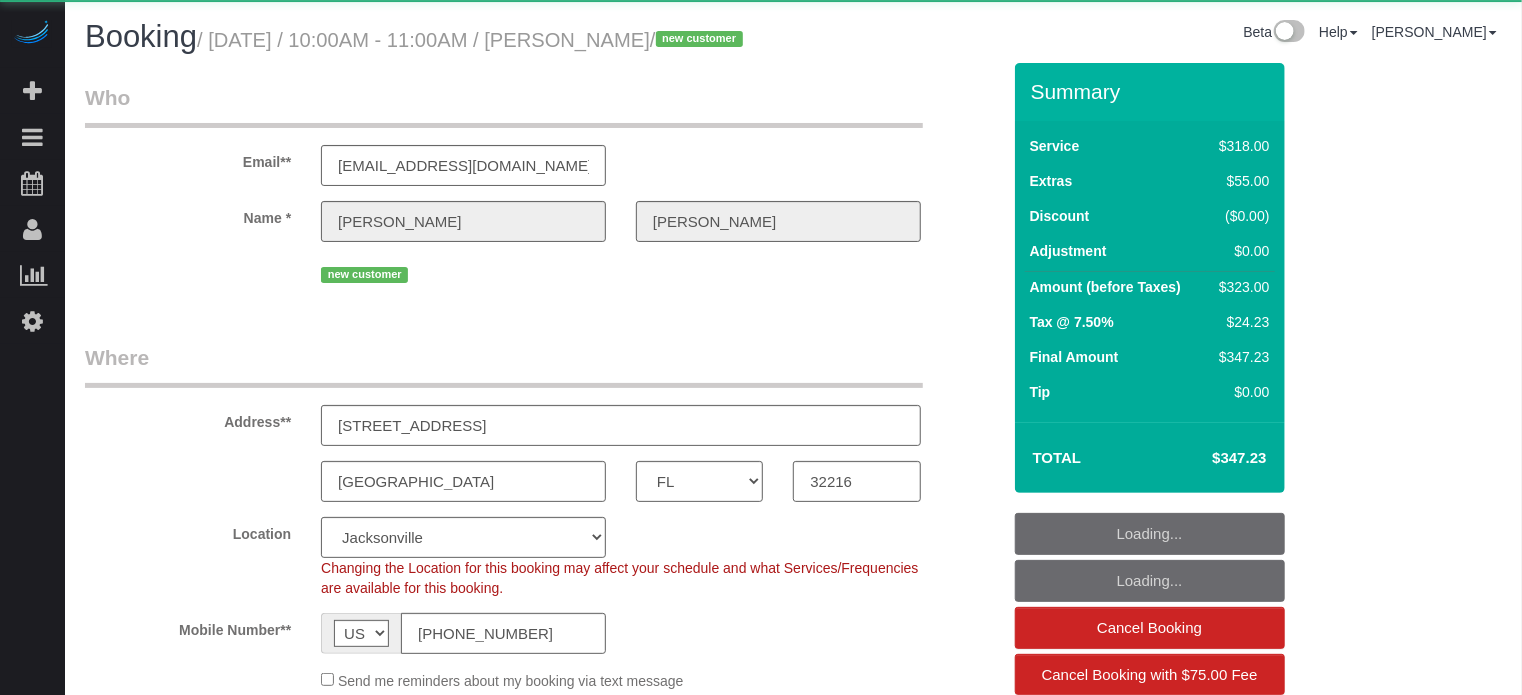 select on "object:673" 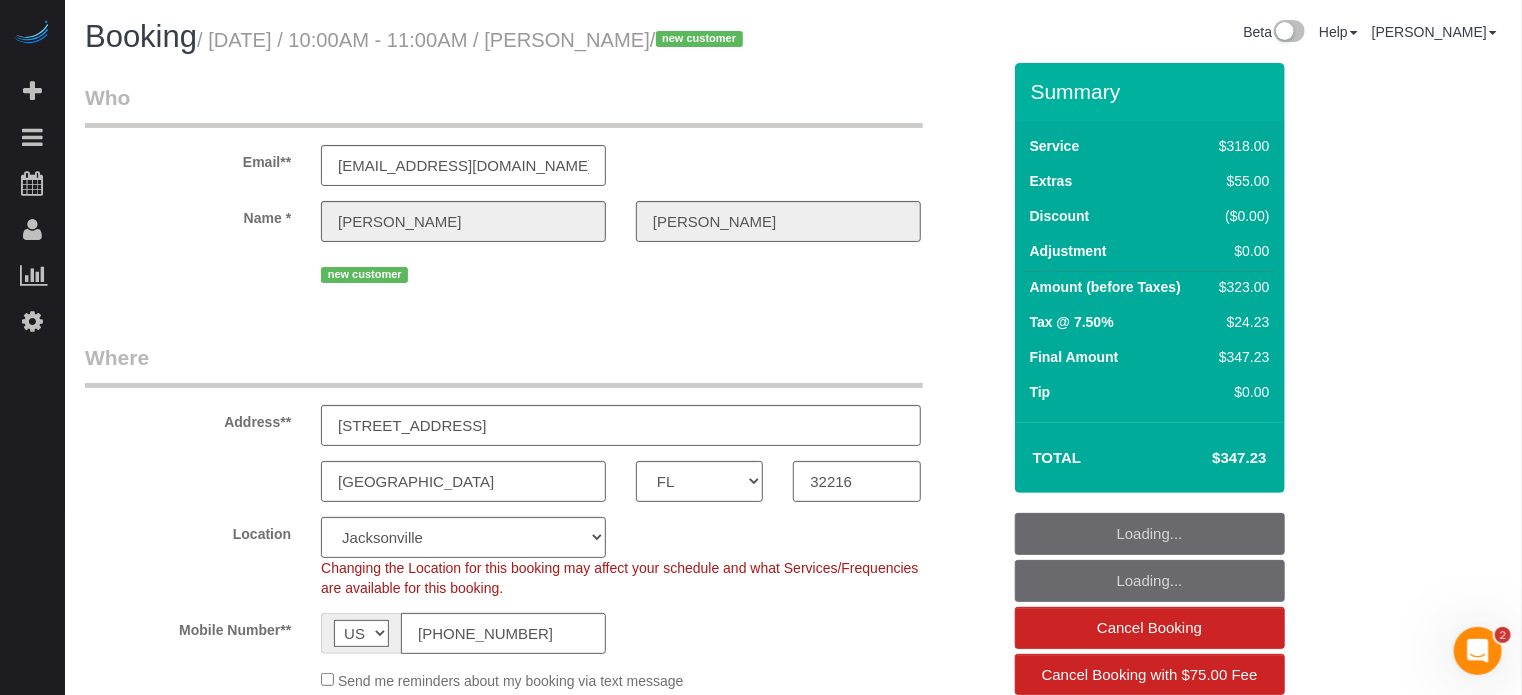 scroll, scrollTop: 0, scrollLeft: 0, axis: both 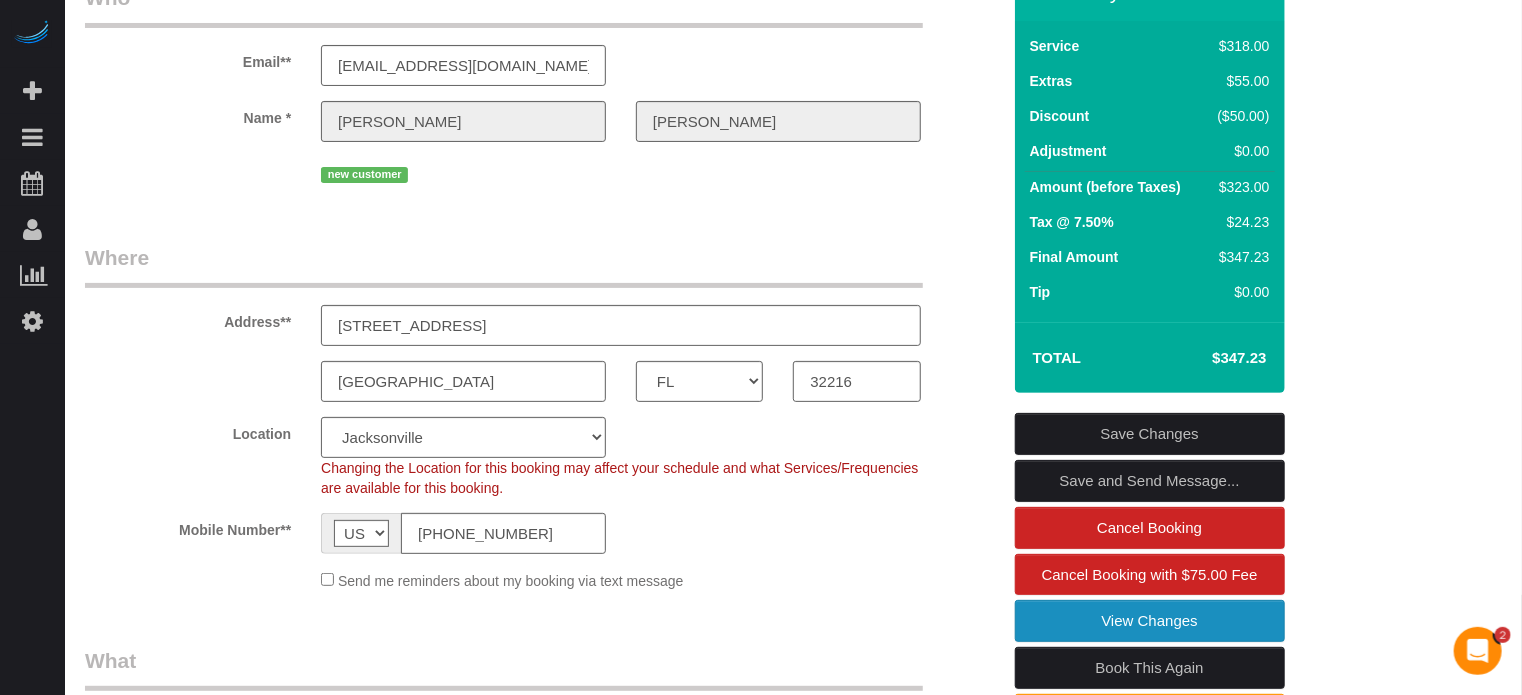 click on "View Changes" at bounding box center [1150, 621] 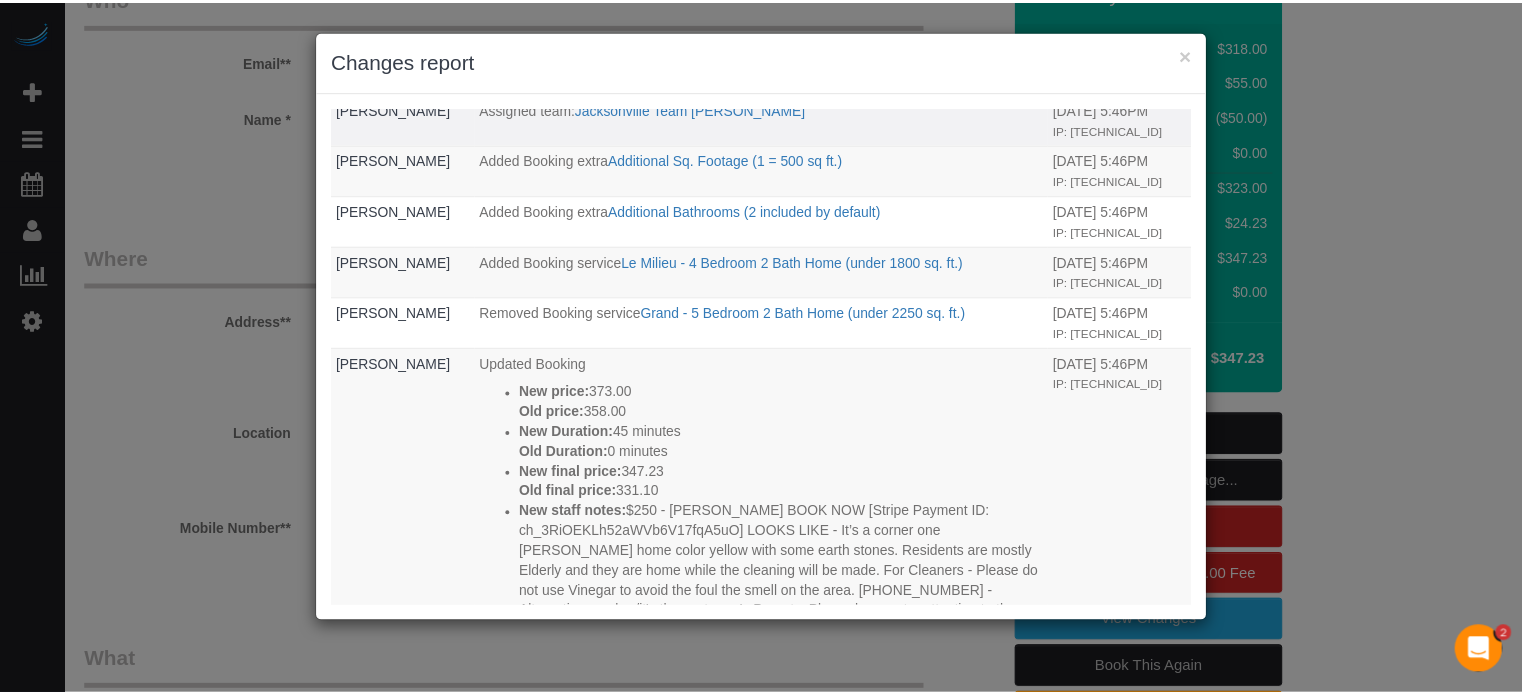 scroll, scrollTop: 21, scrollLeft: 0, axis: vertical 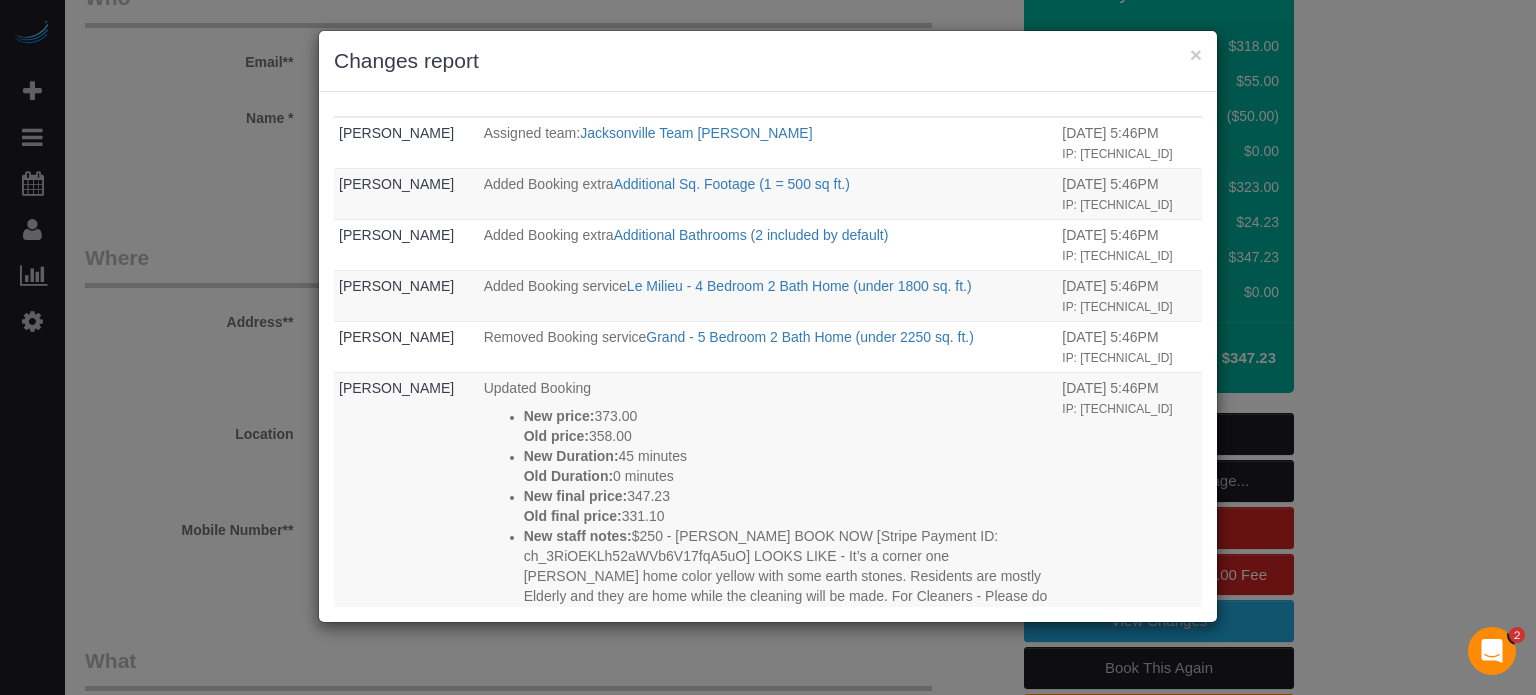 click on "Changes report" at bounding box center [768, 61] 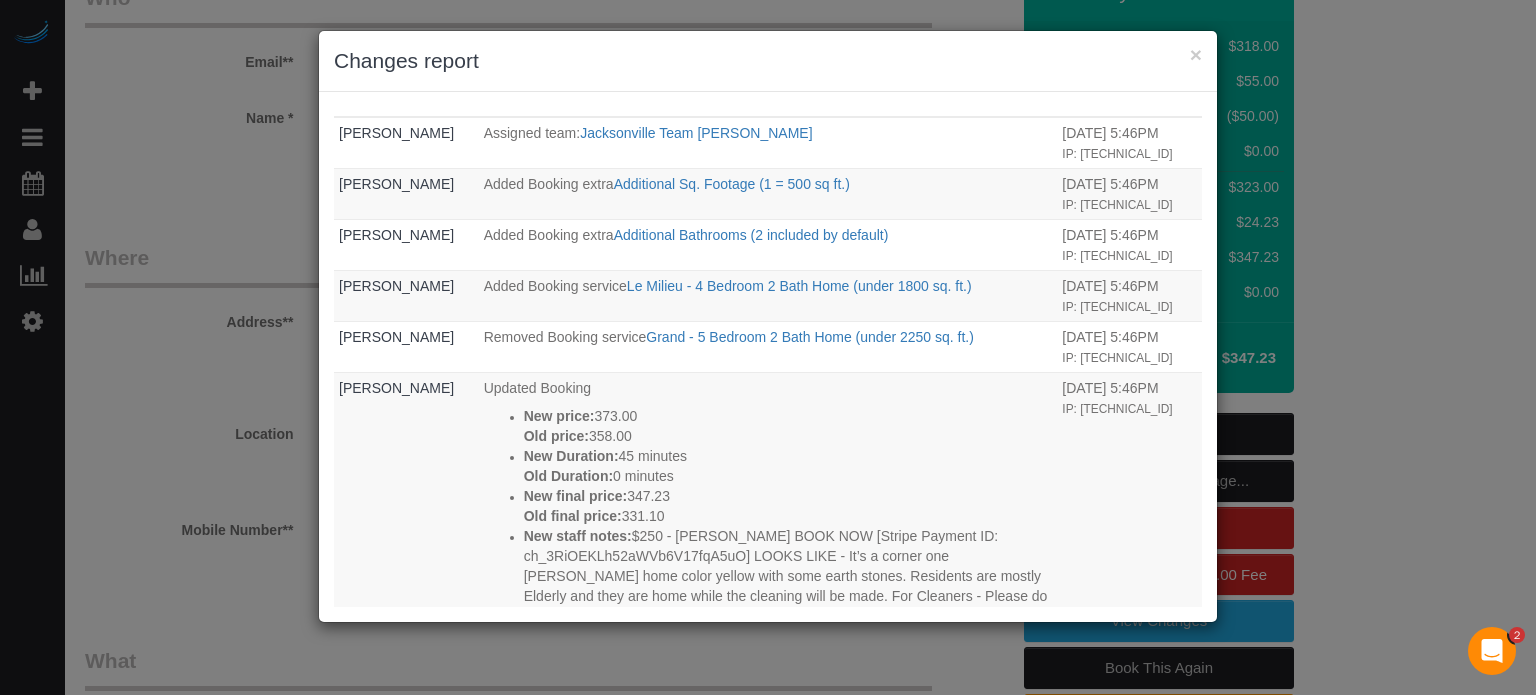 click on "×
Changes report
Who
What
When
[PERSON_NAME]
Assigned team:  Jacksonville Team [PERSON_NAME]
[DATE] 5:46PM
IP: [TECHNICAL_ID]
[PERSON_NAME]
Added Booking extra  Additional Sq. Footage (1 = 500 sq ft.)" at bounding box center (768, 347) 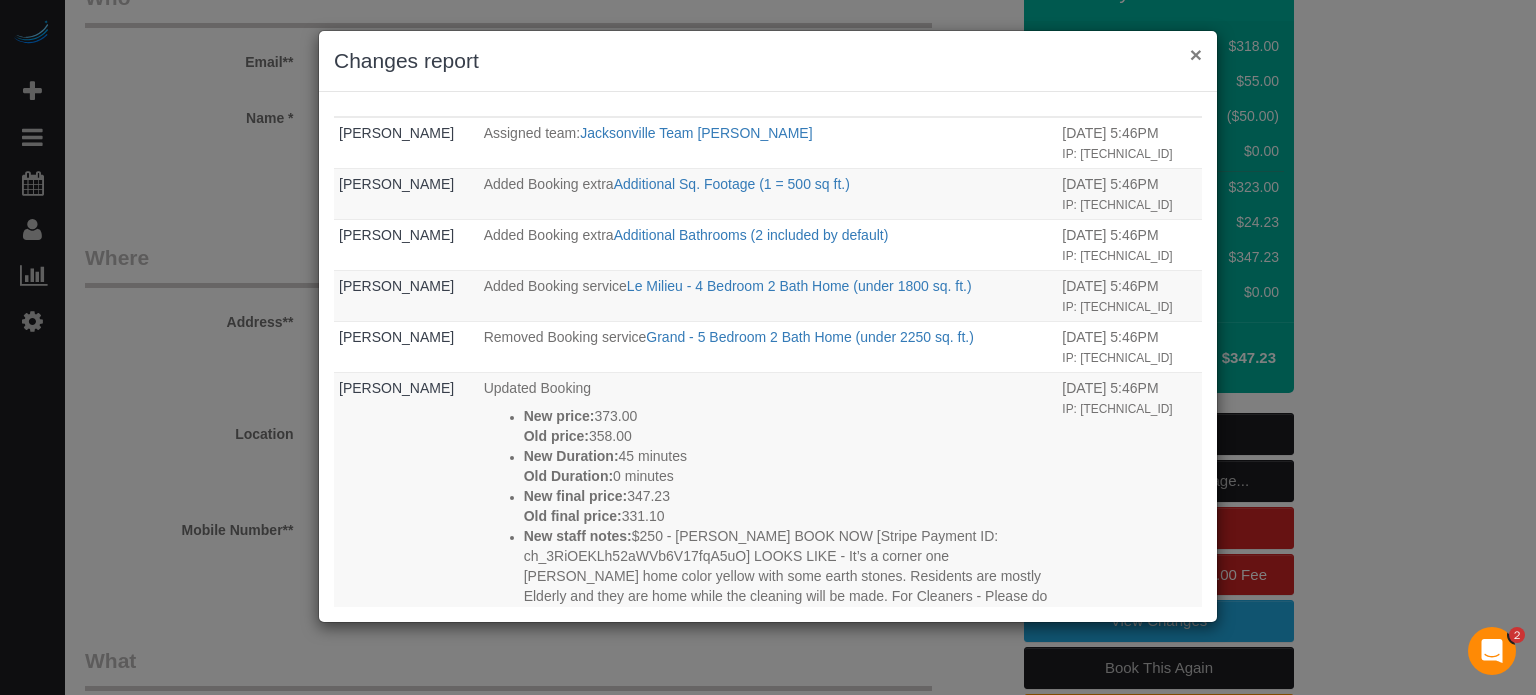 click on "×
Changes report" at bounding box center (768, 61) 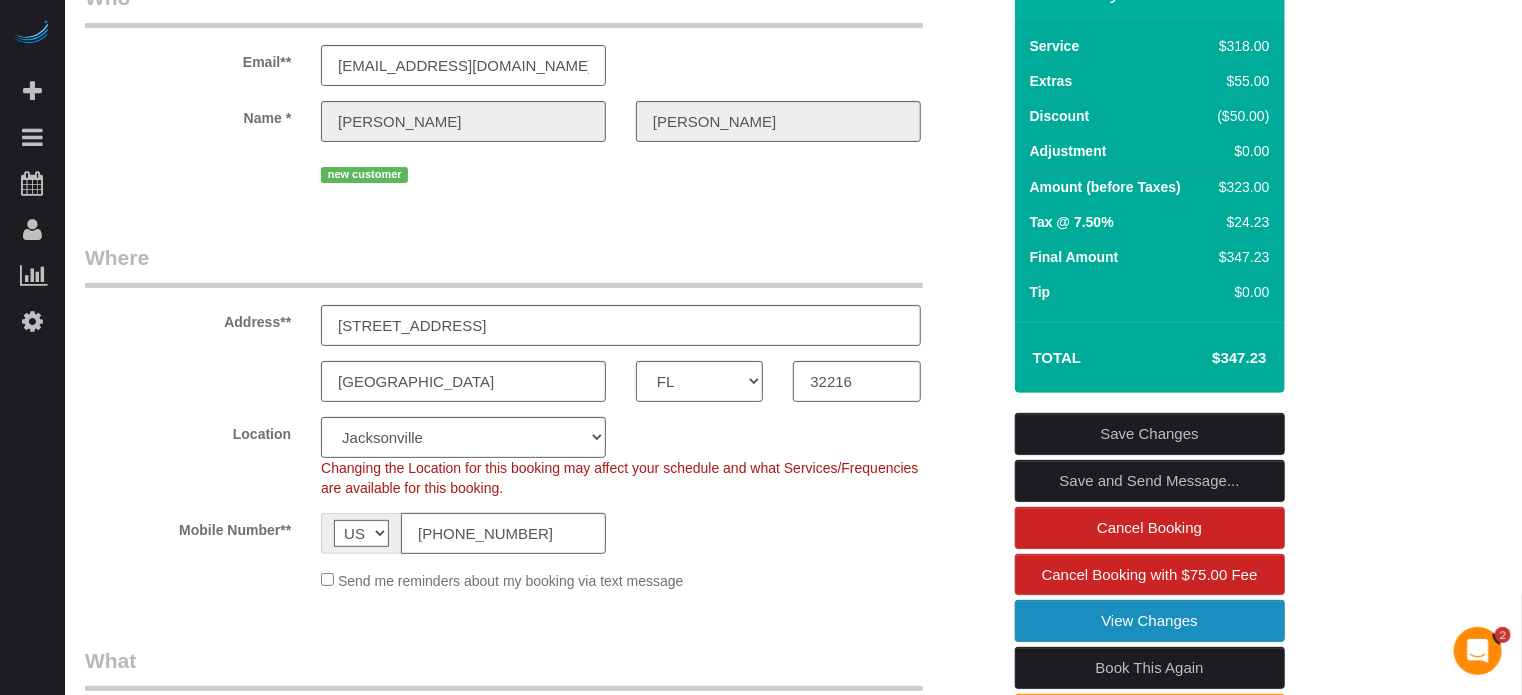 scroll, scrollTop: 0, scrollLeft: 0, axis: both 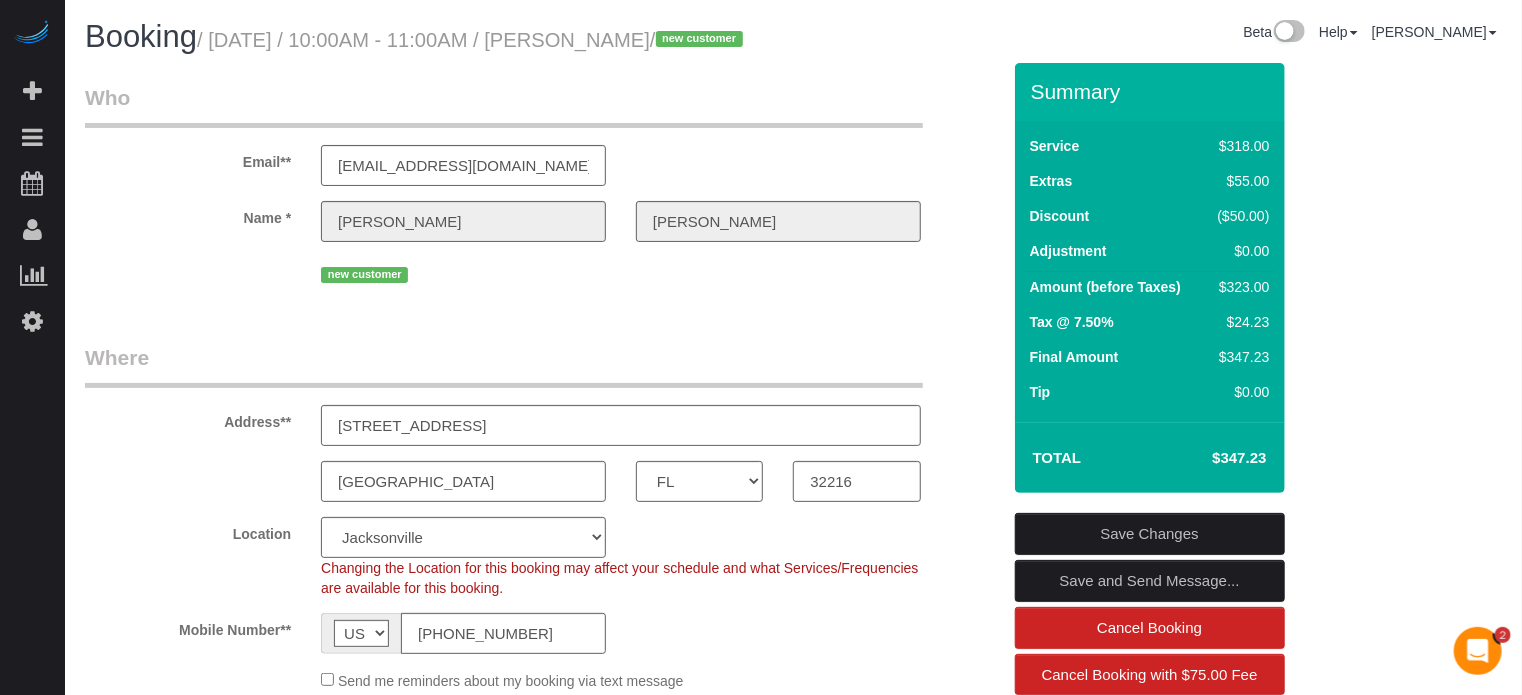 click on "/ [DATE] / 10:00AM - 11:00AM / [PERSON_NAME]
/
new customer" at bounding box center [473, 40] 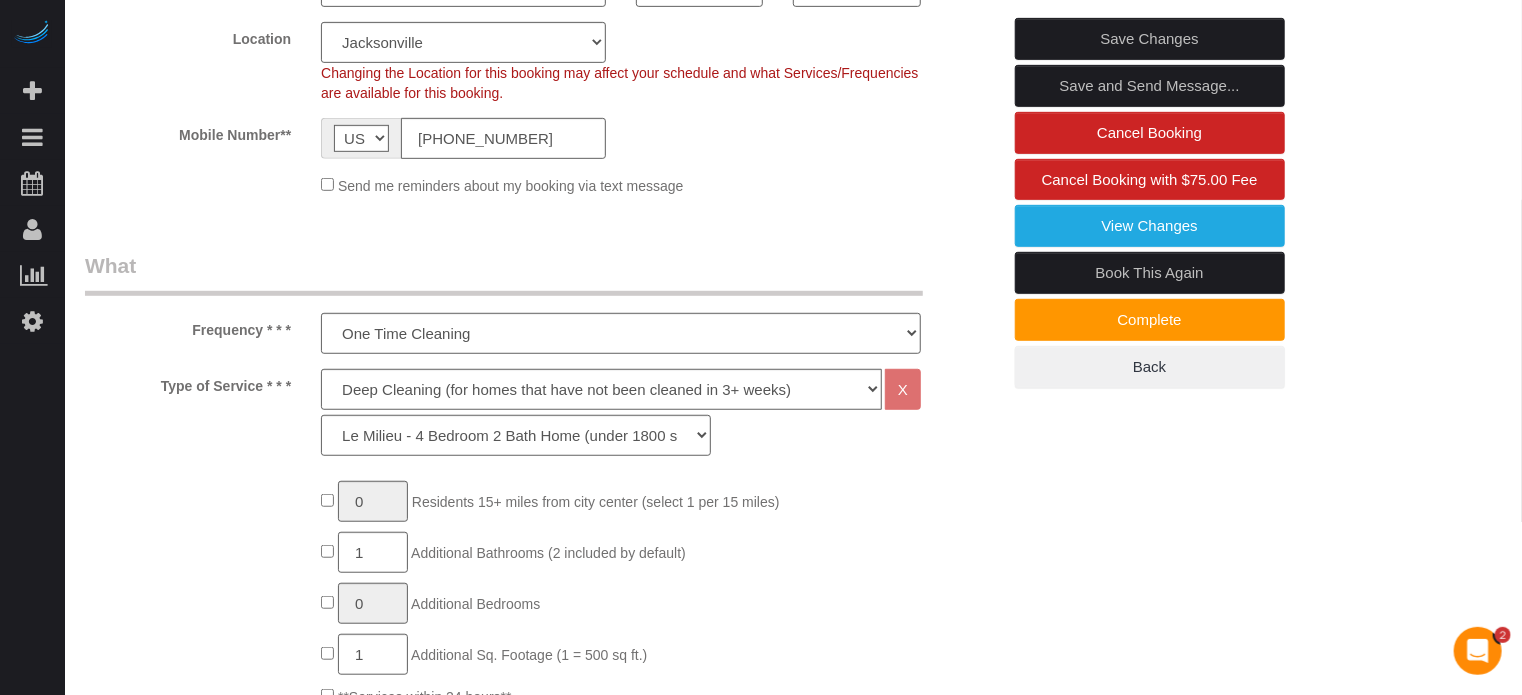 scroll, scrollTop: 500, scrollLeft: 0, axis: vertical 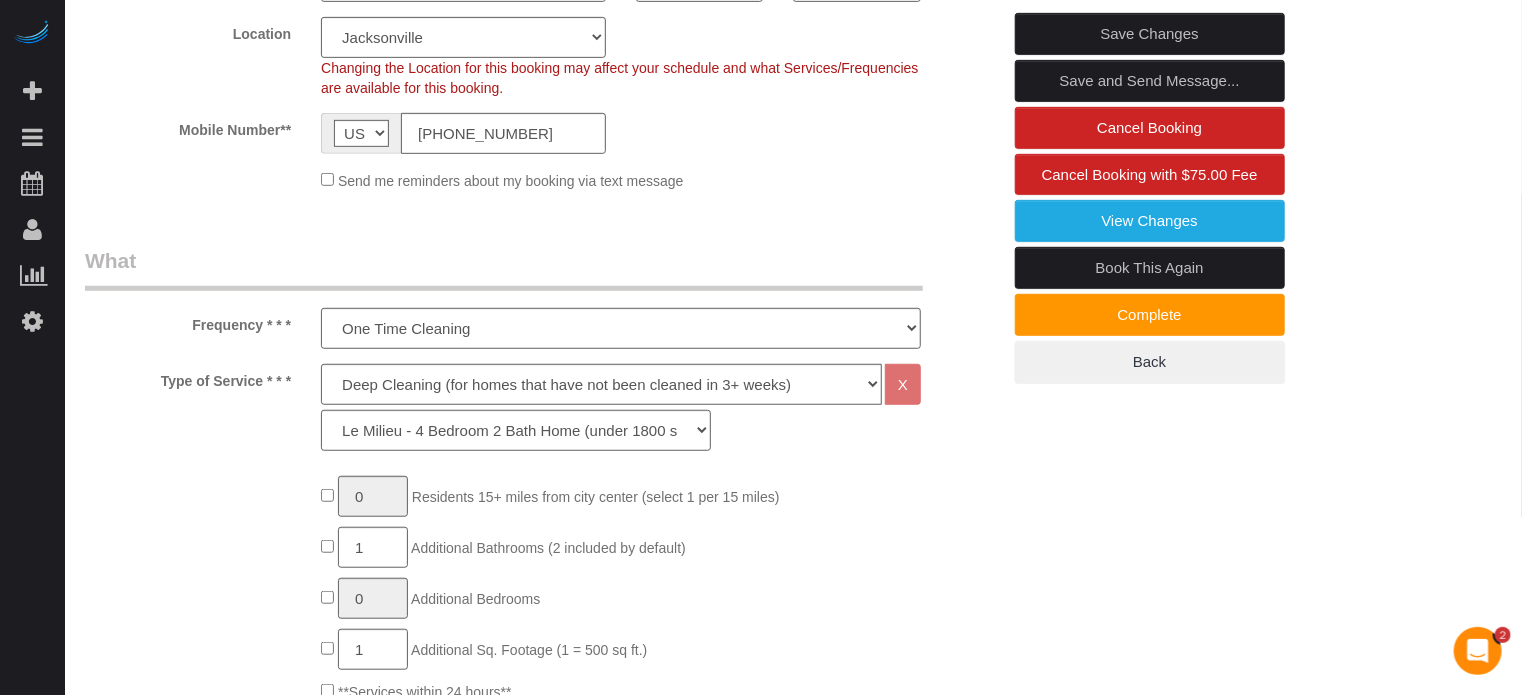 click on "Who
Email**
[EMAIL_ADDRESS][DOMAIN_NAME]
Name *
[GEOGRAPHIC_DATA][PERSON_NAME]
new customer
Where
Address**
[STREET_ADDRESS]
[GEOGRAPHIC_DATA]
AK
AL
AR
AZ
CA
CO
CT
DC
DE
[GEOGRAPHIC_DATA]
[GEOGRAPHIC_DATA]
HI
IA
ID
IL
IN
KS
[GEOGRAPHIC_DATA]
LA
MA
MD
ME
MI
[GEOGRAPHIC_DATA]
[GEOGRAPHIC_DATA]
MS" at bounding box center (793, 1582) 